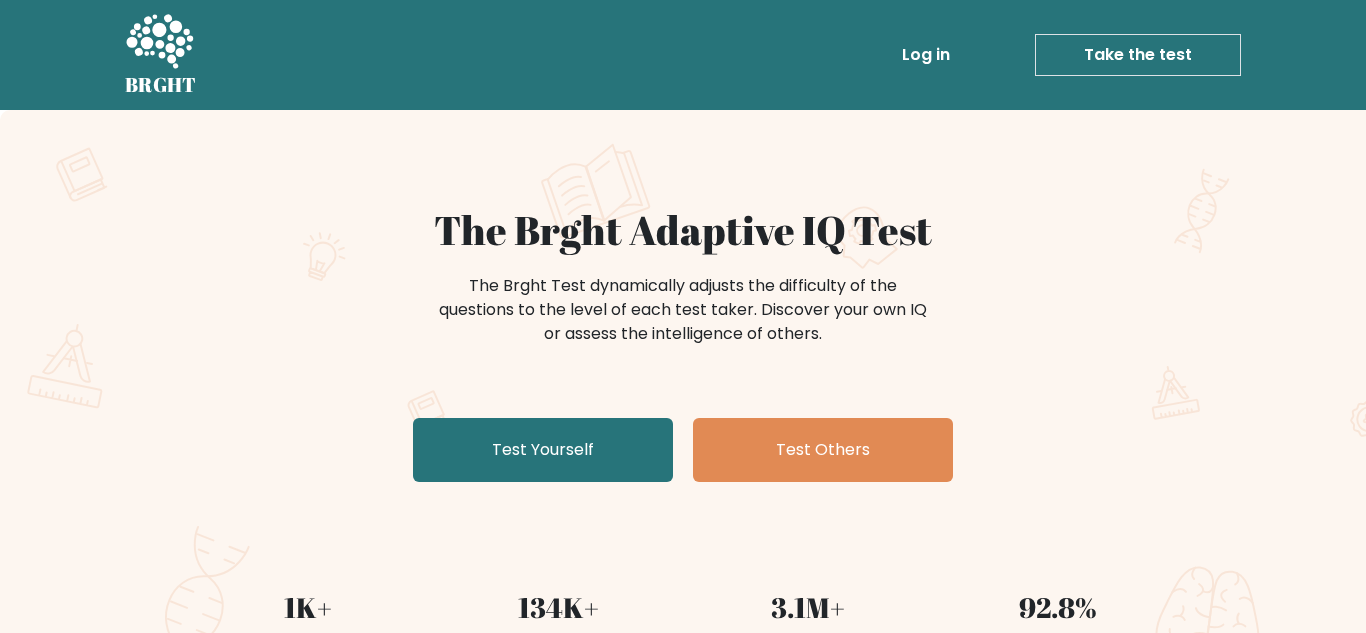 scroll, scrollTop: 0, scrollLeft: 0, axis: both 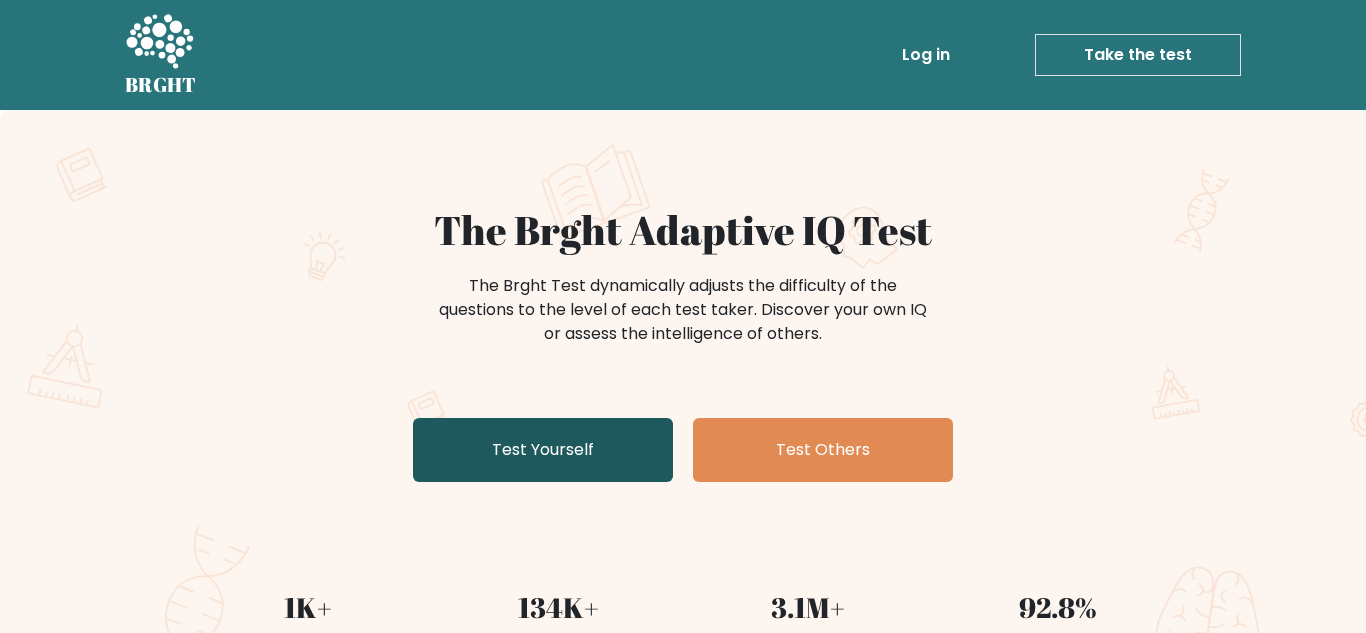 click on "Test Yourself" at bounding box center (543, 450) 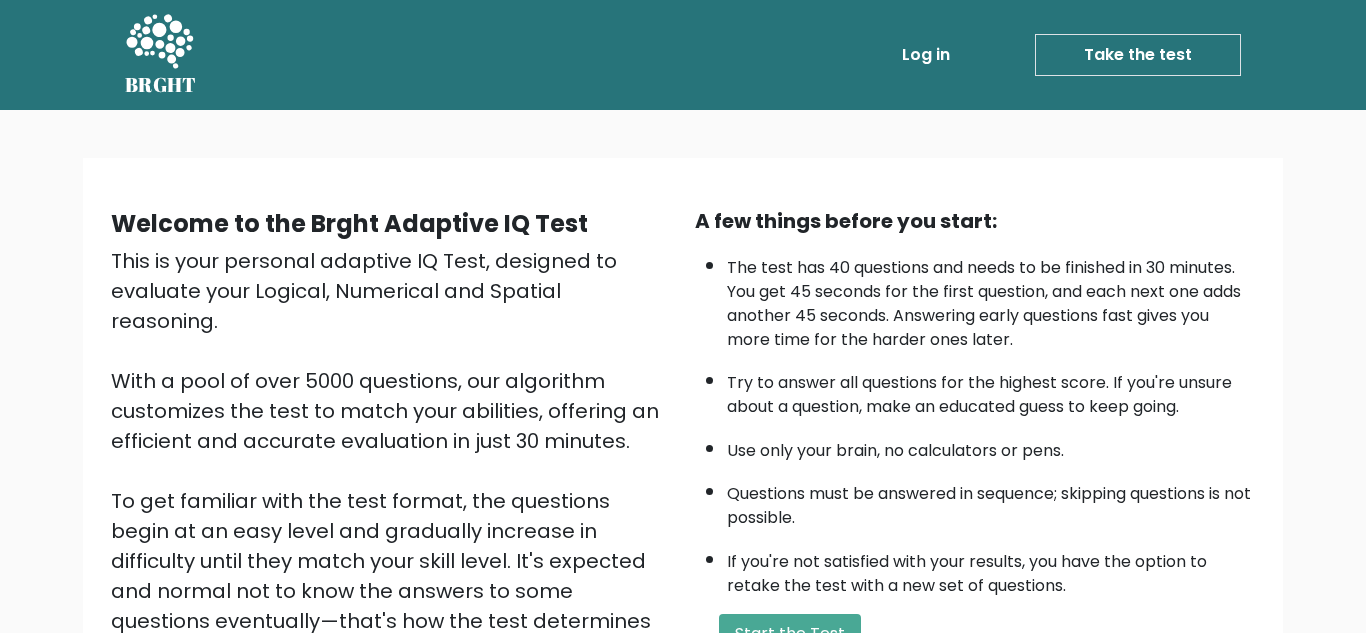 scroll, scrollTop: 0, scrollLeft: 0, axis: both 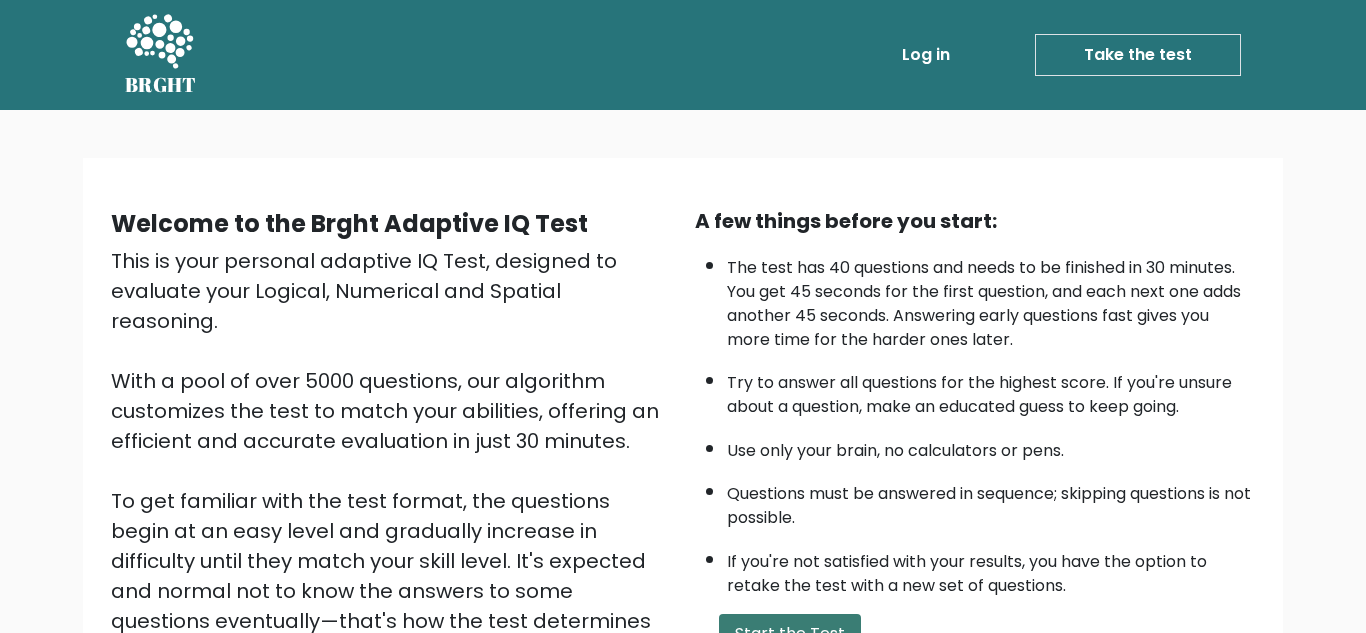 click on "Start the Test" at bounding box center [790, 634] 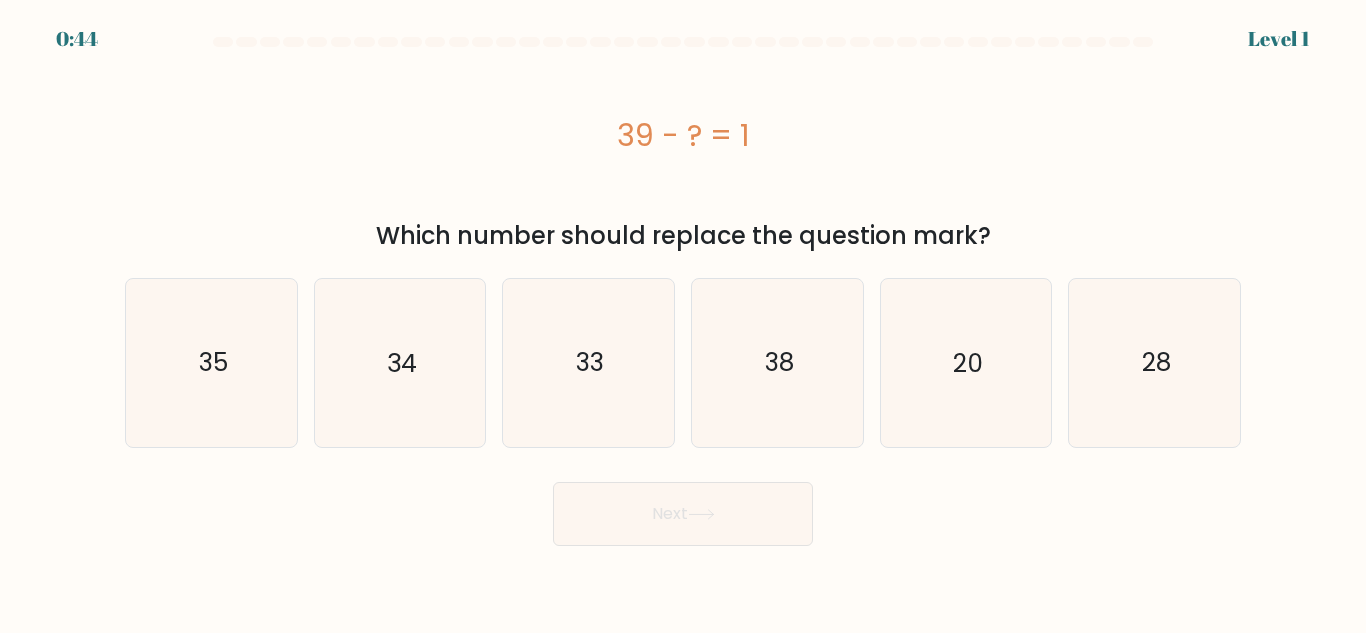 scroll, scrollTop: 0, scrollLeft: 0, axis: both 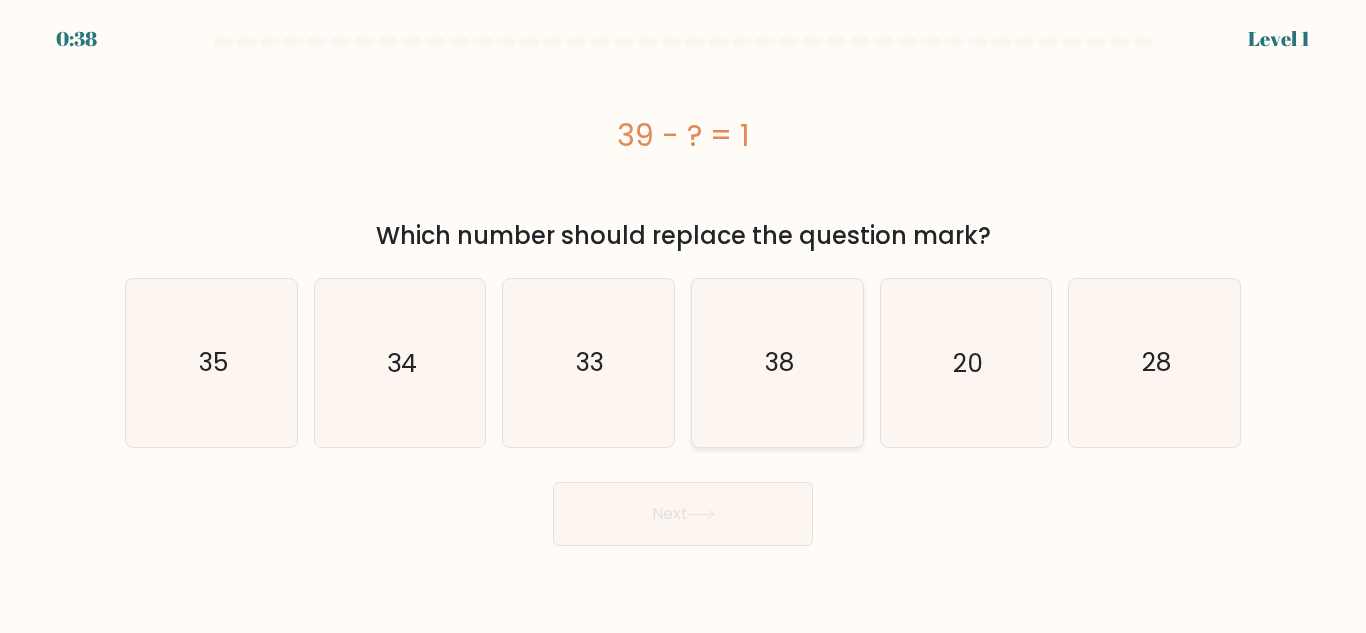 click on "38" 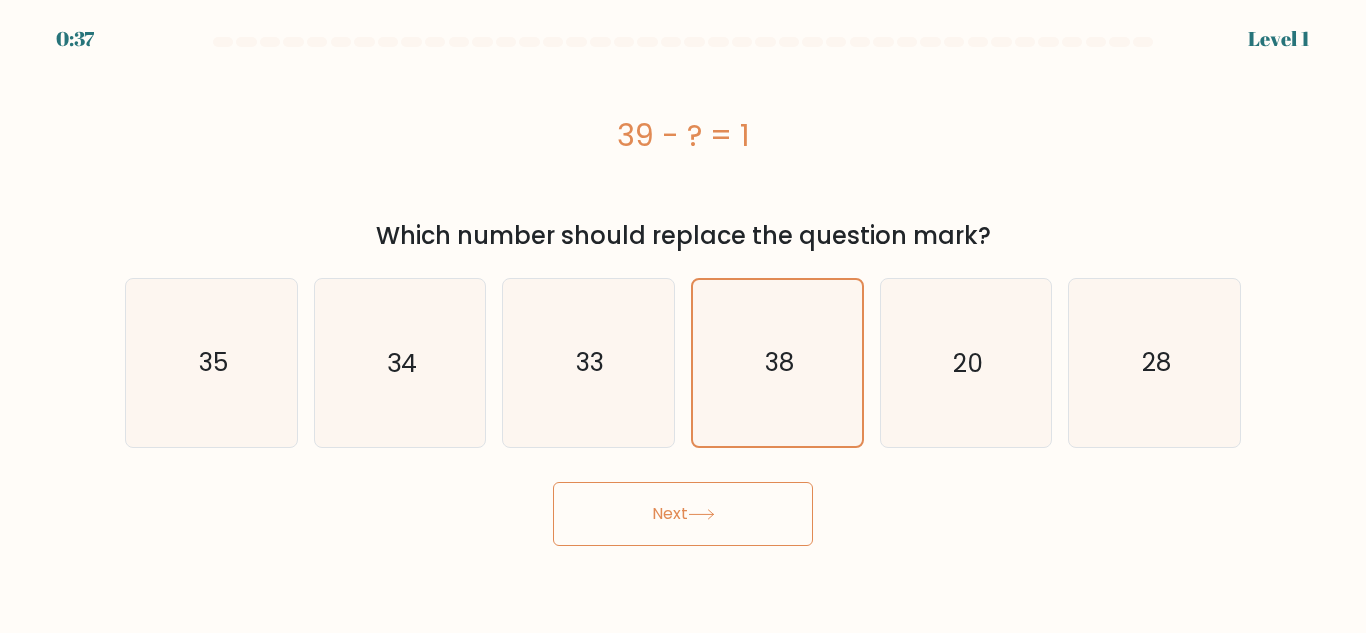 click on "Next" at bounding box center (683, 514) 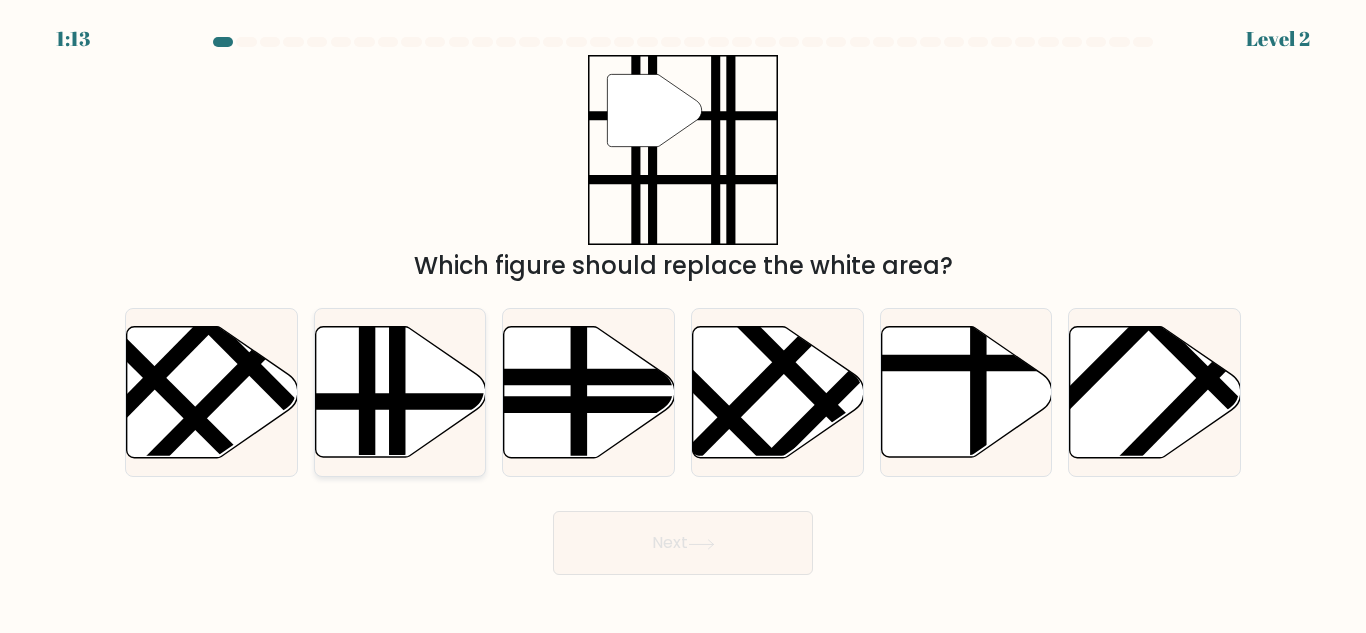 click 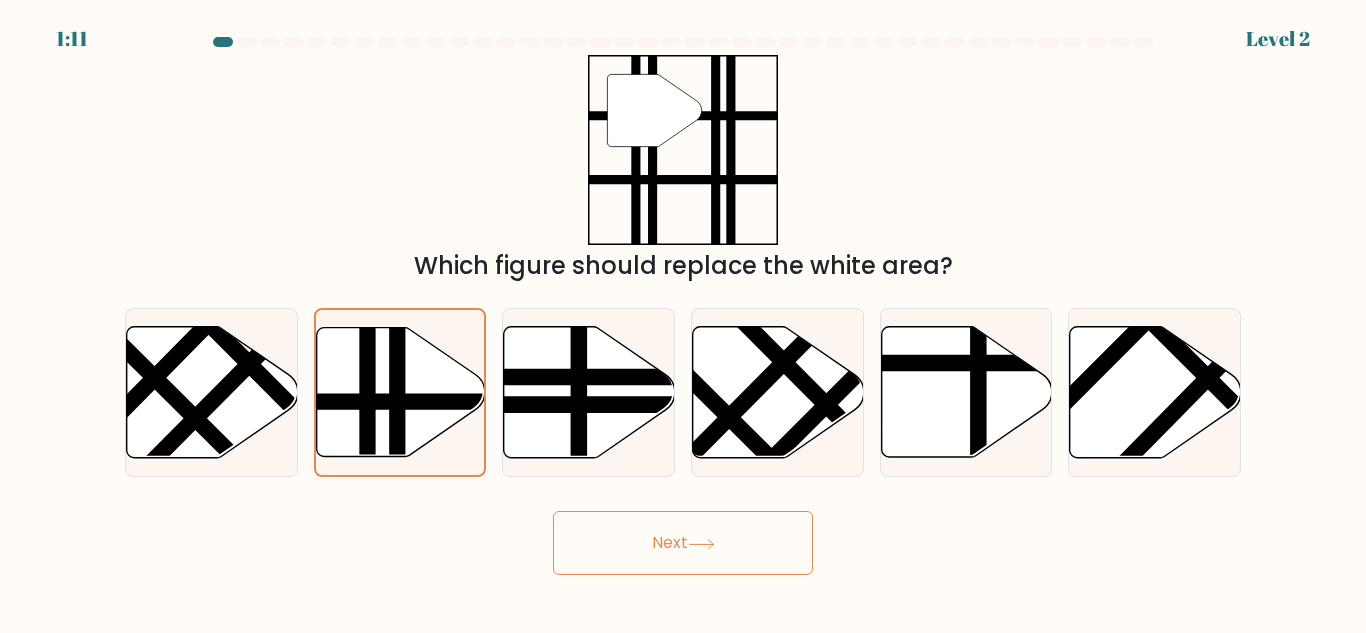 click 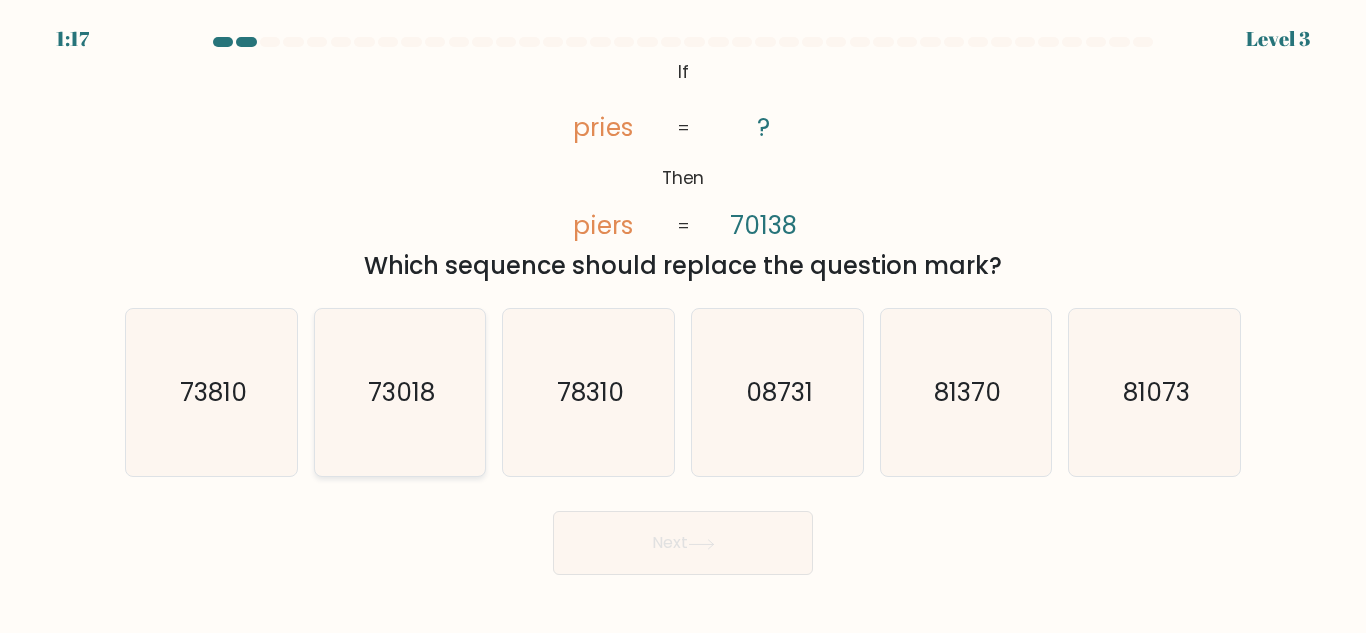 click on "73018" 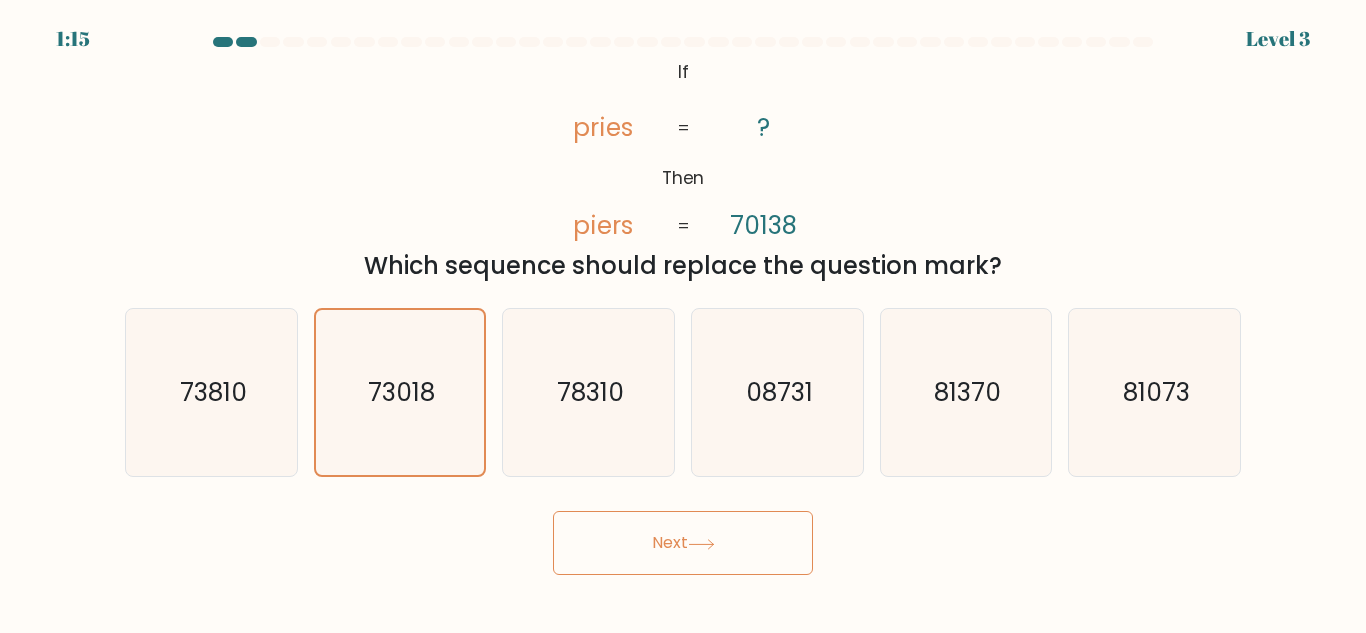 click on "Next" at bounding box center (683, 543) 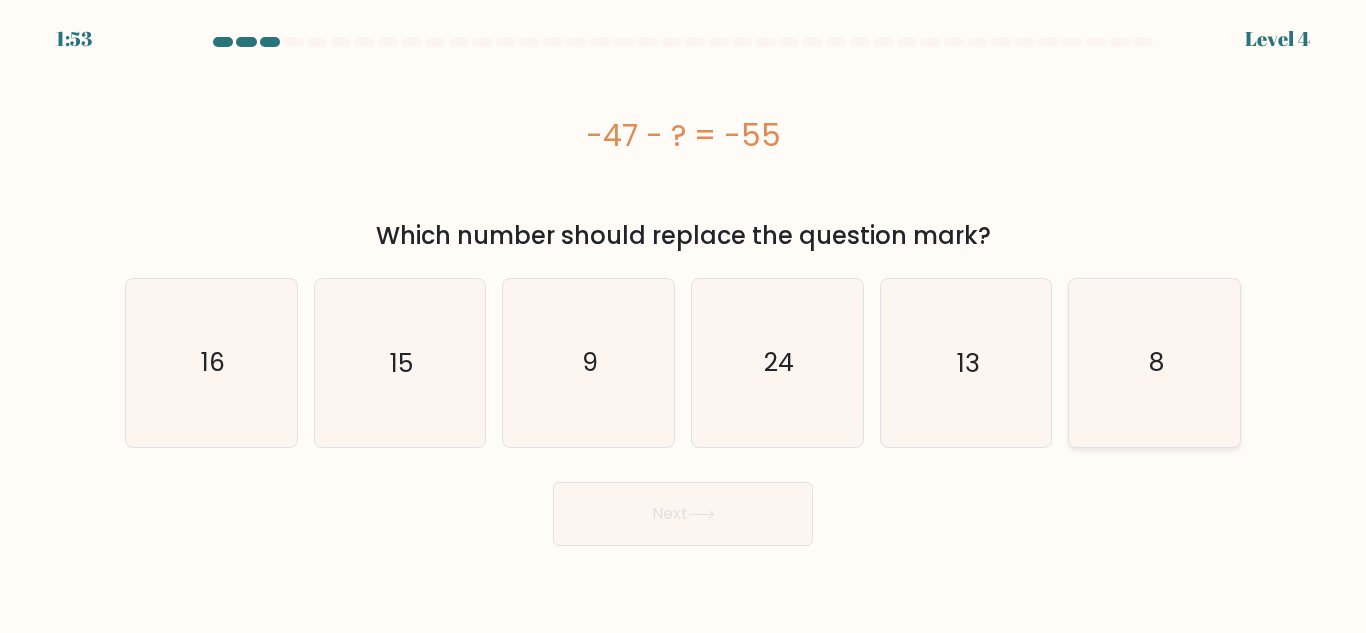 click on "8" 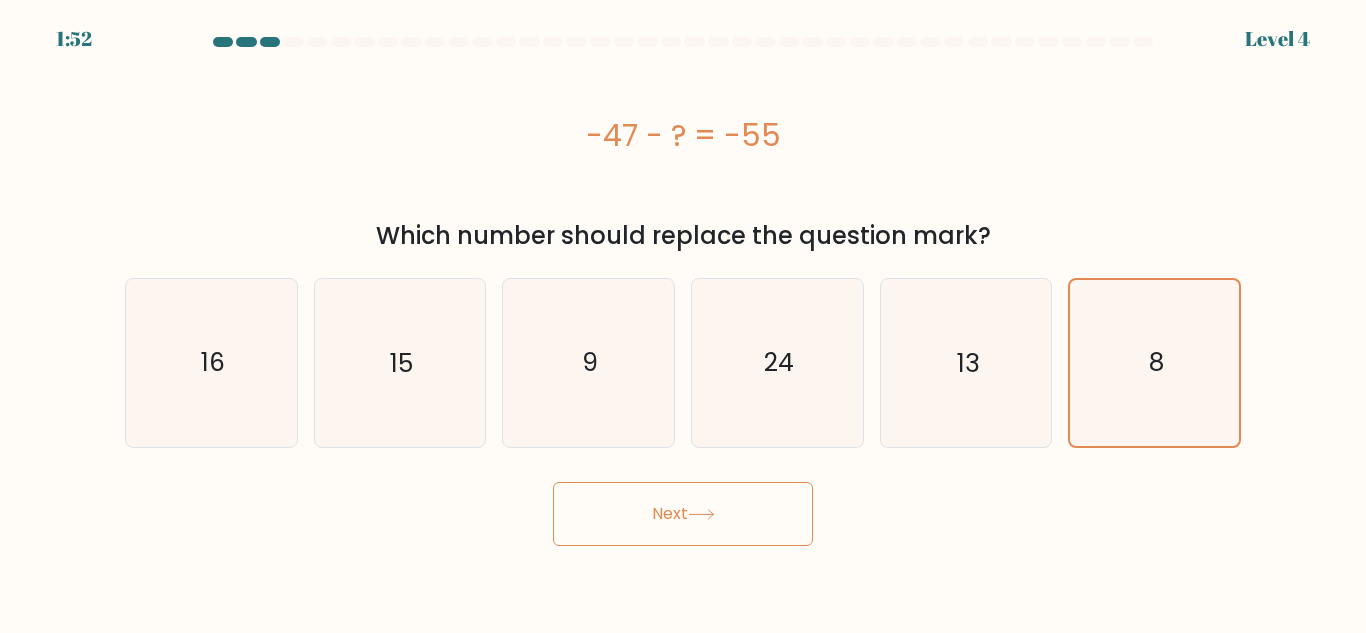 click on "Next" at bounding box center (683, 514) 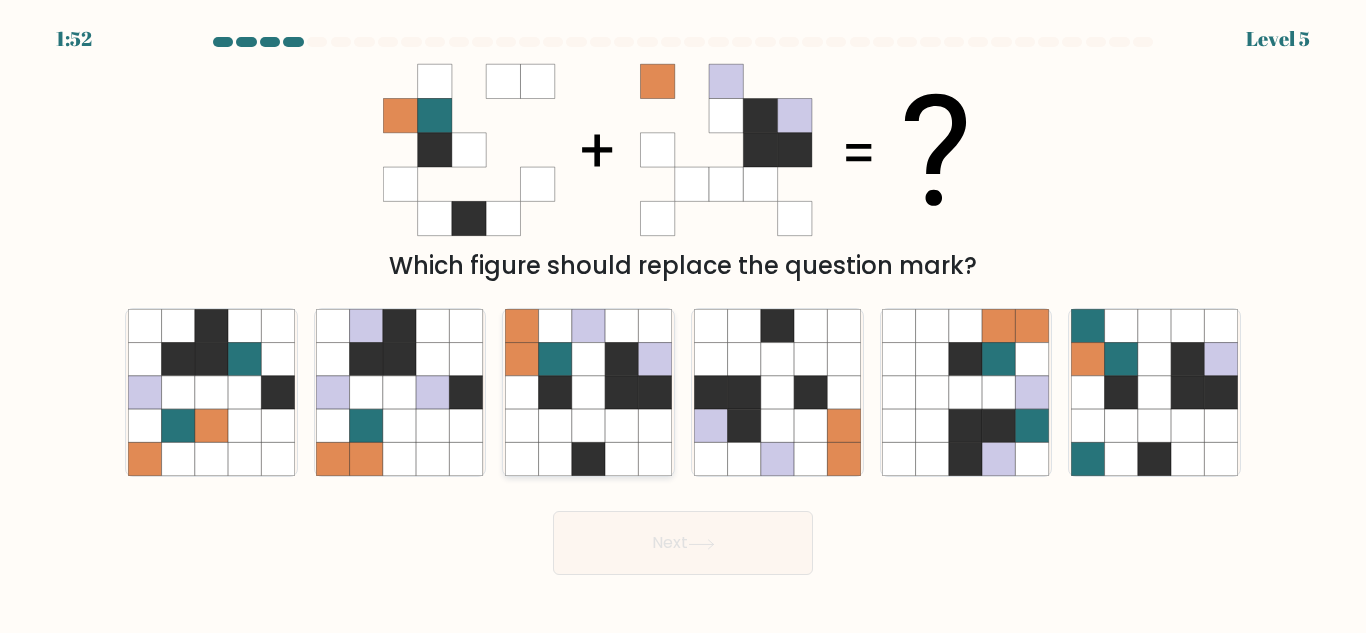 click 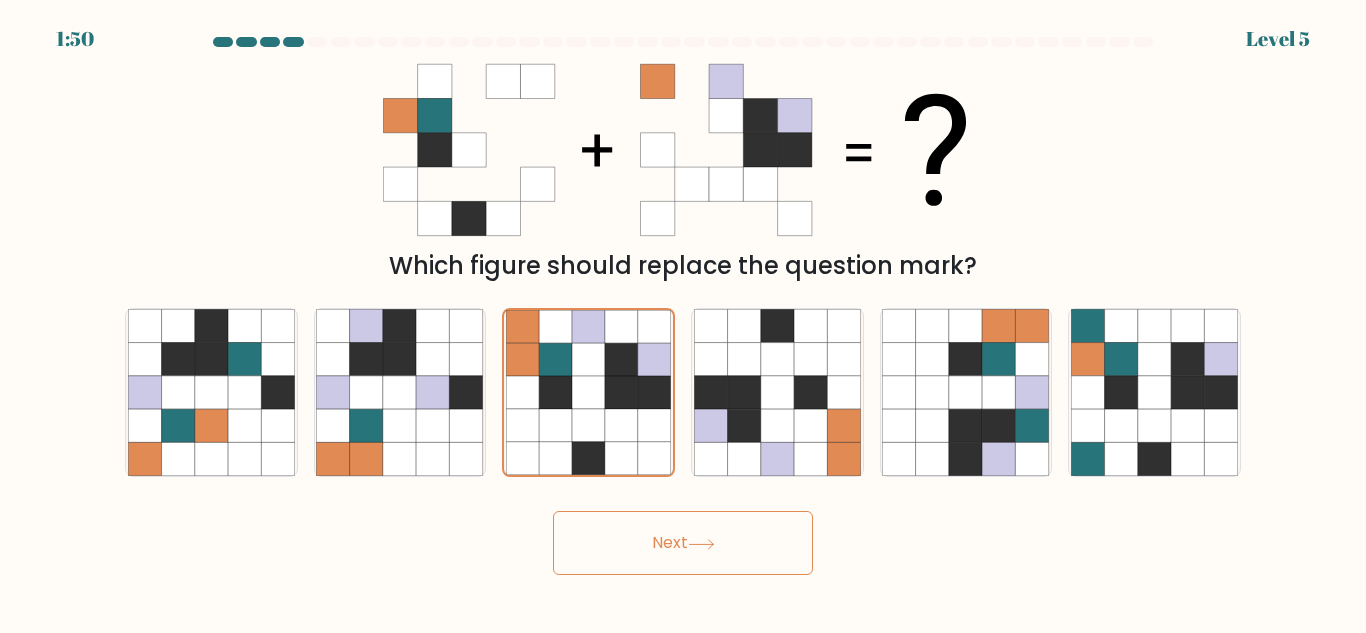 click on "Next" at bounding box center (683, 543) 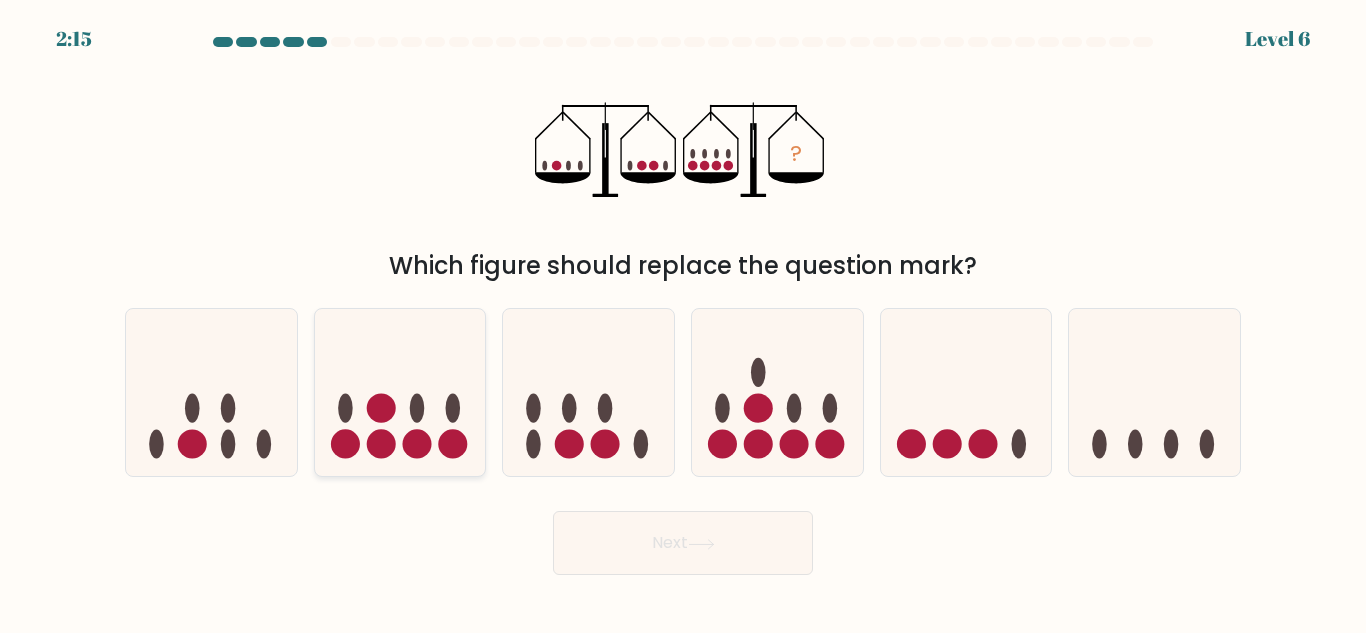 click 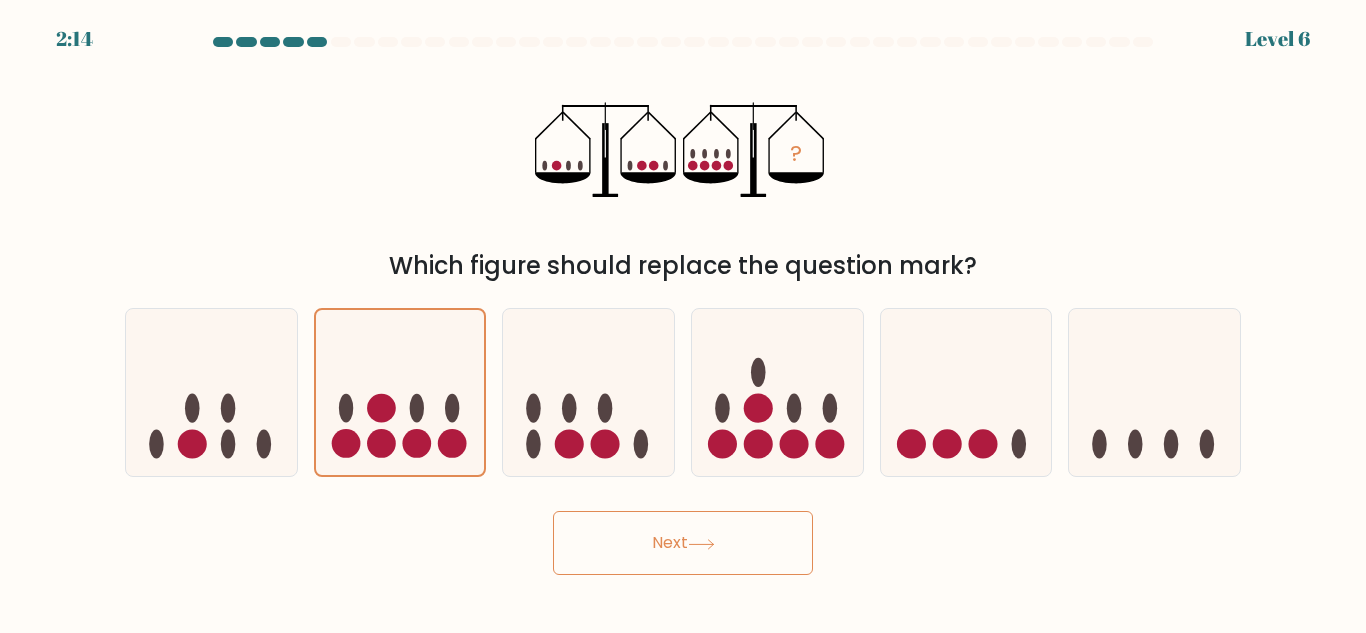 click on "Next" at bounding box center (683, 543) 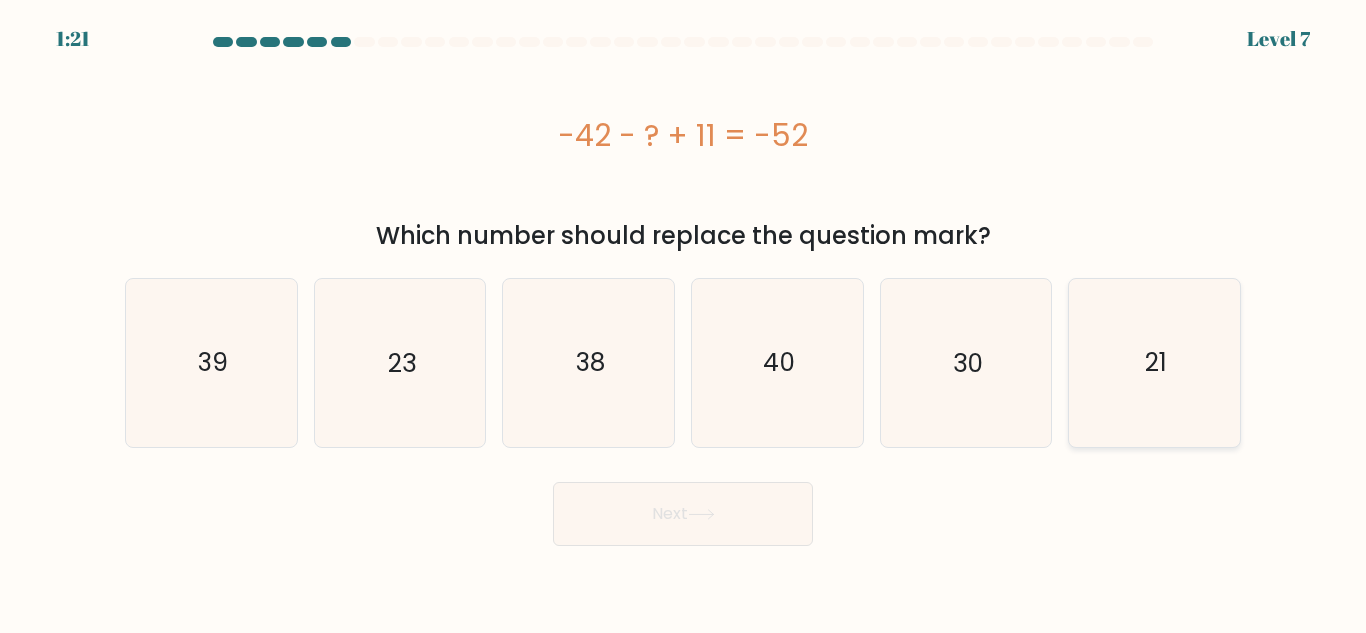 click on "21" 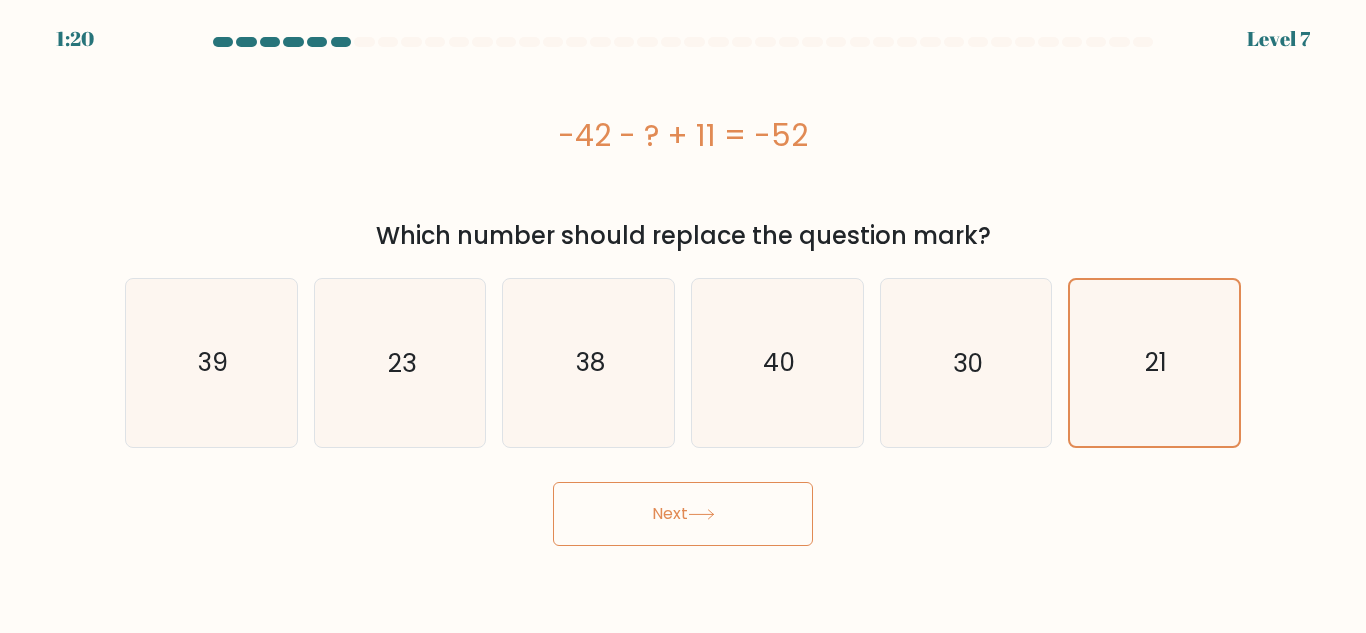 click on "Next" at bounding box center (683, 514) 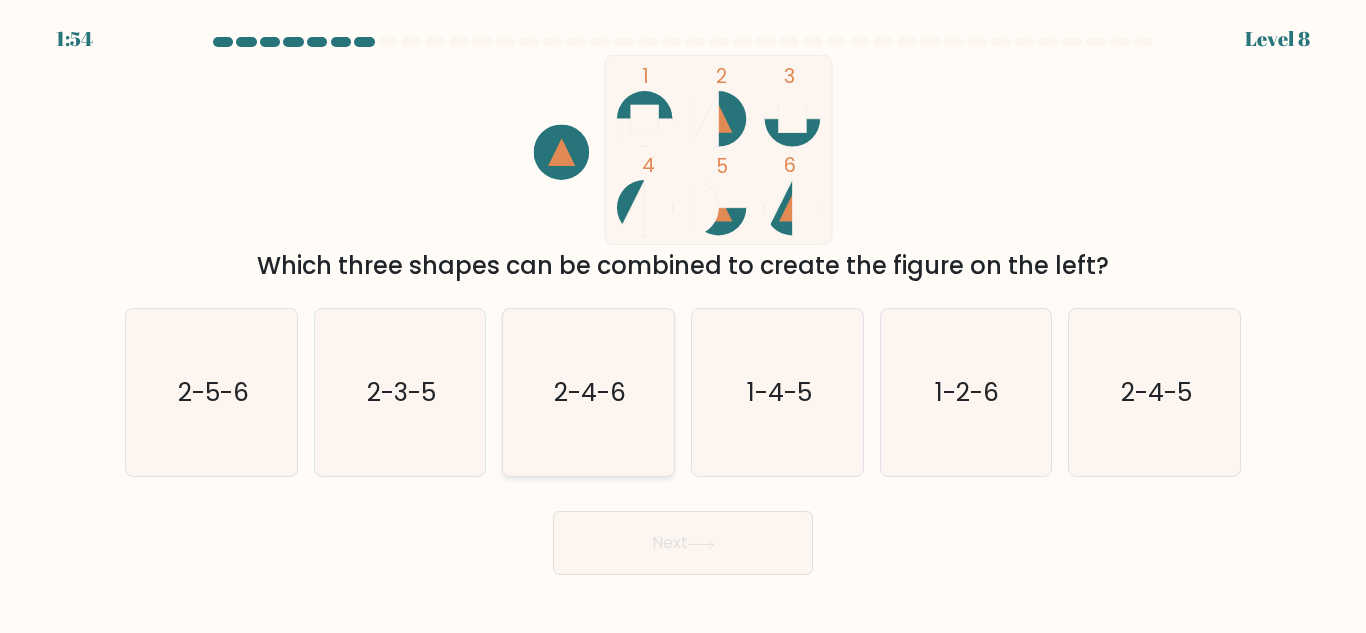 click on "2-4-6" 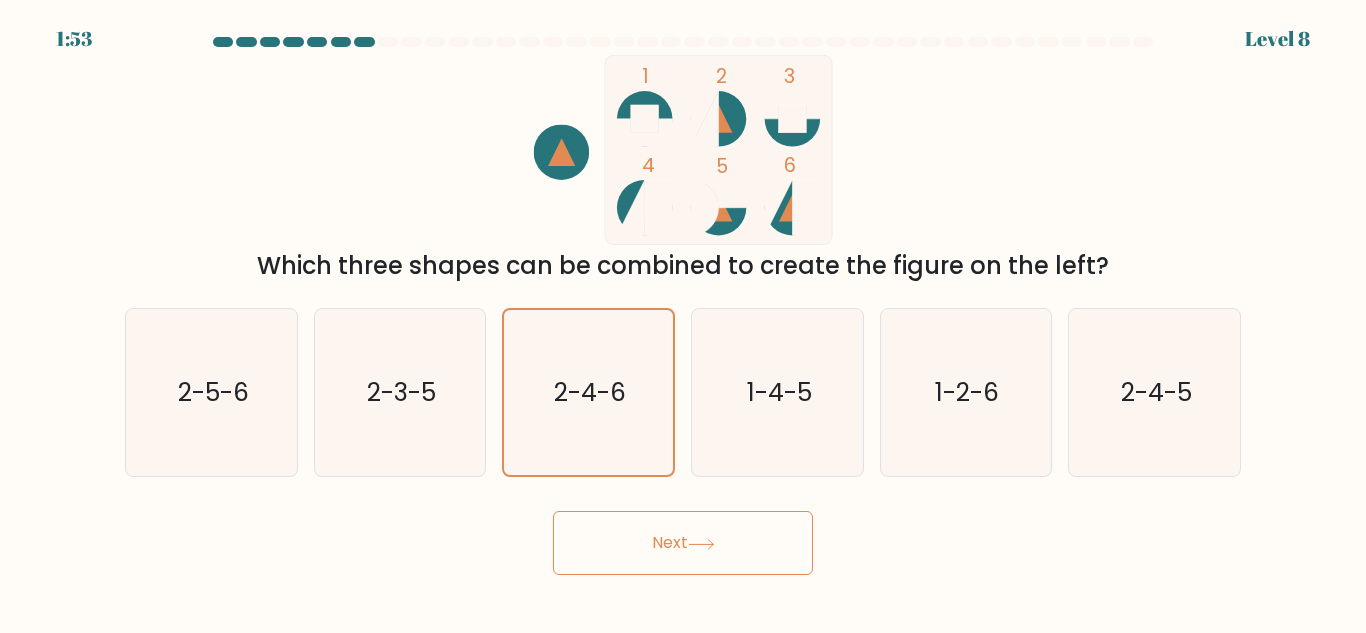 click on "Next" at bounding box center [683, 543] 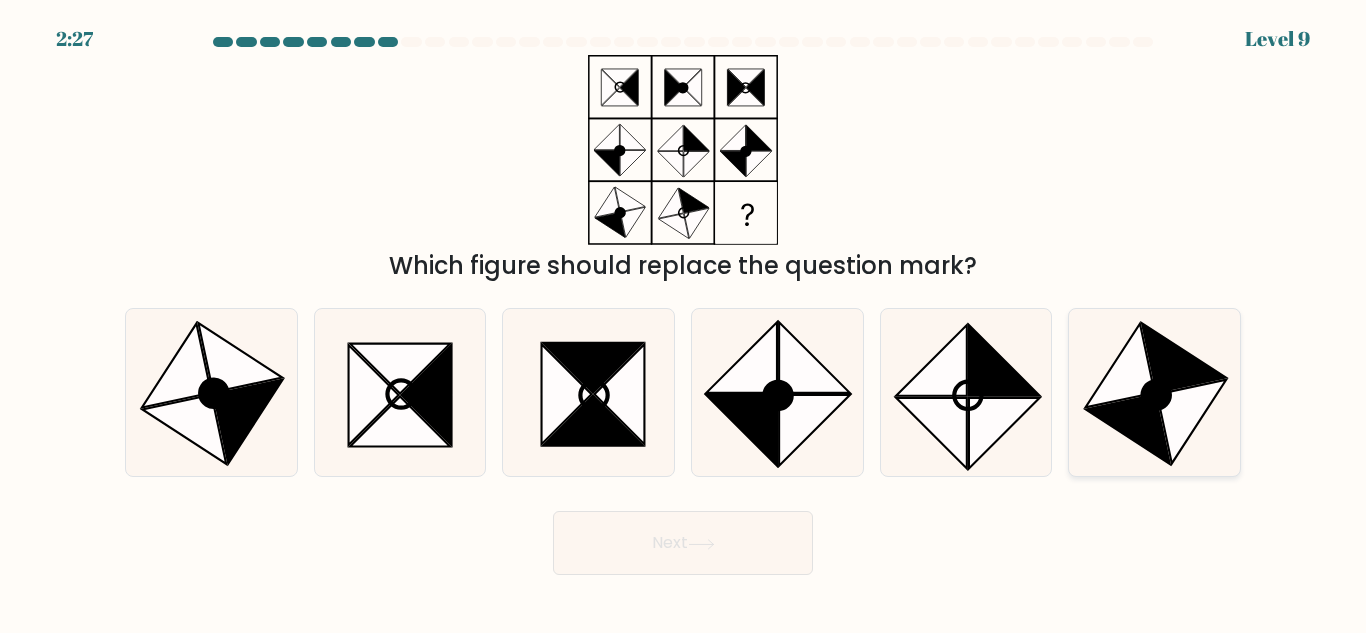 click 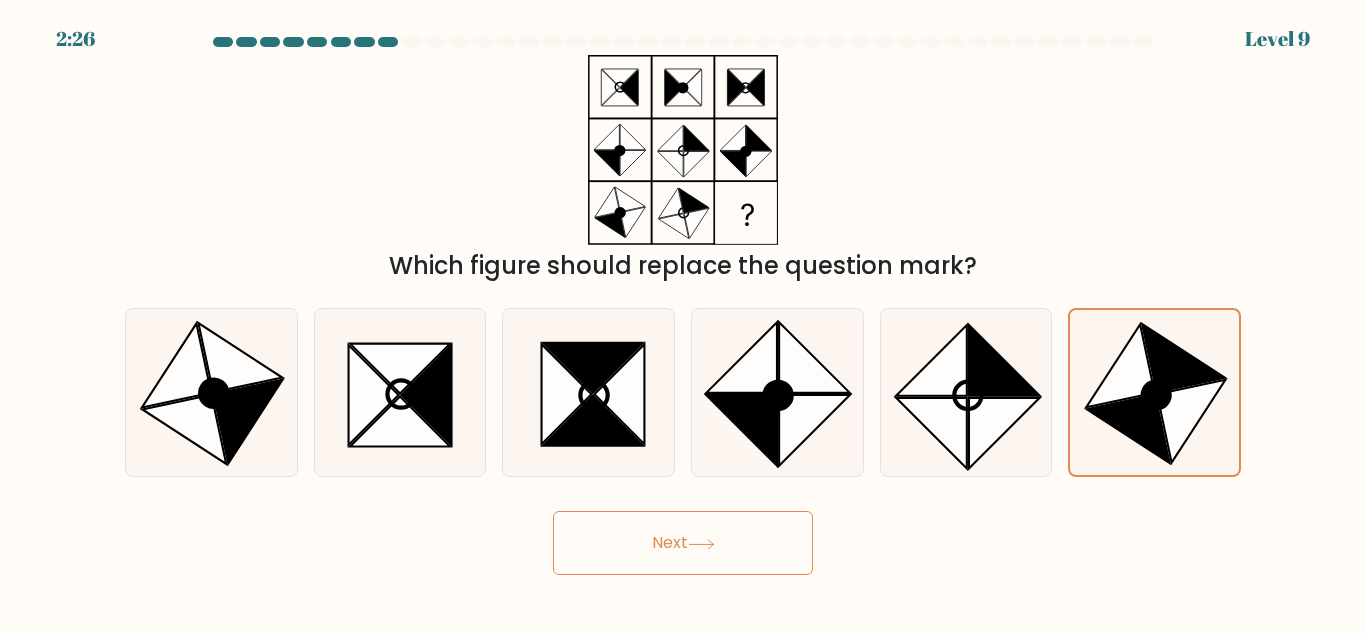 click on "Next" at bounding box center (683, 543) 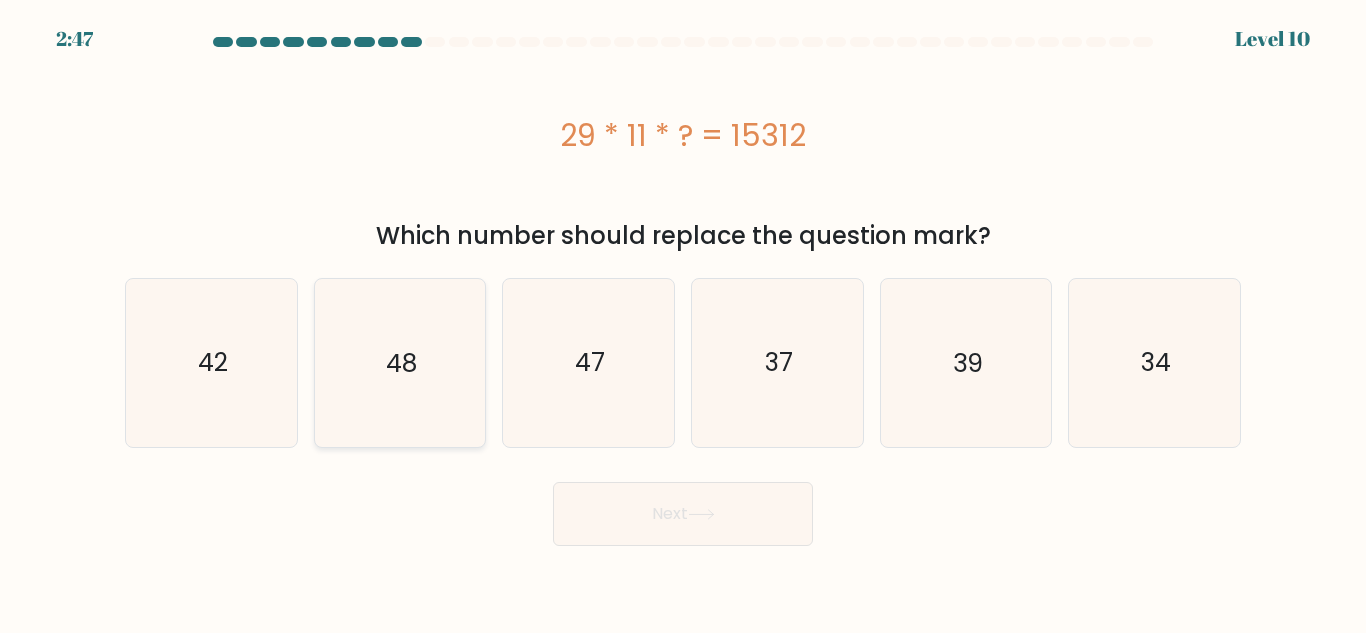 click on "48" 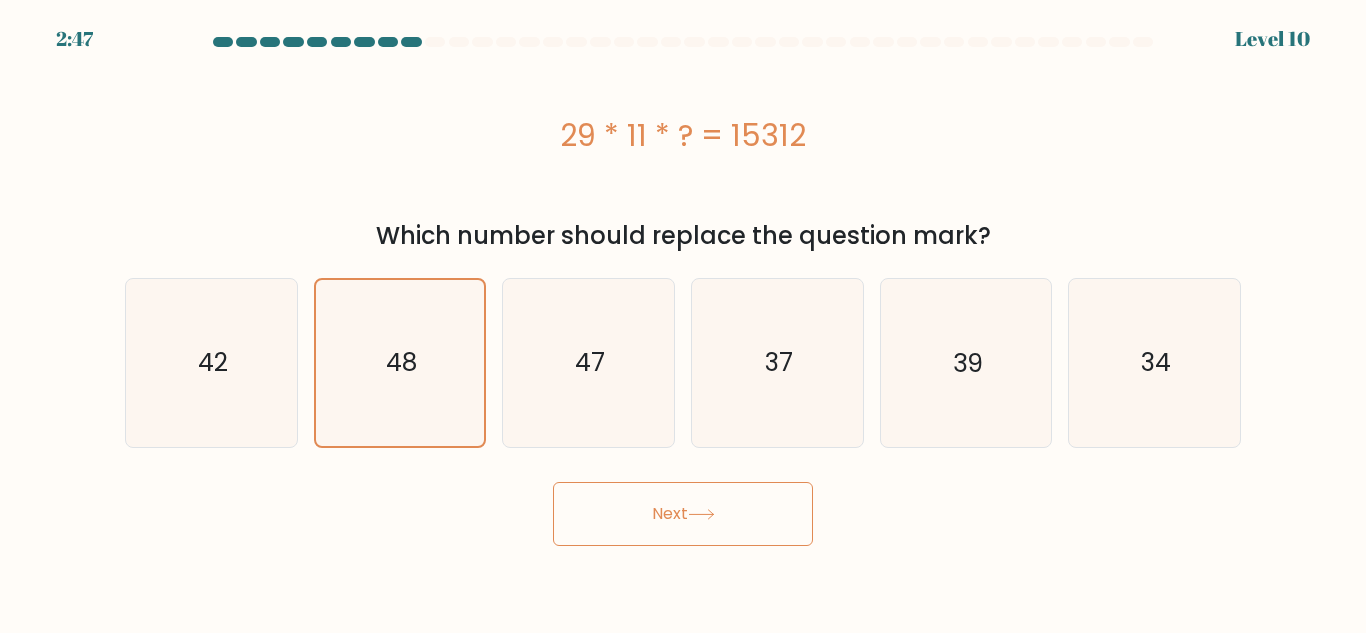 click on "Next" at bounding box center [683, 514] 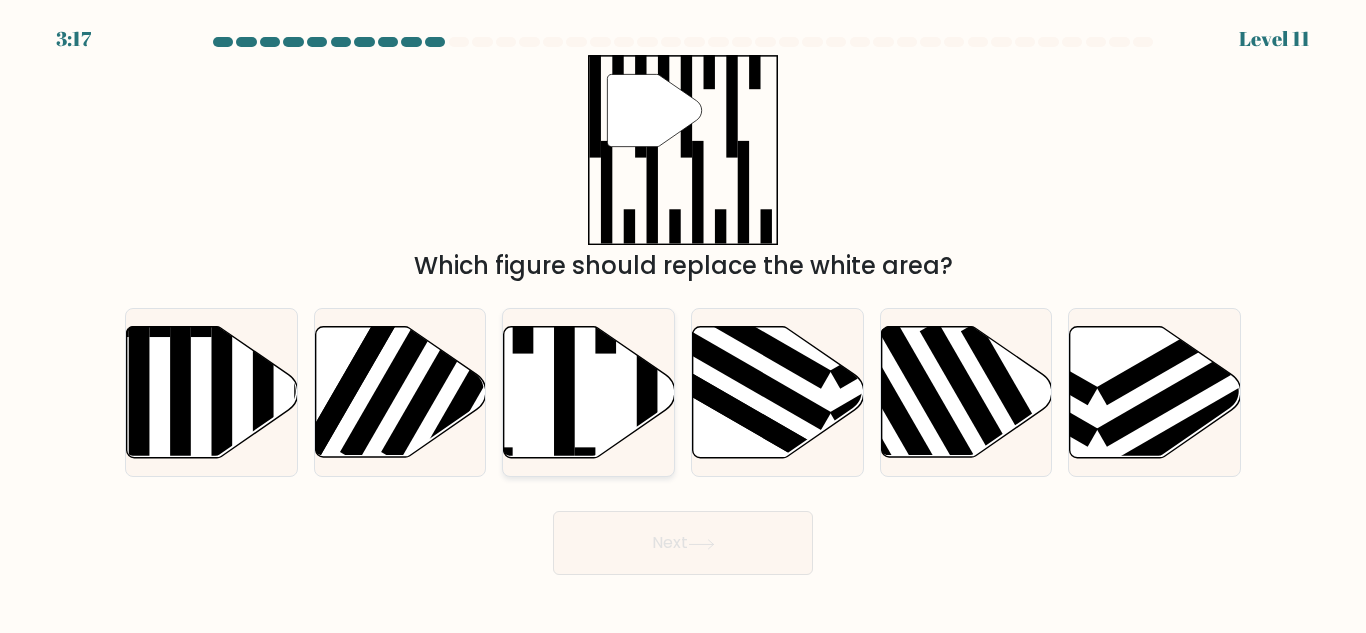 click 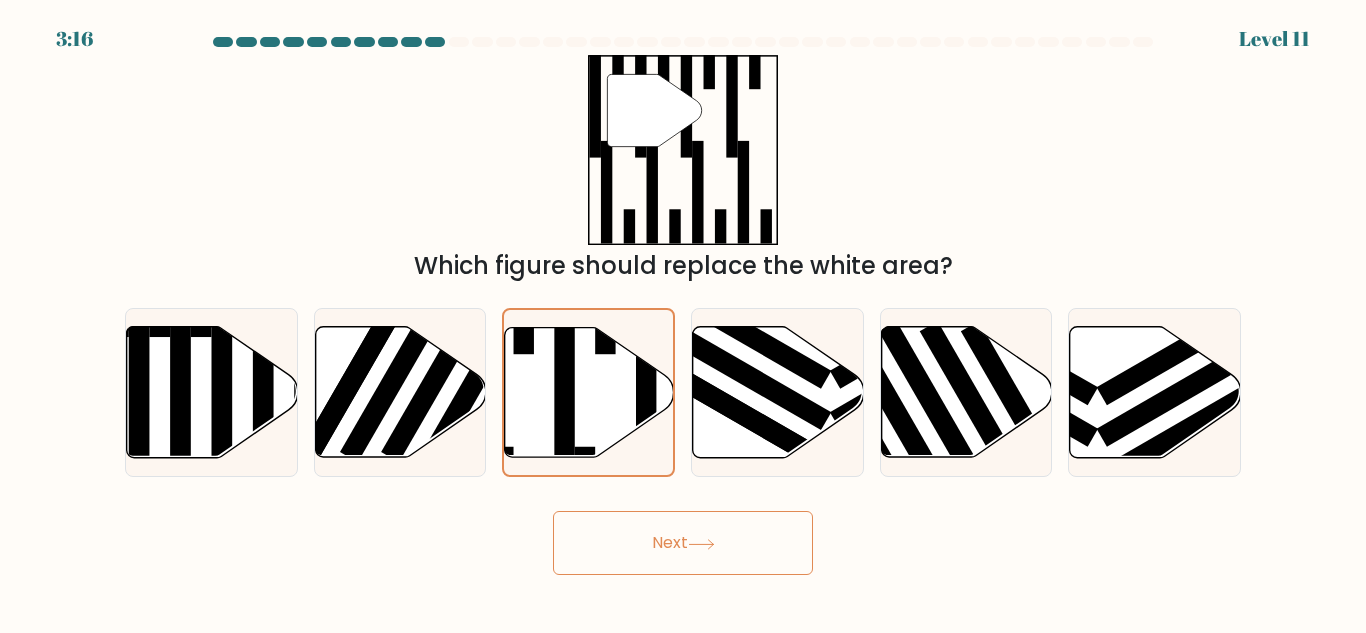 click on "Next" at bounding box center (683, 543) 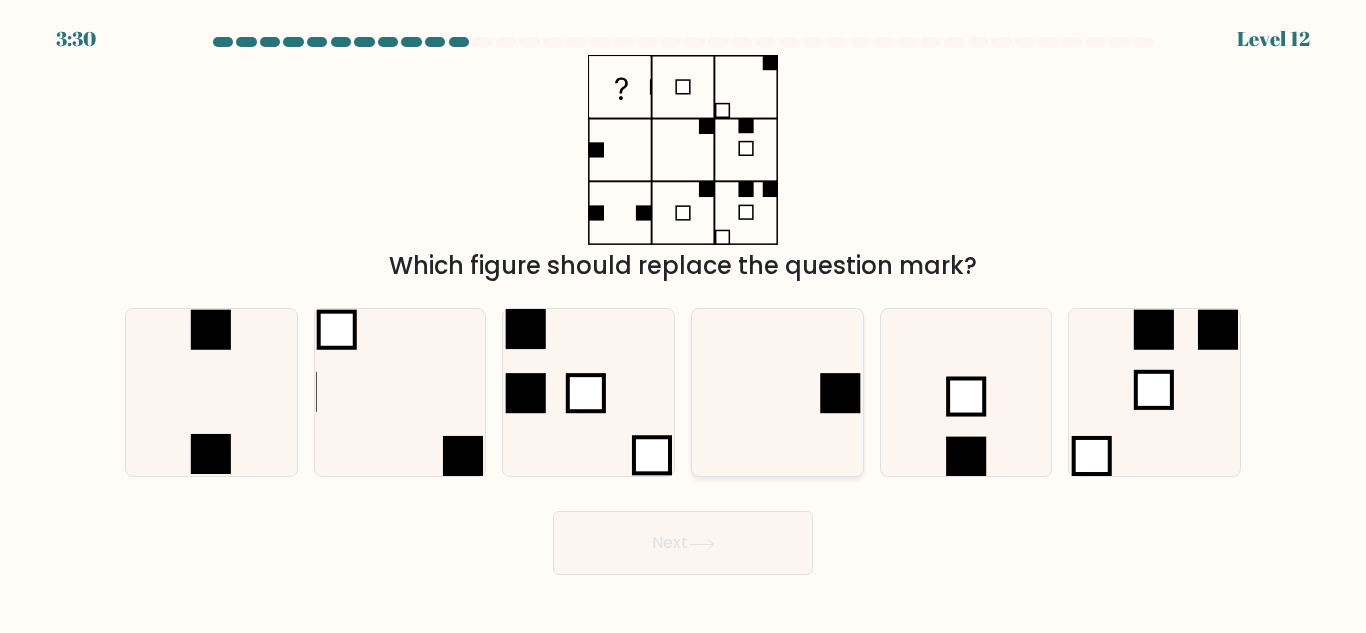 click at bounding box center [777, 392] 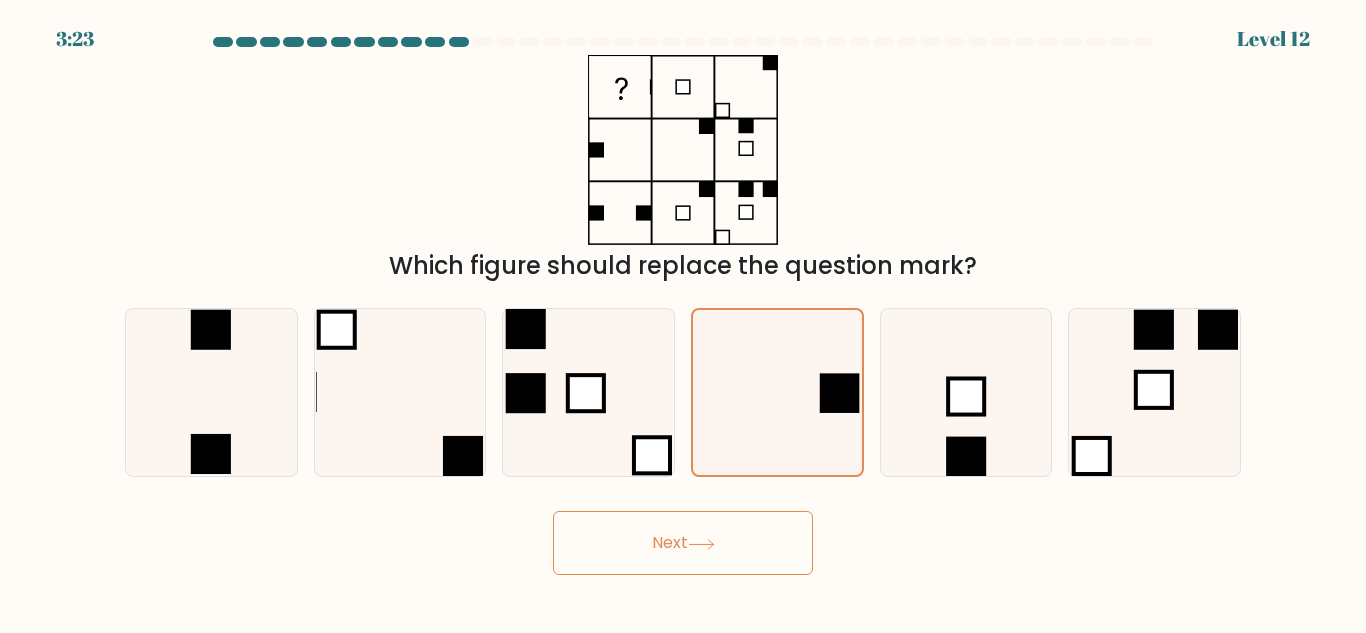 click on "Next" at bounding box center [683, 543] 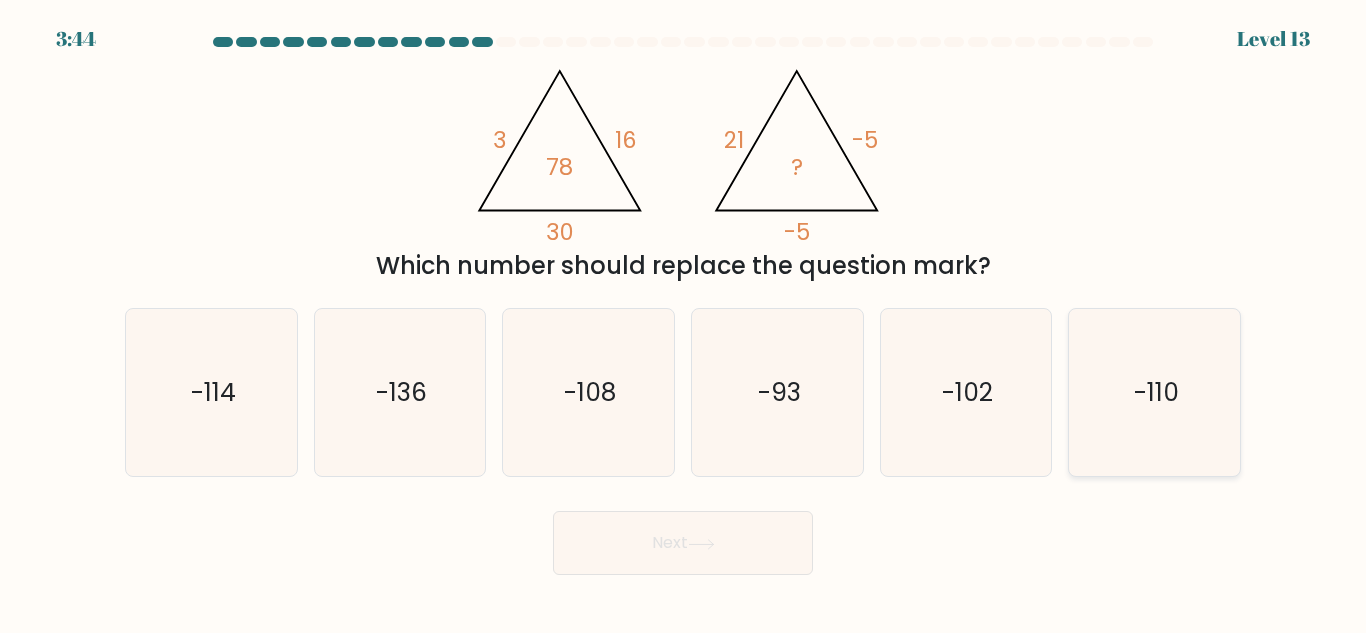 click on "-110" 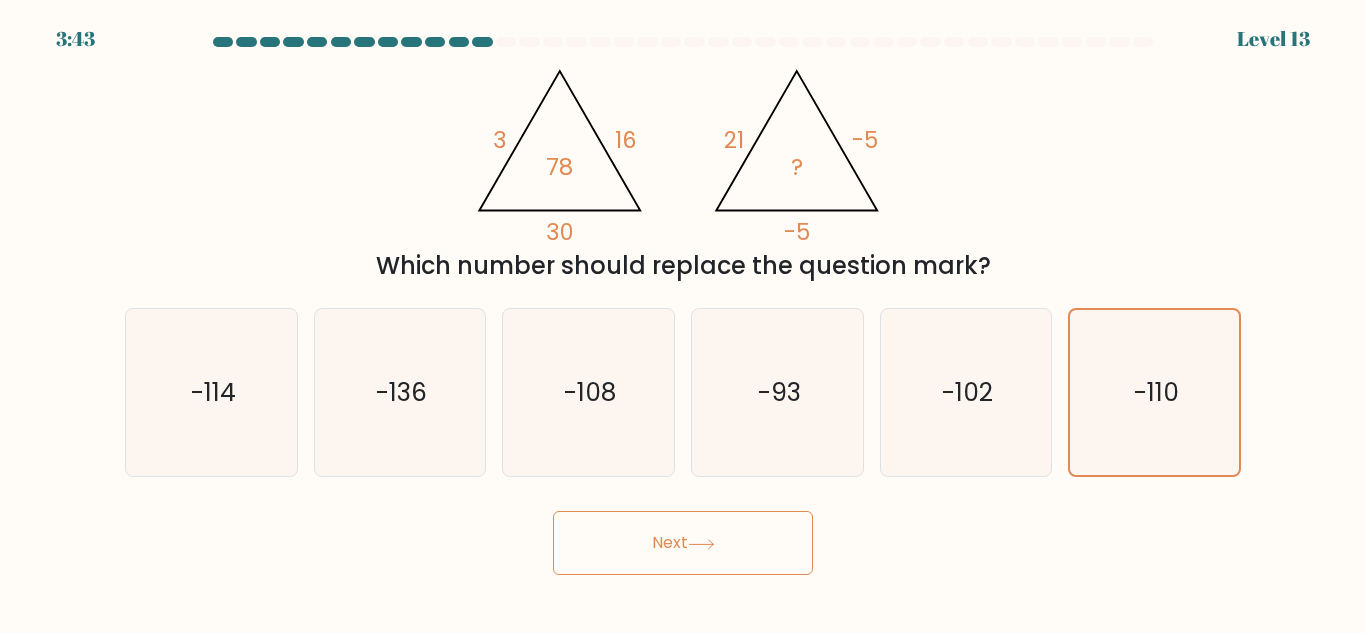 click on "Next" at bounding box center (683, 543) 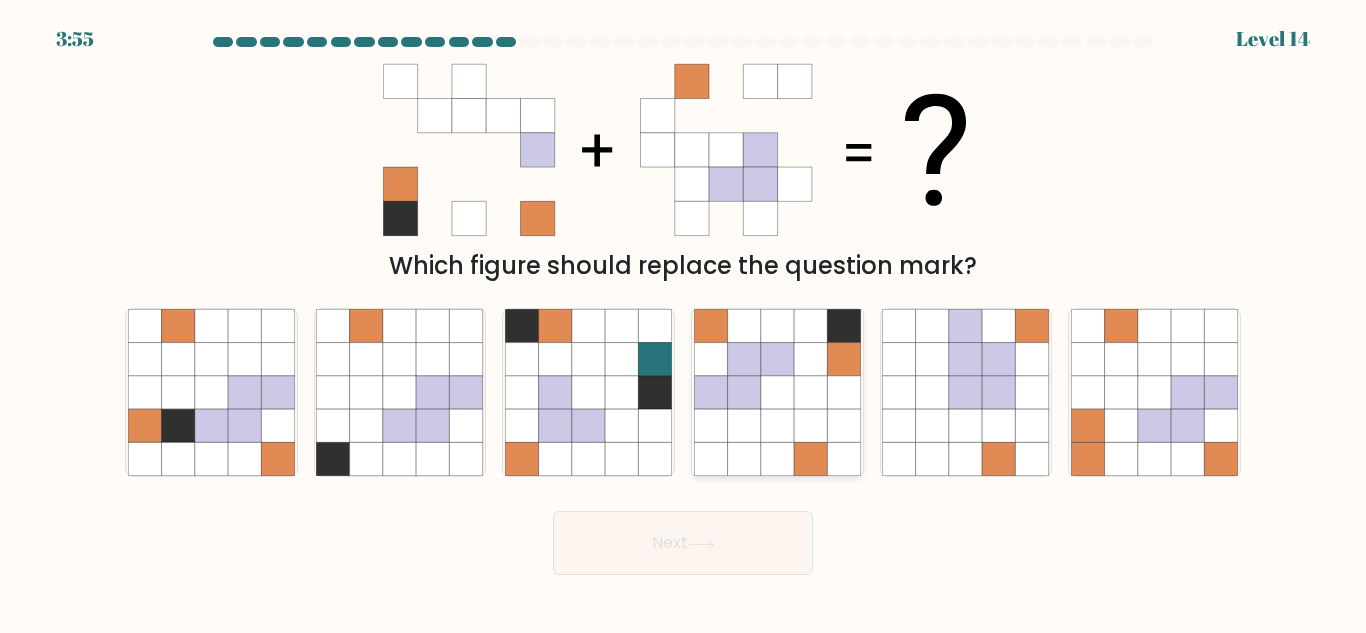 click 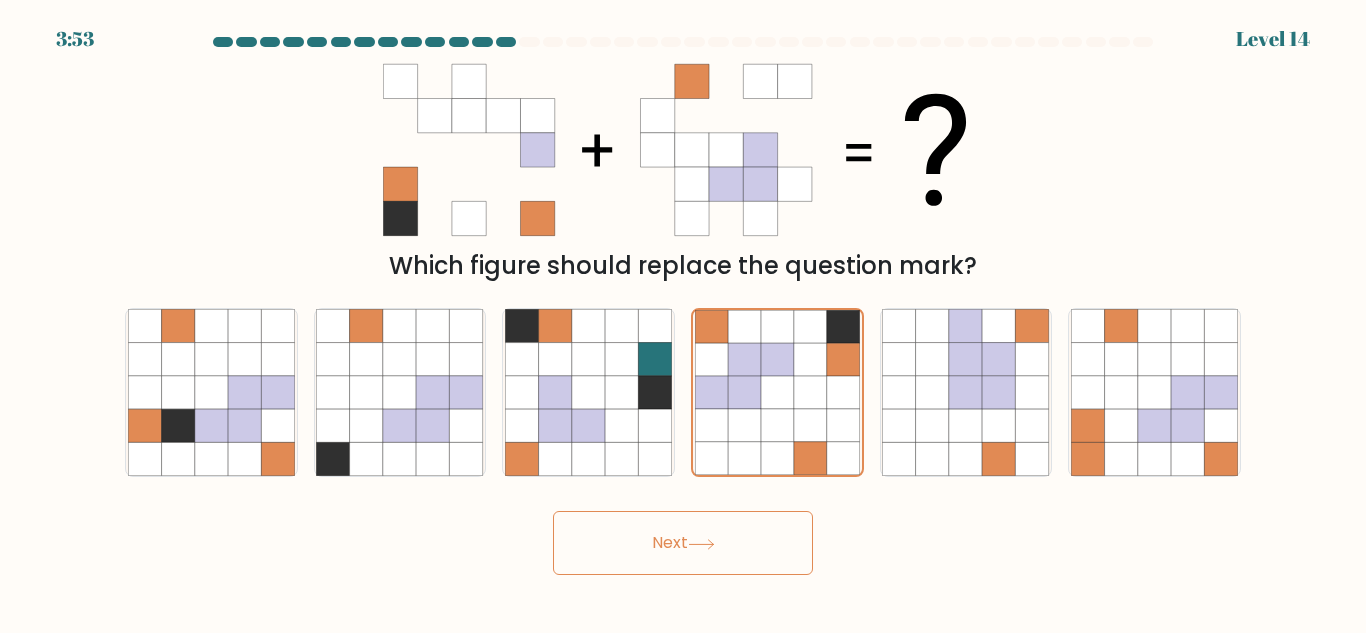 click on "Next" at bounding box center [683, 543] 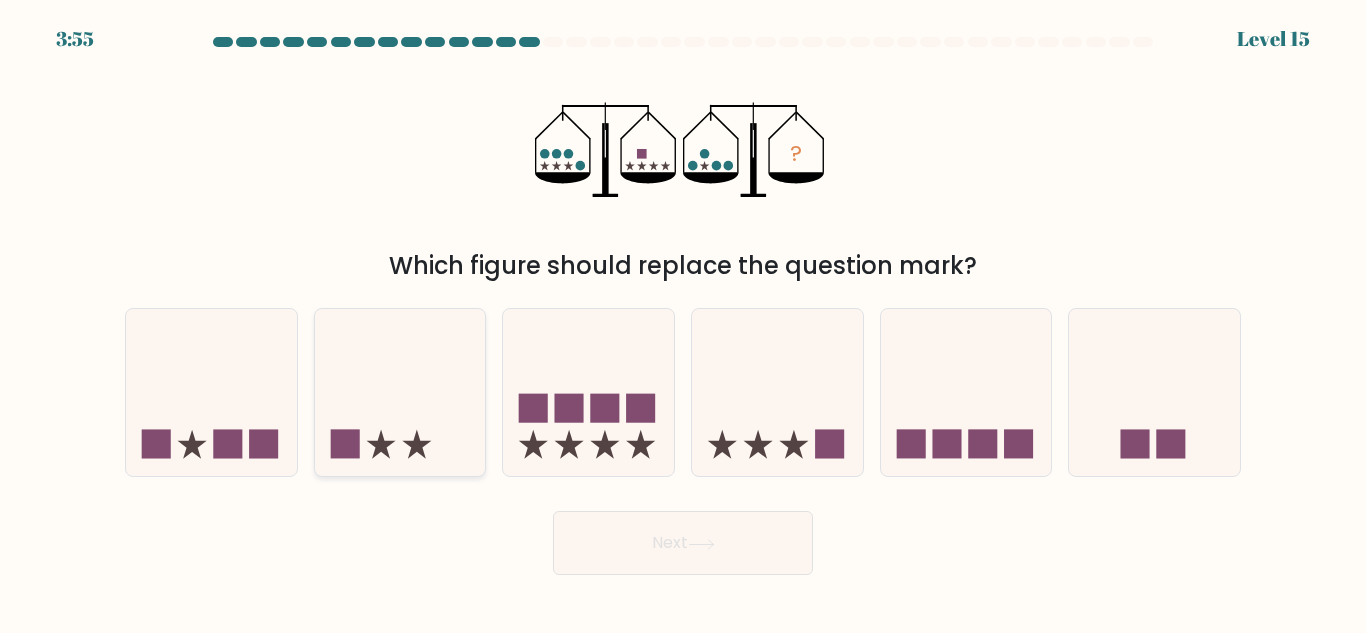 click 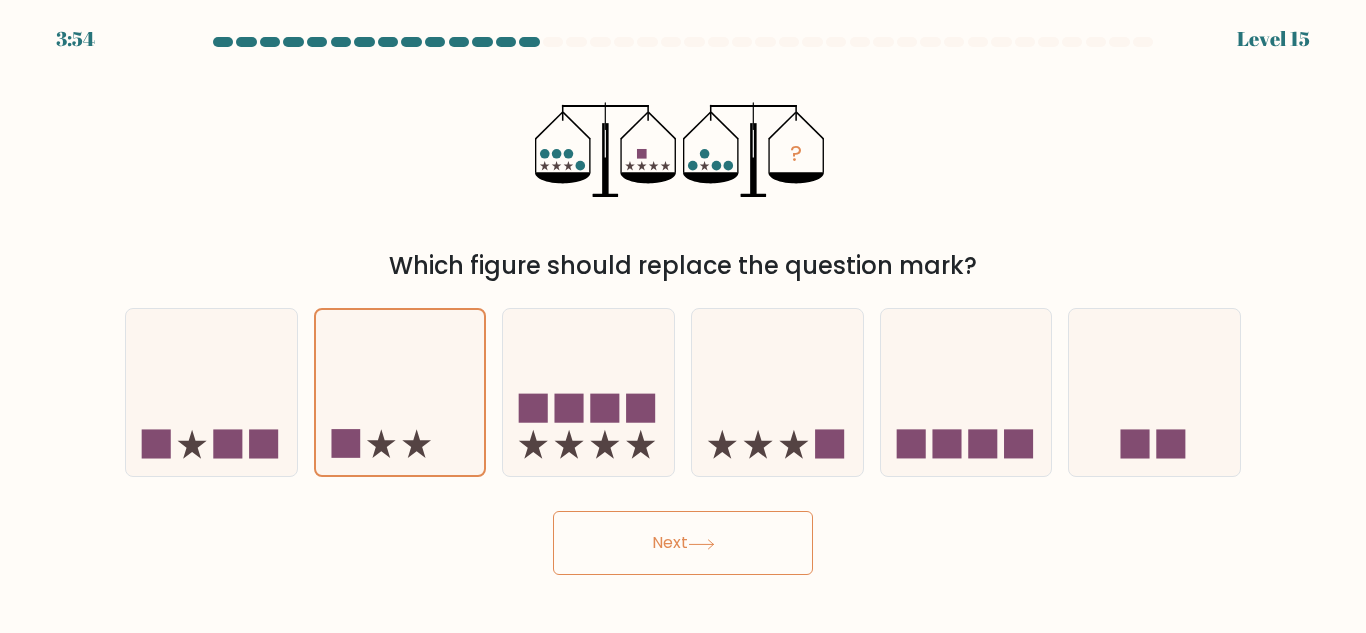click on "Next" at bounding box center [683, 543] 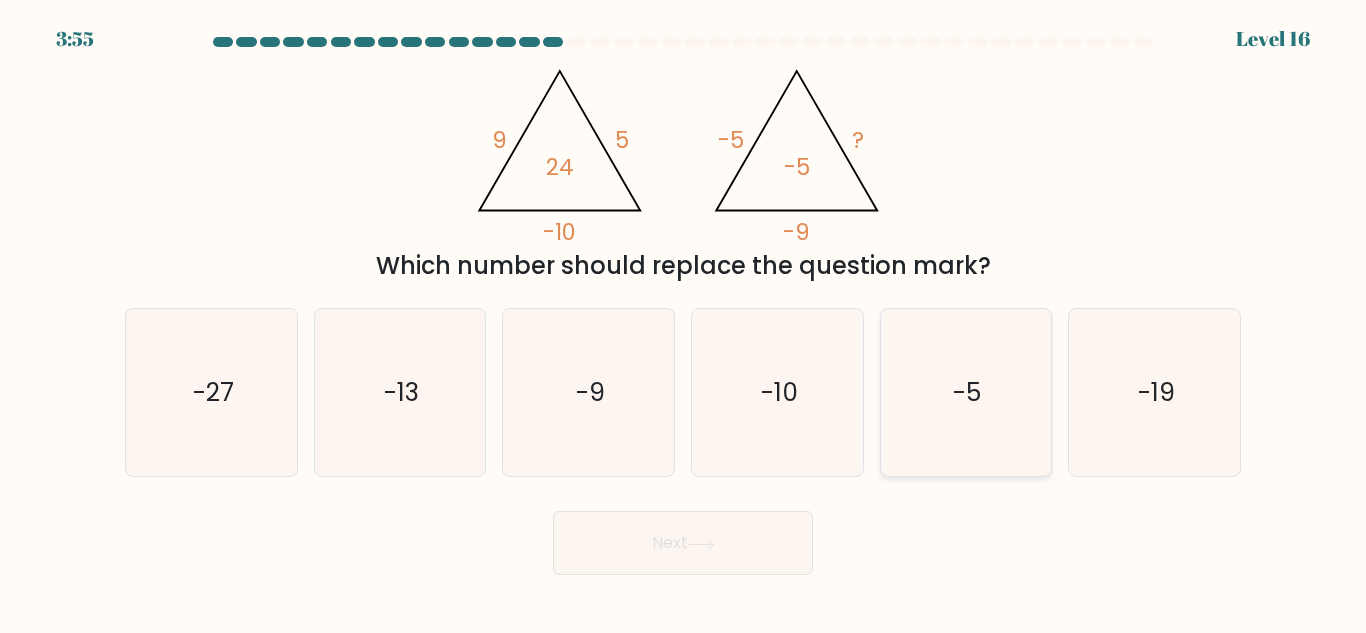 click on "-5" 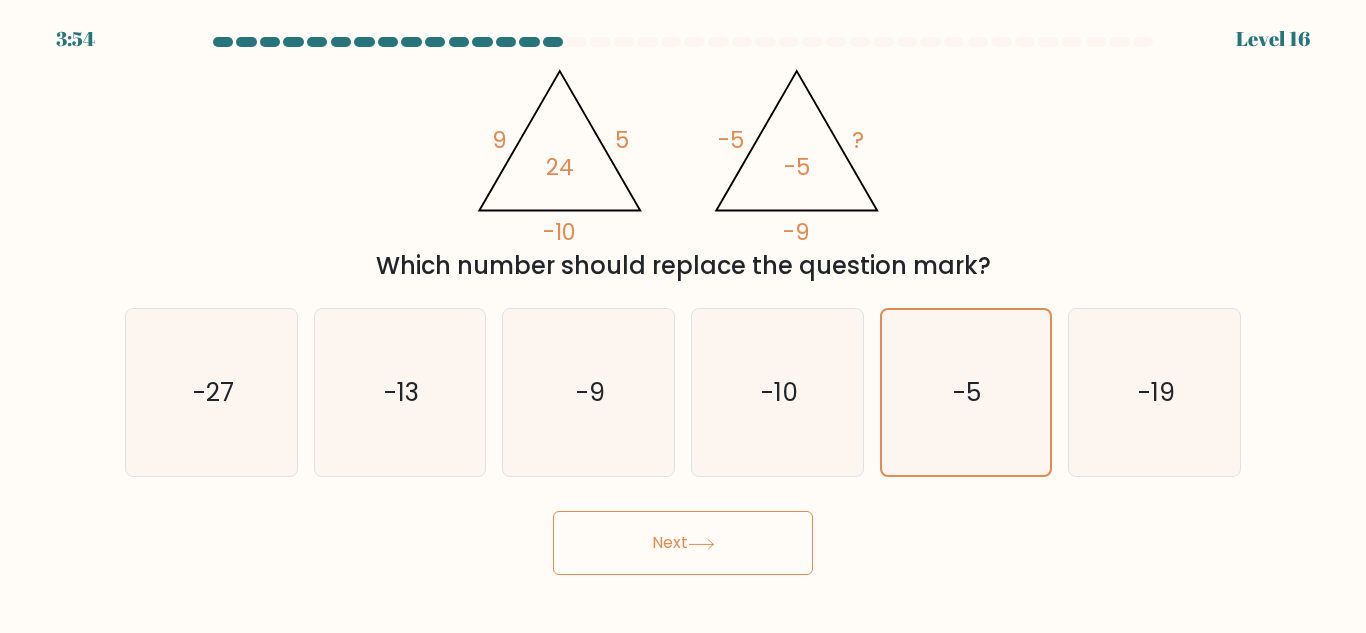 click on "Next" at bounding box center (683, 543) 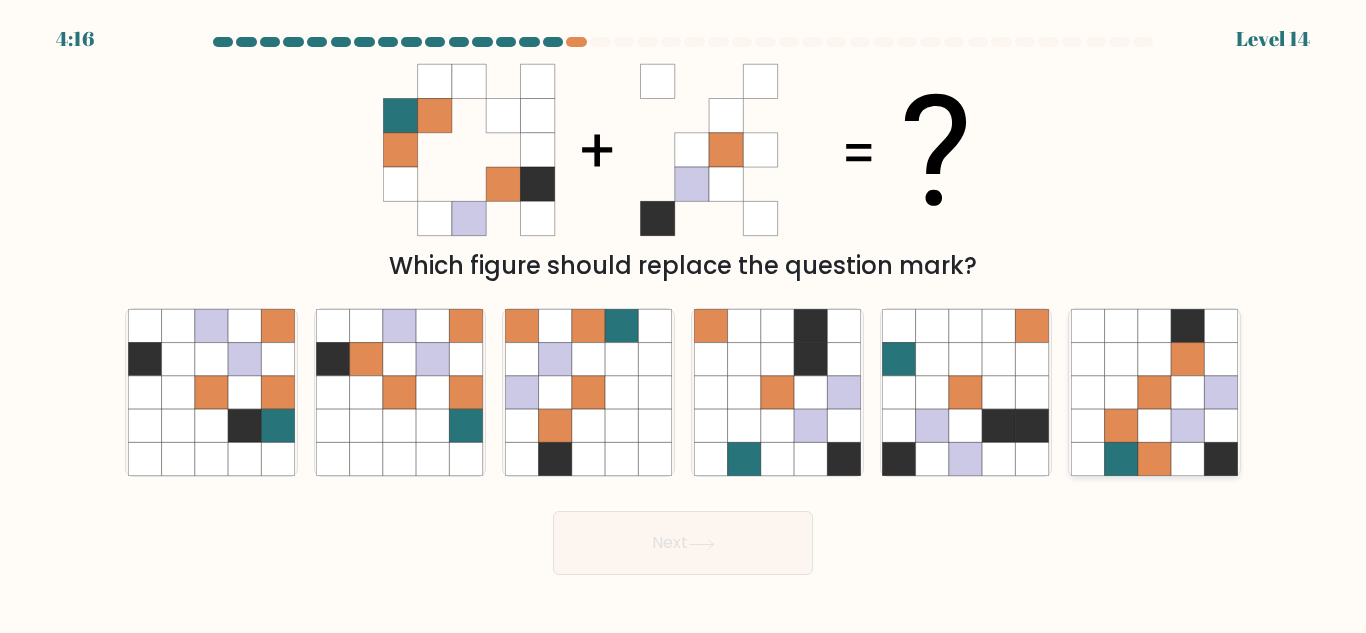 click 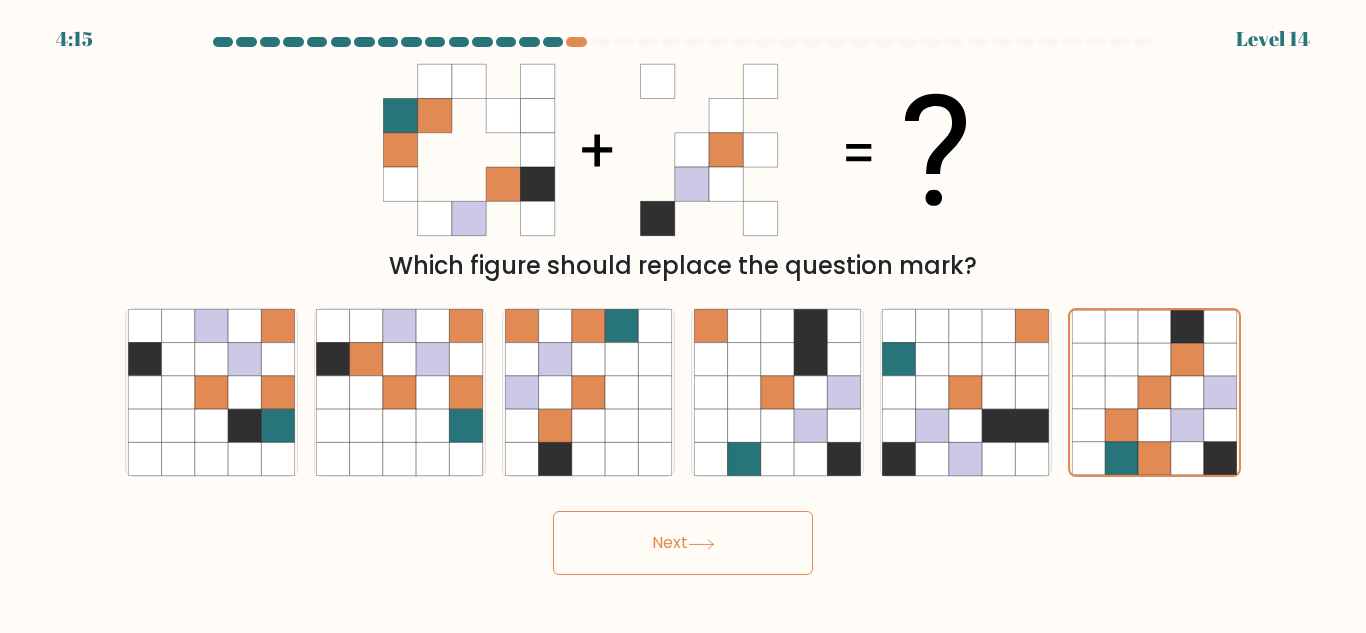 click on "Next" at bounding box center [683, 543] 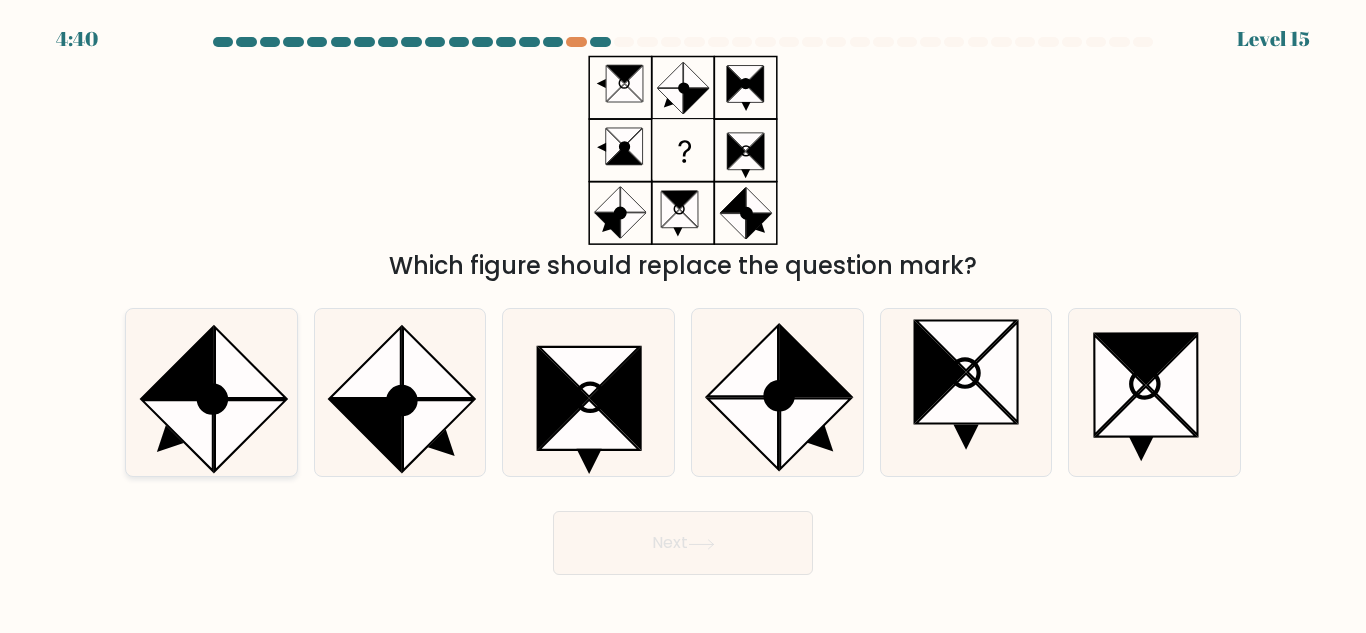 click 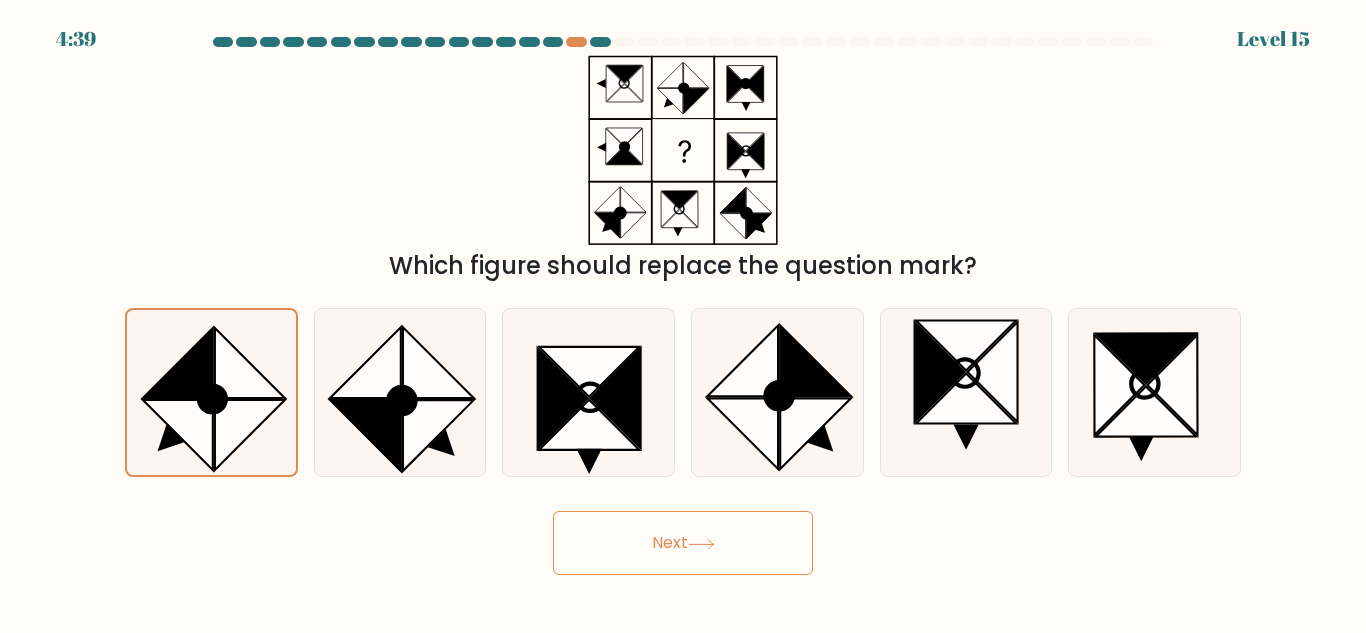 click on "Next" at bounding box center [683, 543] 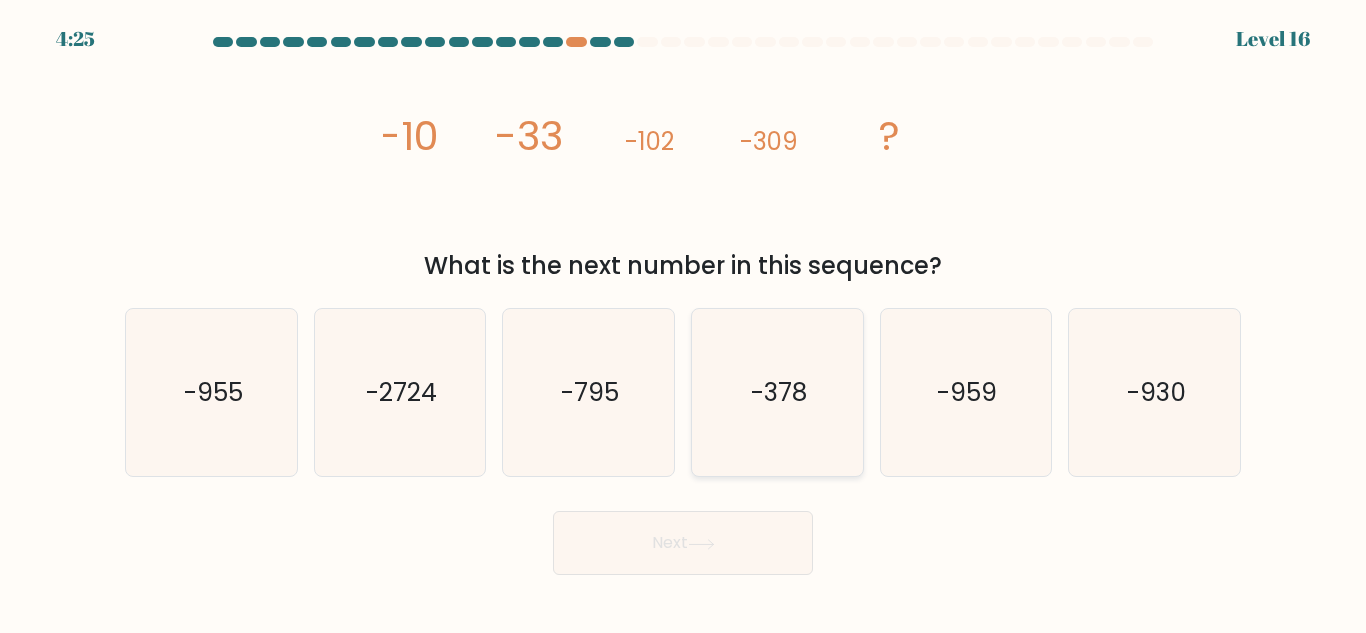 click on "-378" 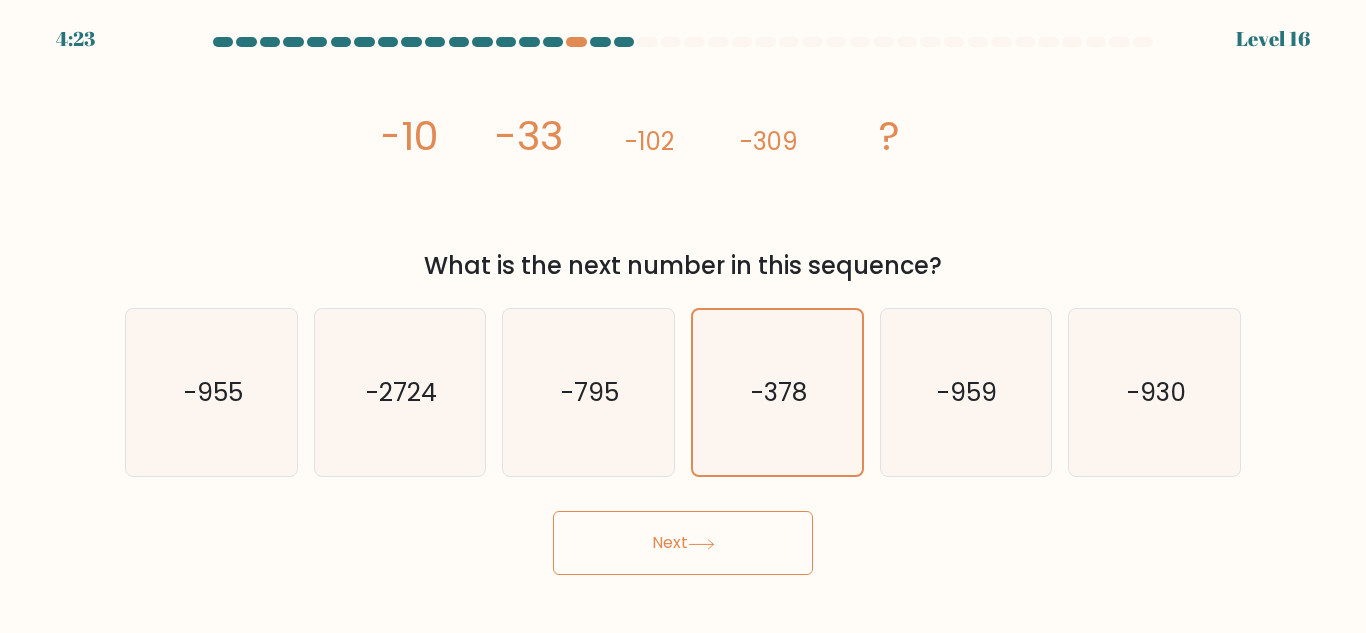 click on "Next" at bounding box center [683, 543] 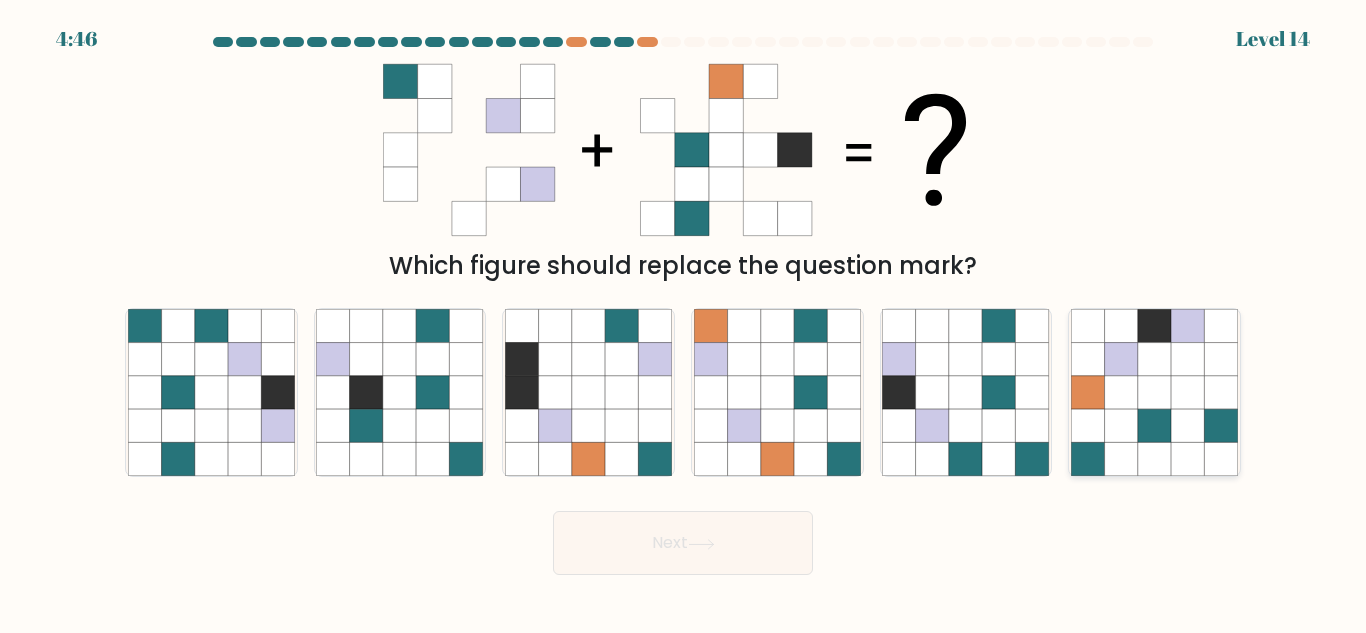 click 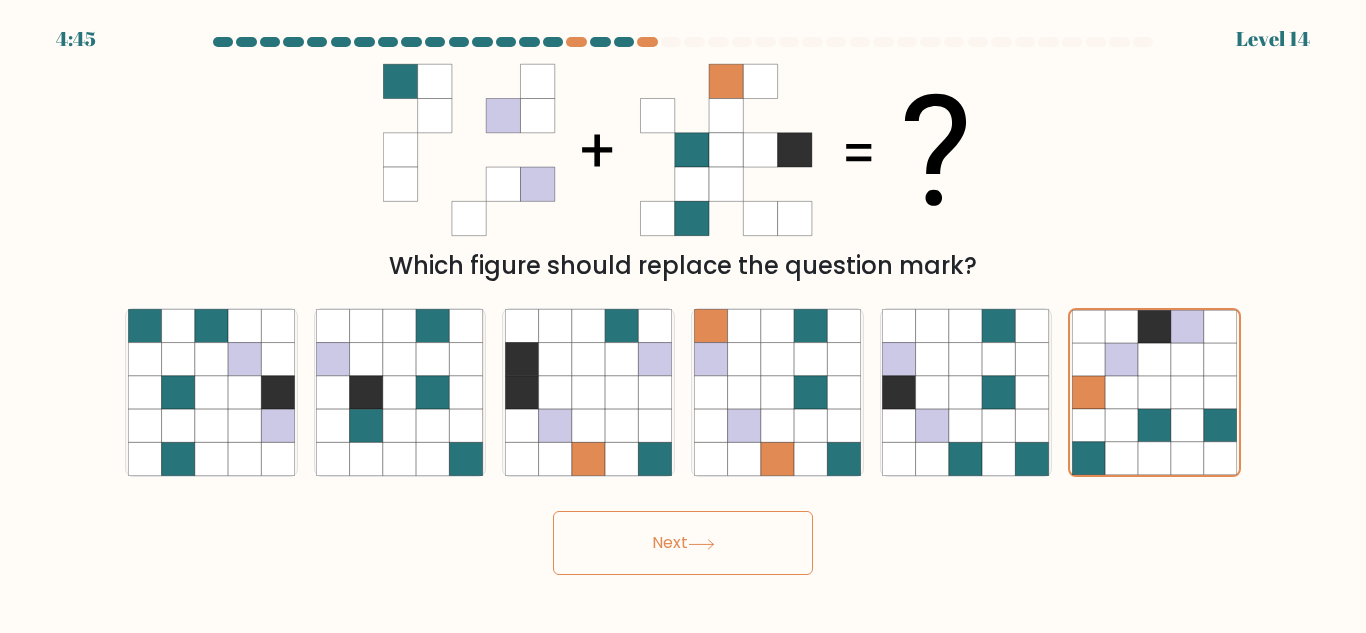 click on "Next" at bounding box center (683, 543) 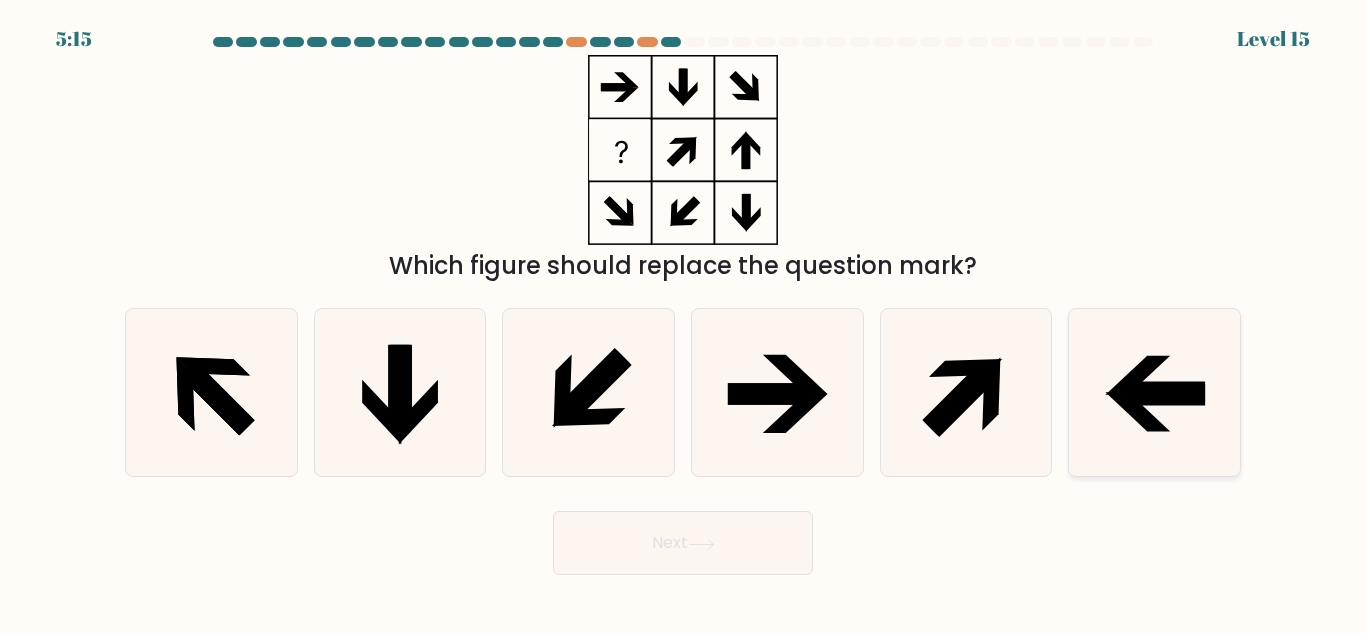 click 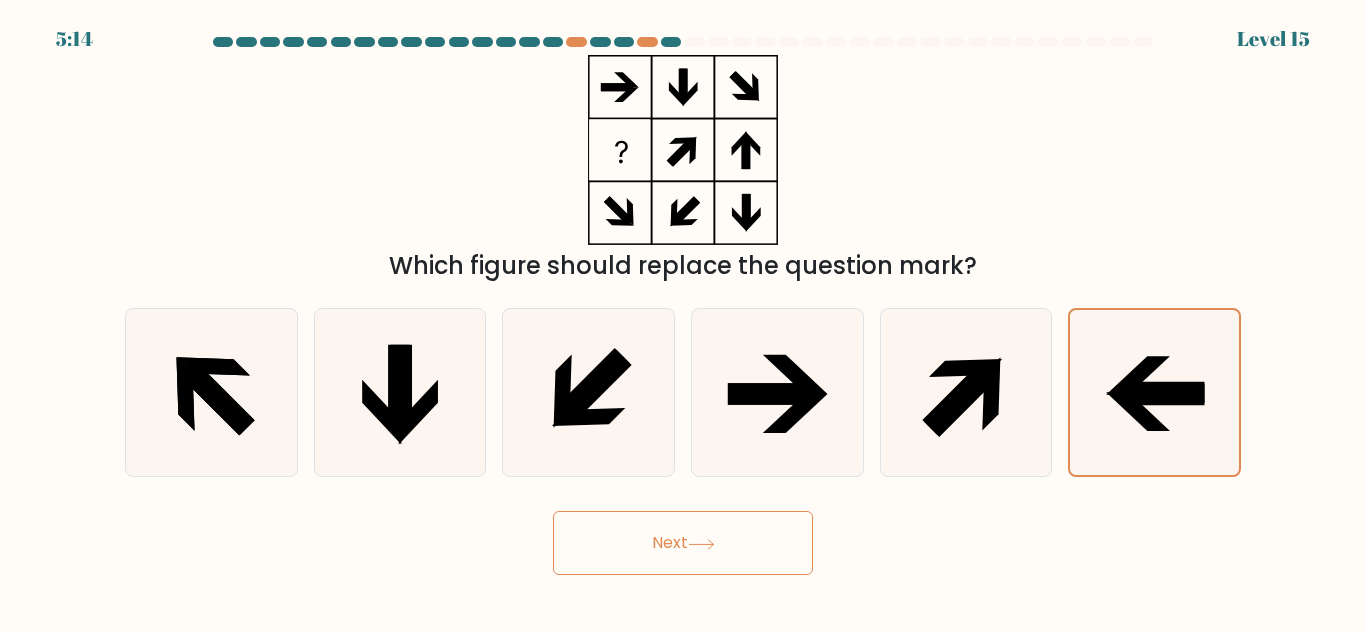 click on "Next" at bounding box center [683, 543] 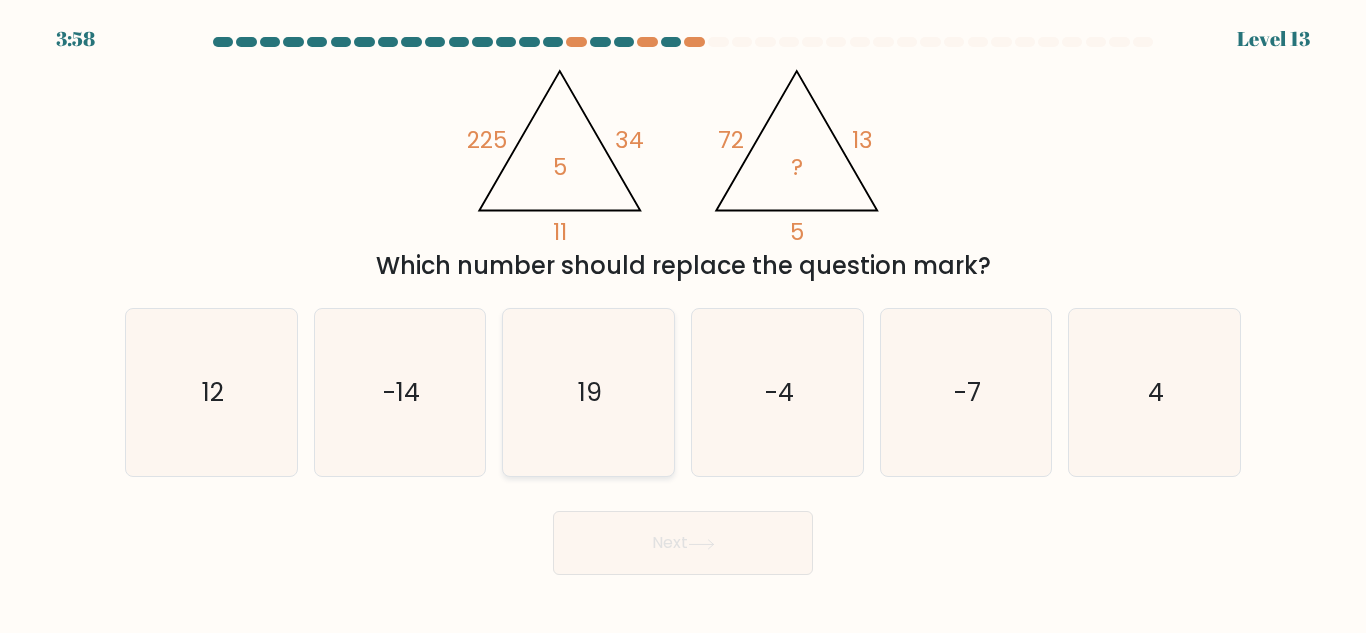 click on "19" 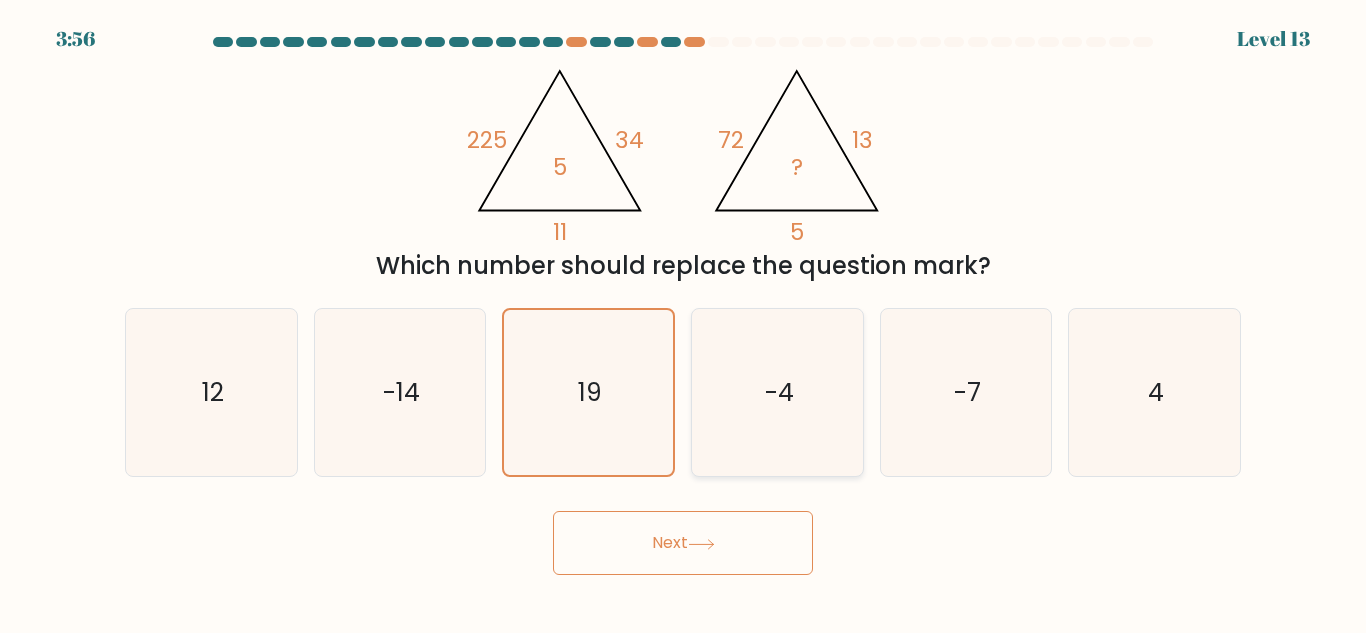 click on "-4" 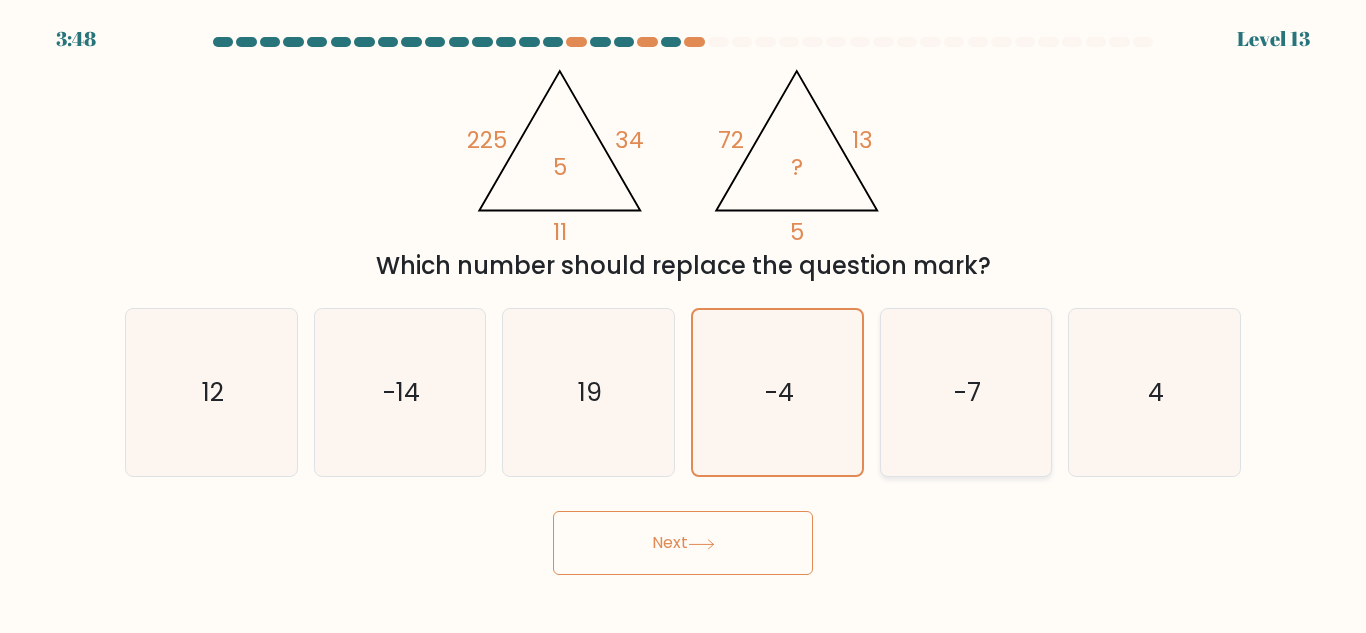 click on "-7" 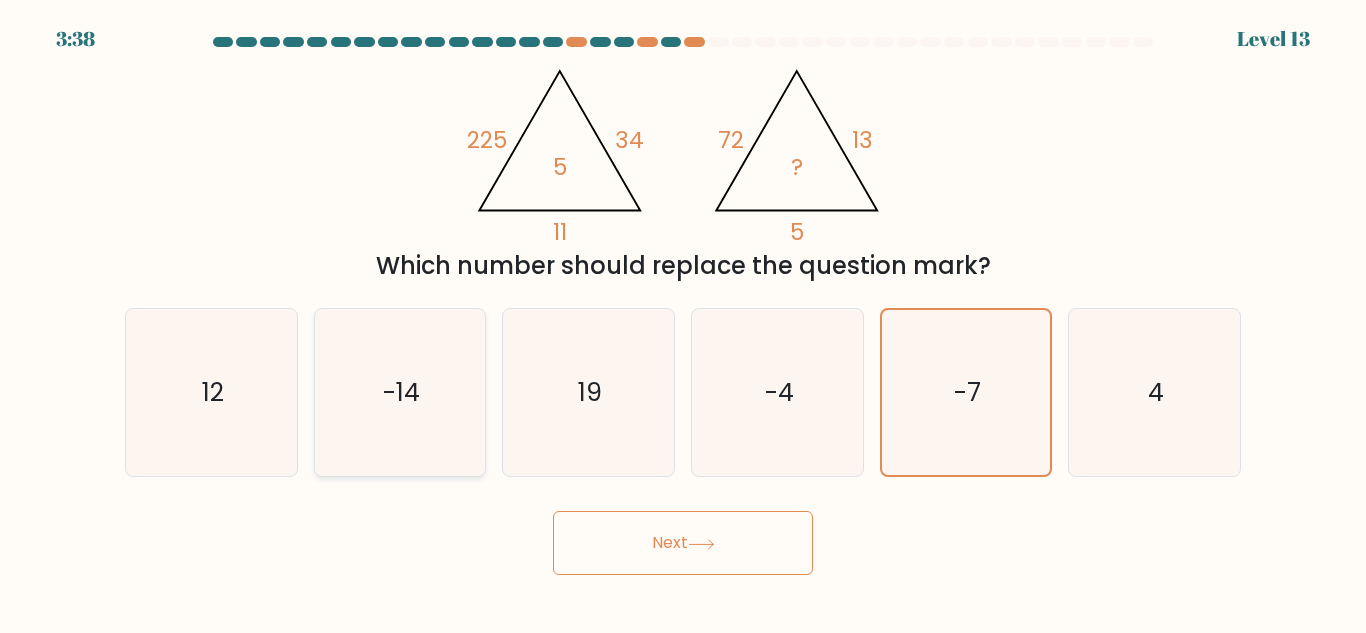 click on "-14" 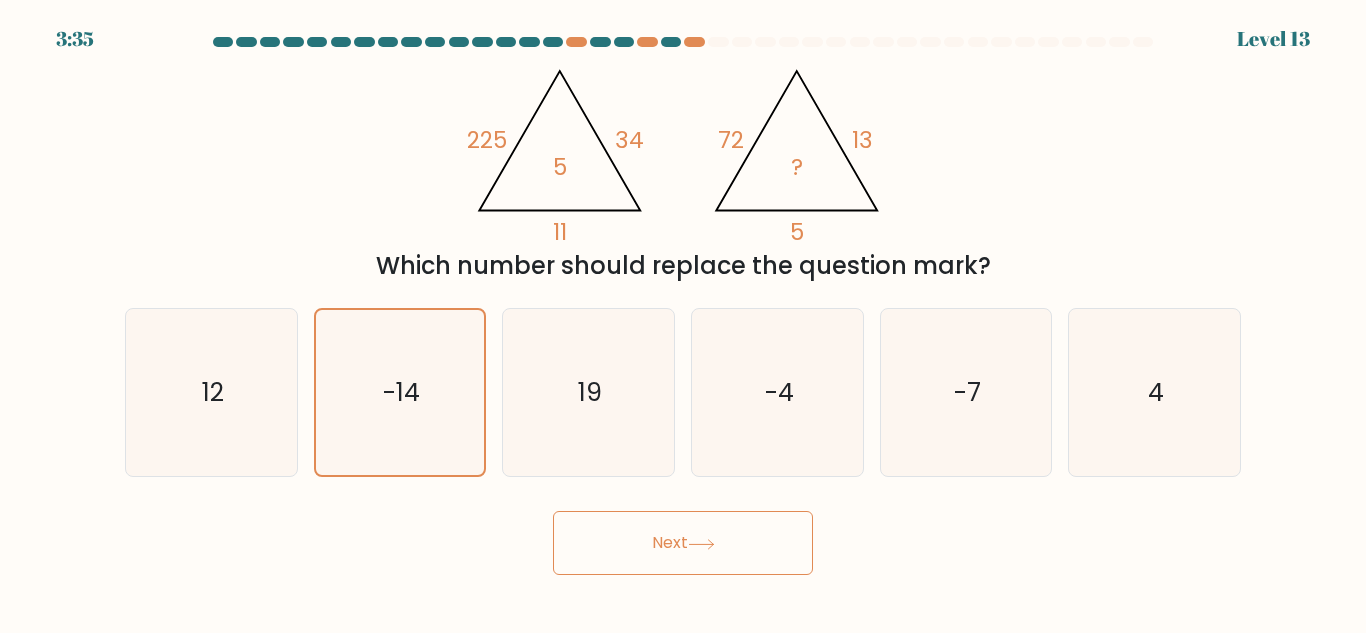 click on "Next" at bounding box center (683, 543) 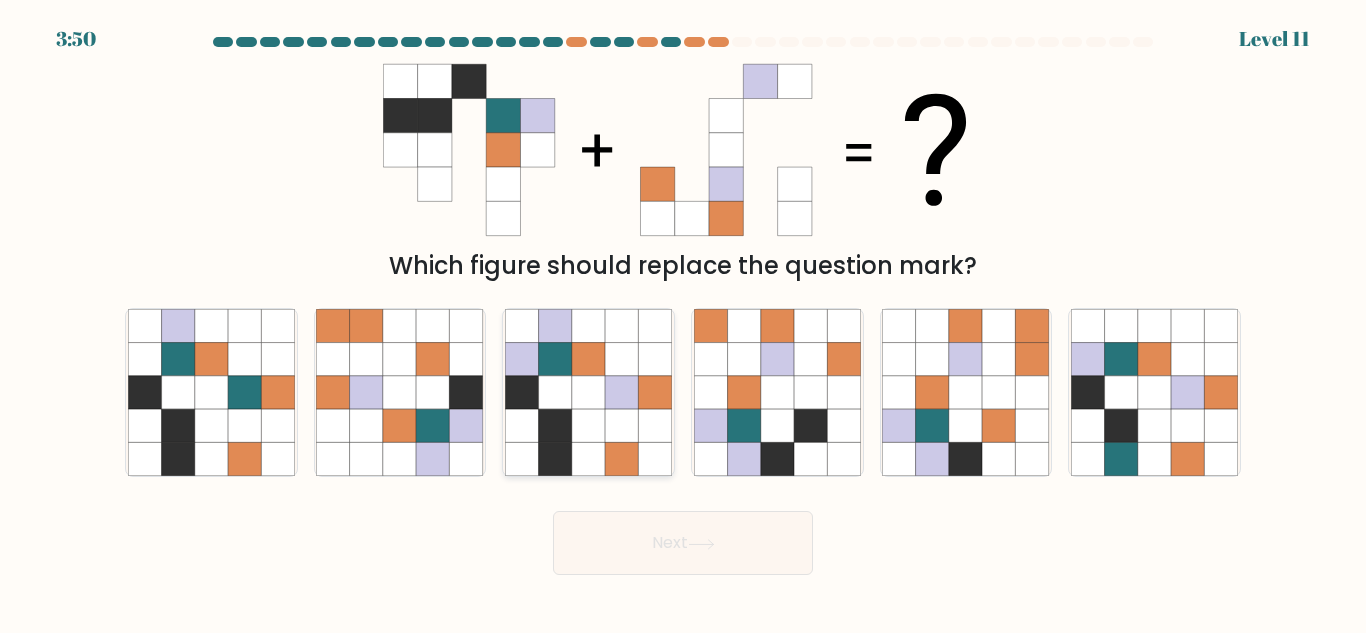 click 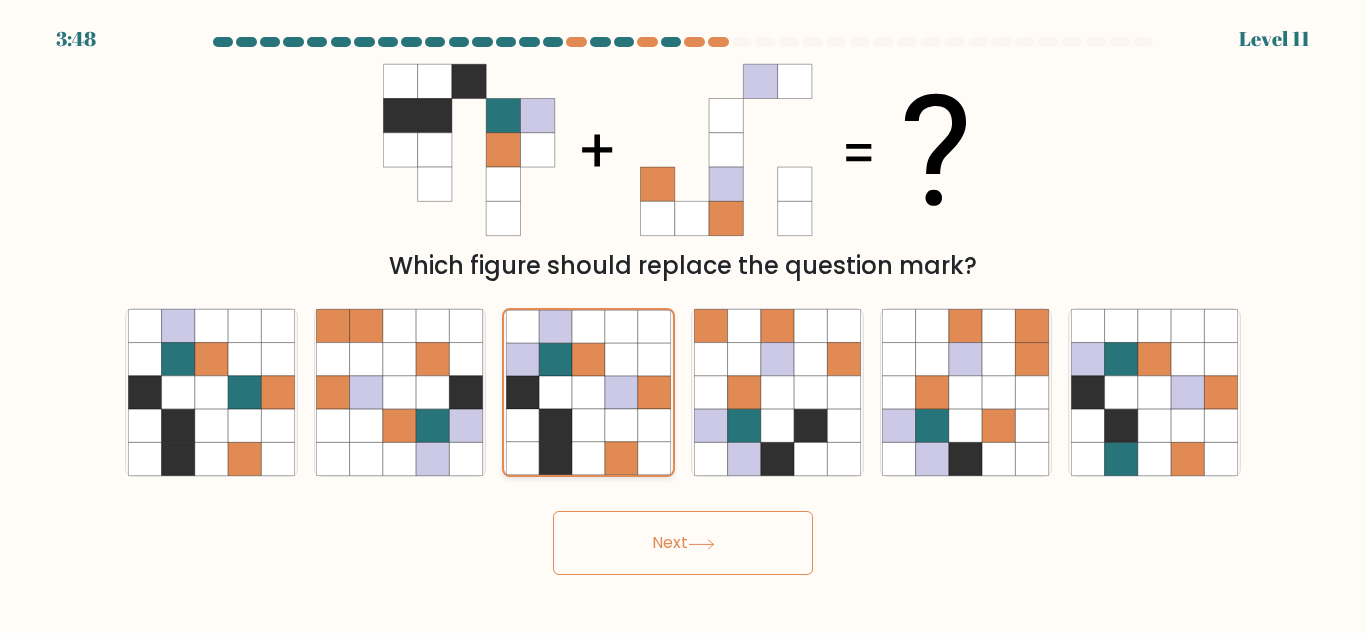click 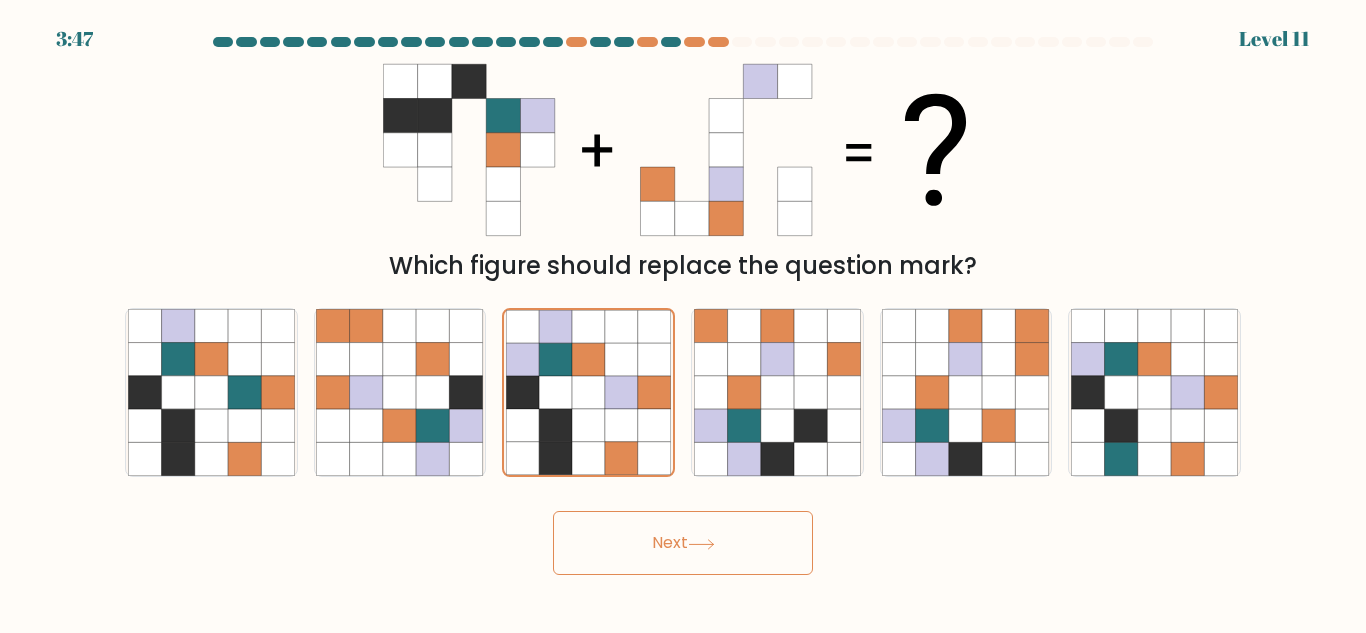click on "Next" at bounding box center (683, 543) 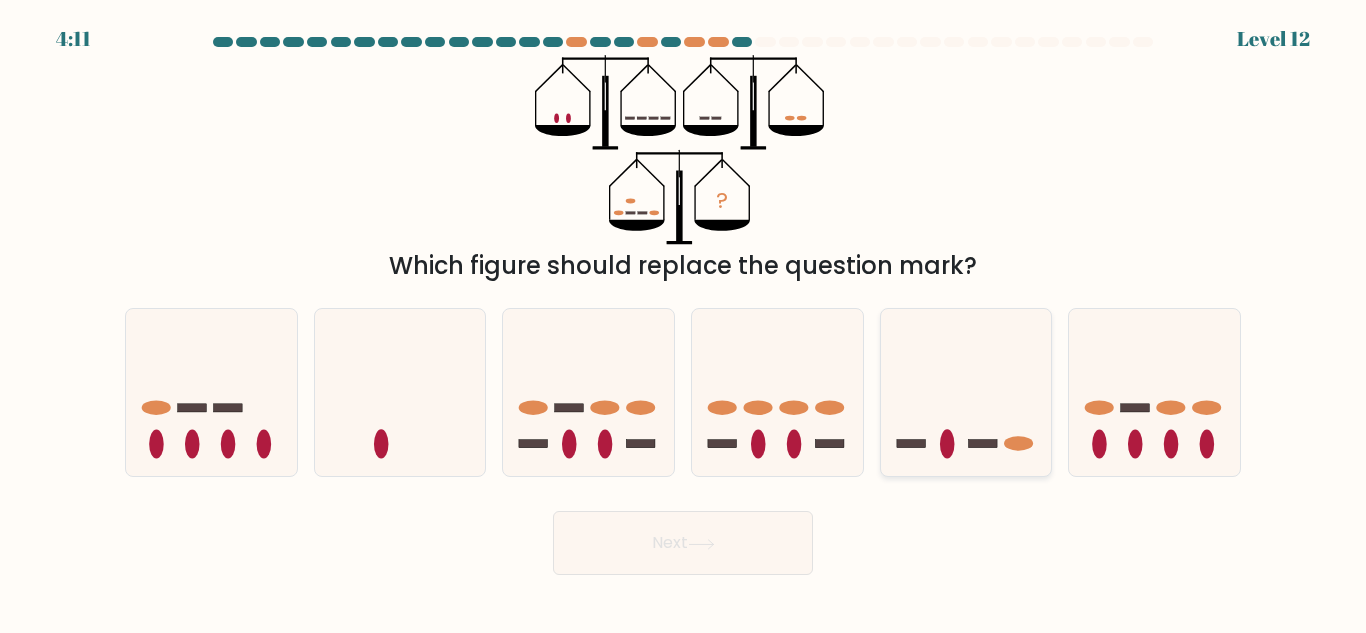 click 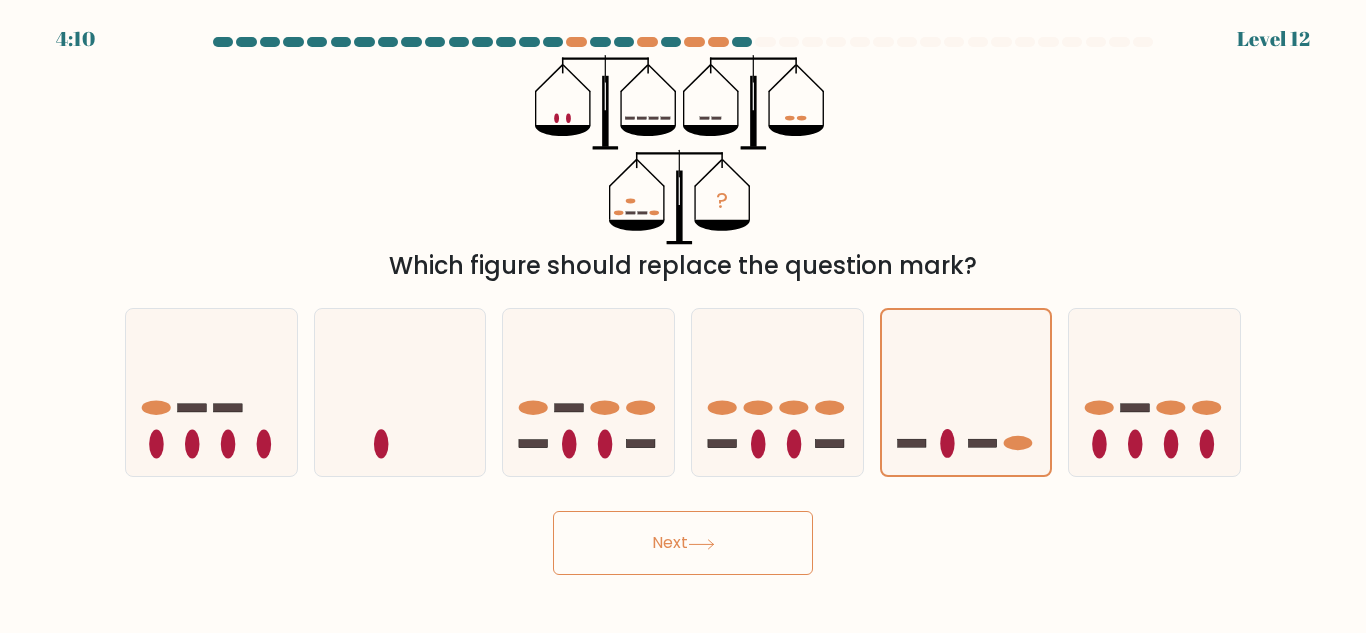 click on "Next" at bounding box center (683, 543) 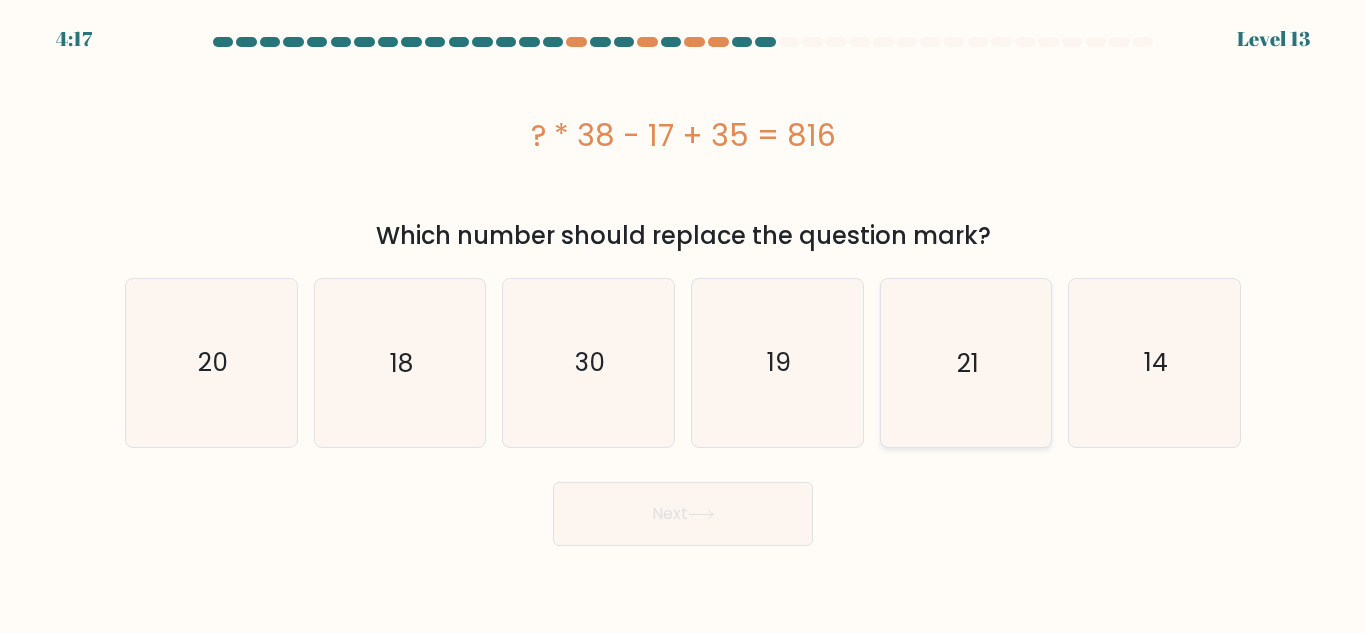 click on "21" 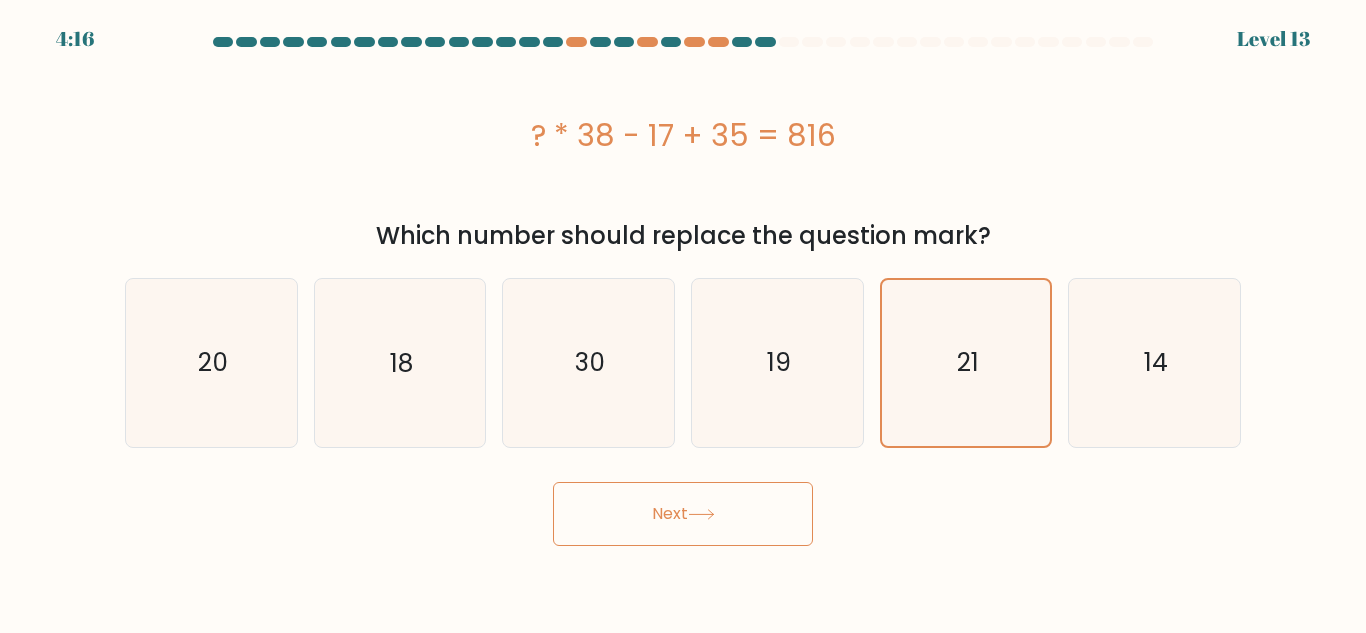 click on "Next" at bounding box center [683, 514] 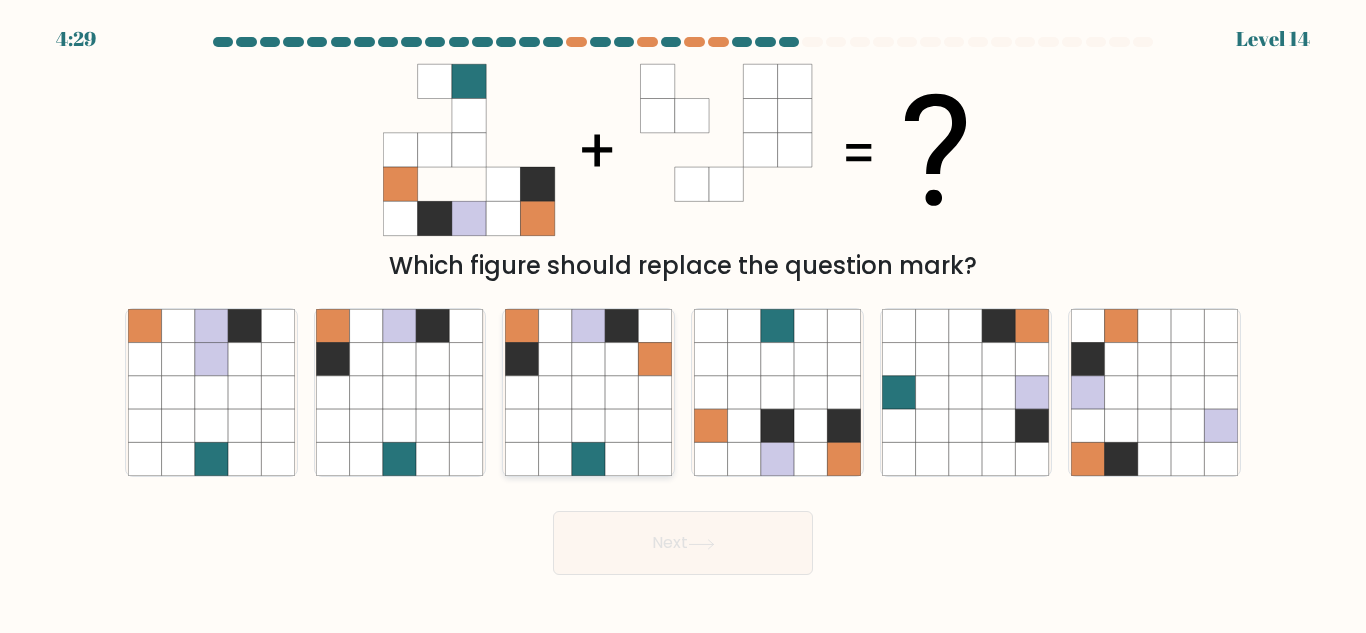 click 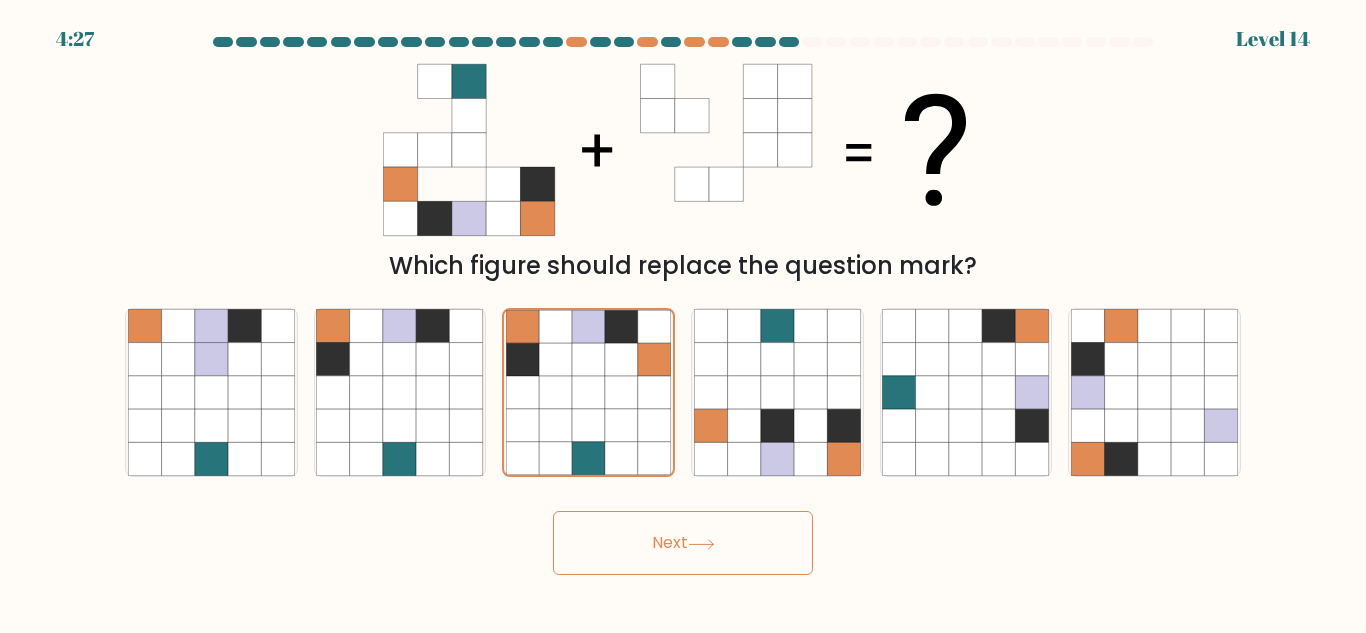 click on "Next" at bounding box center [683, 543] 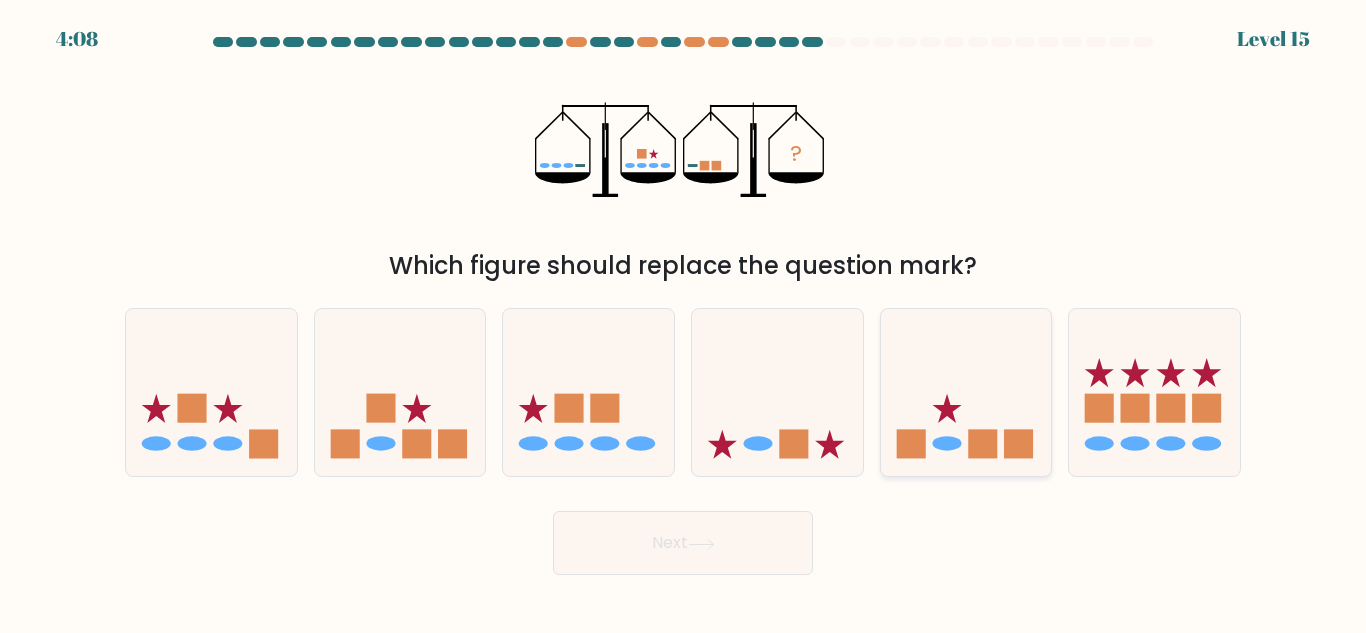 click 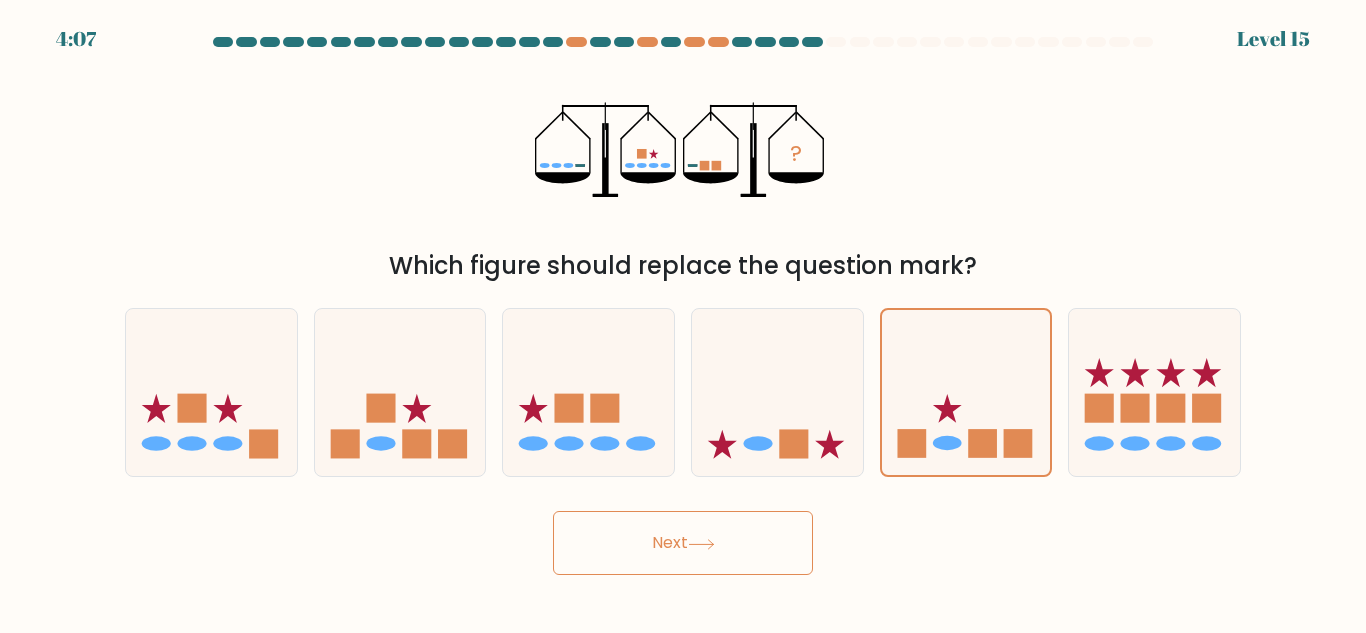 click on "Next" at bounding box center (683, 543) 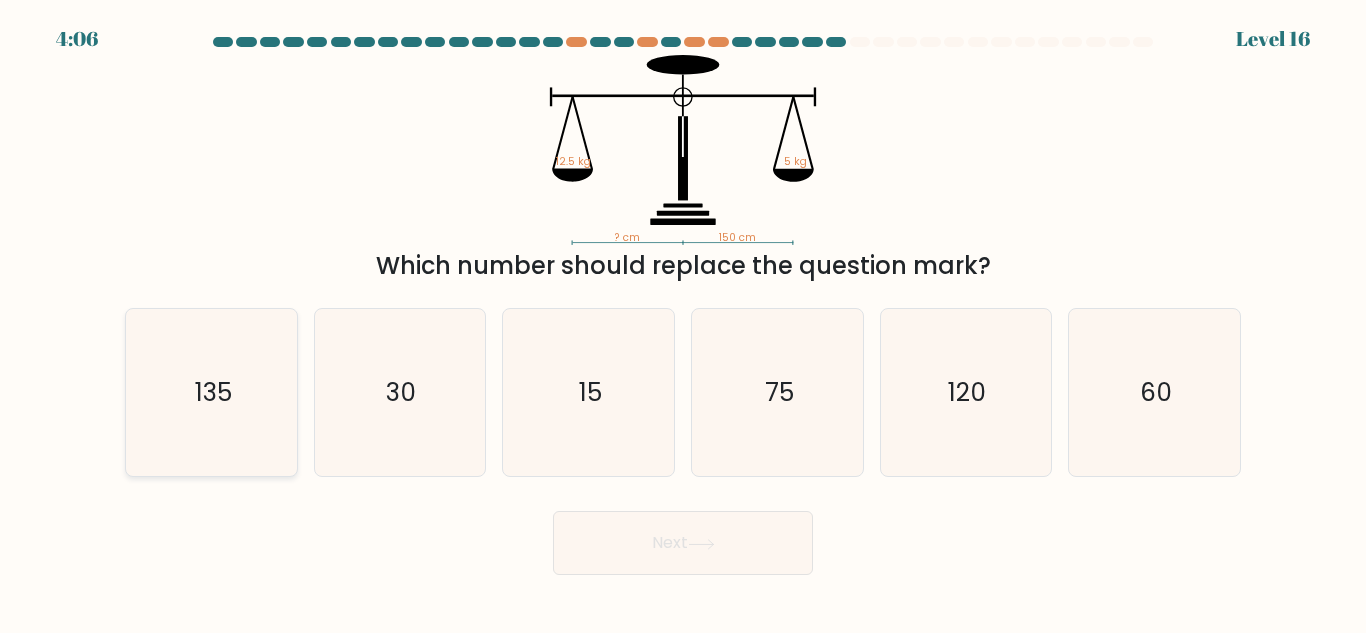 click on "135" 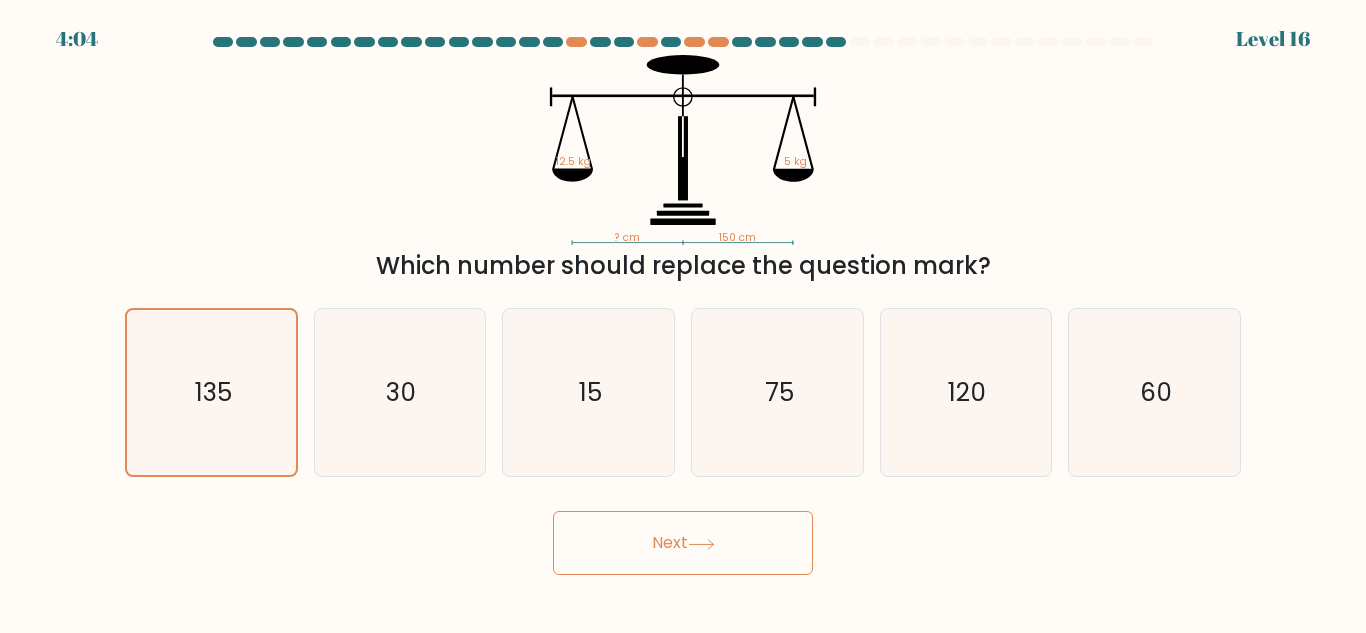 click on "Next" at bounding box center [683, 543] 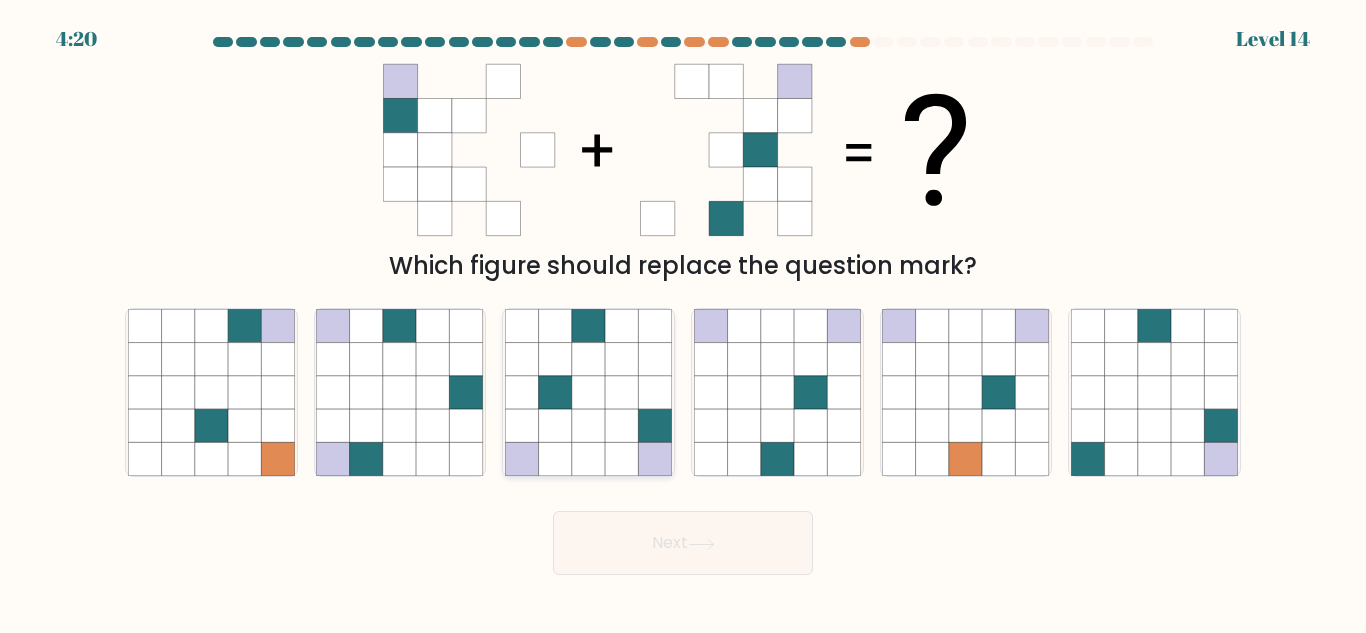 click 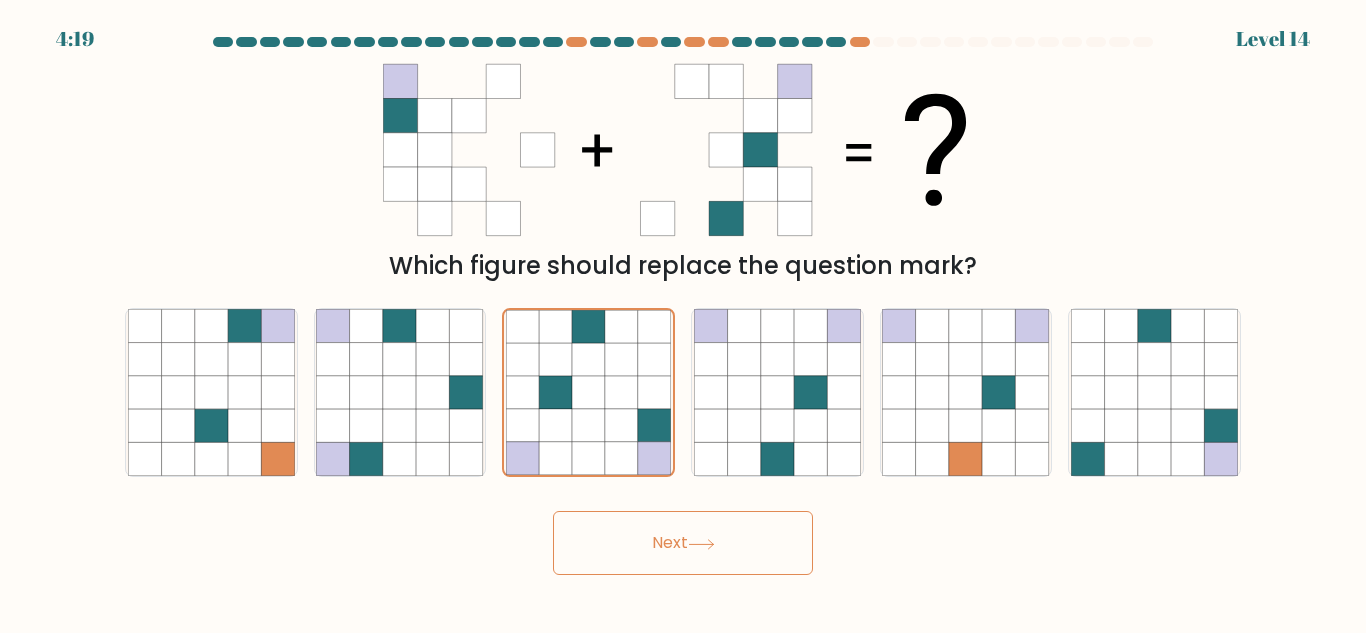 click on "Next" at bounding box center [683, 543] 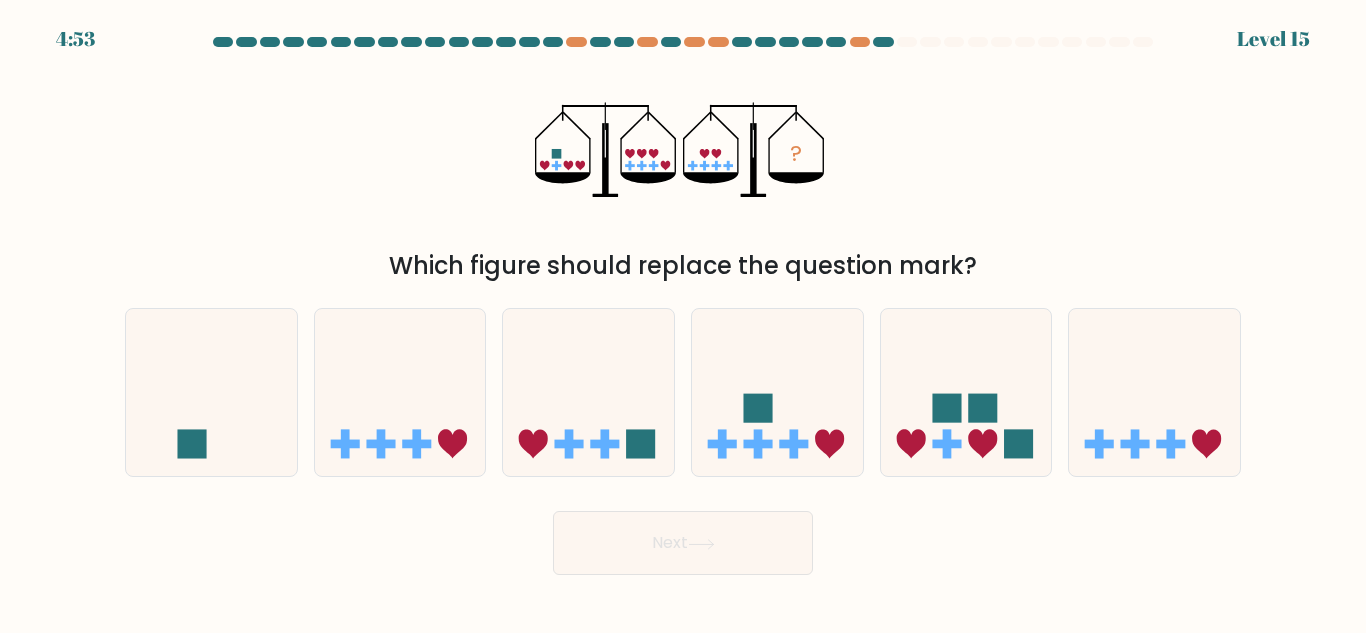 click on "Next" at bounding box center (683, 543) 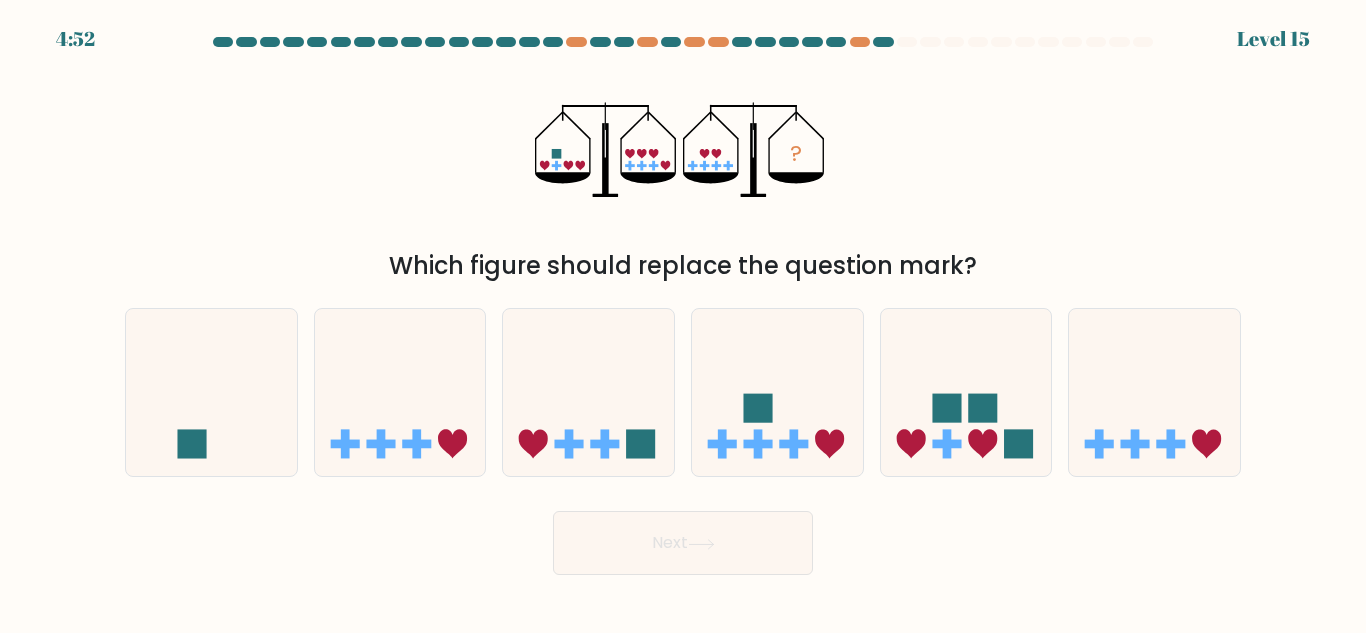 click on "Next" at bounding box center [683, 543] 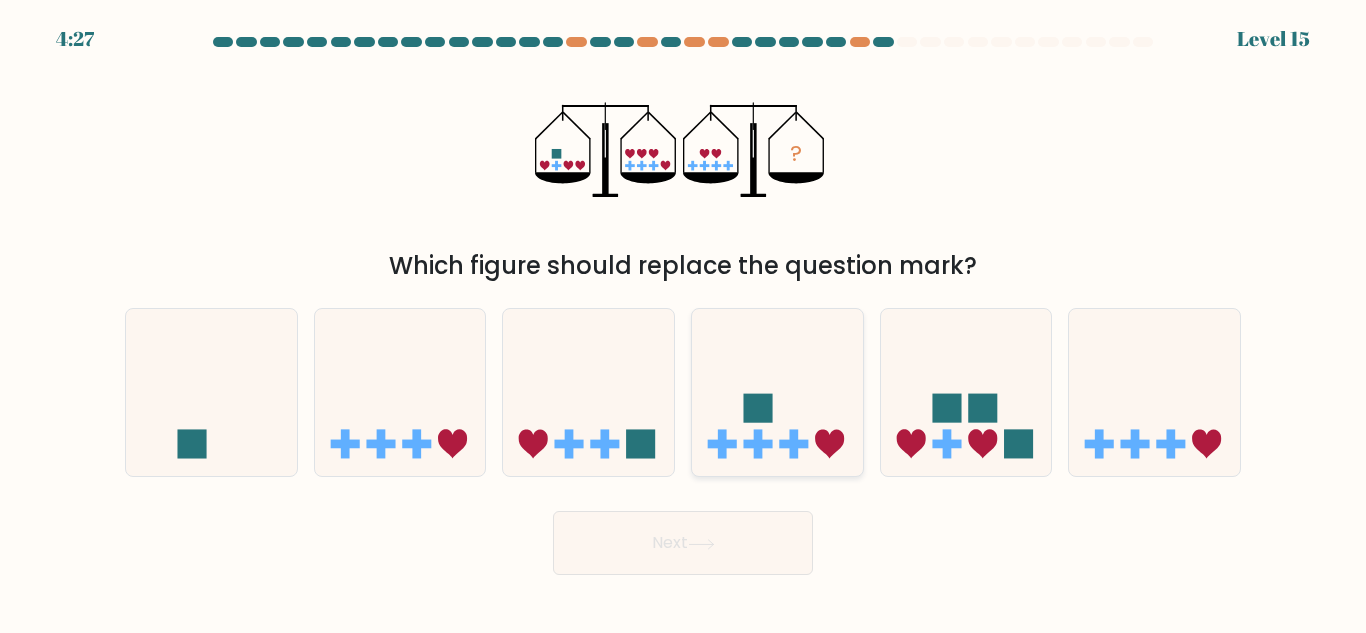 click 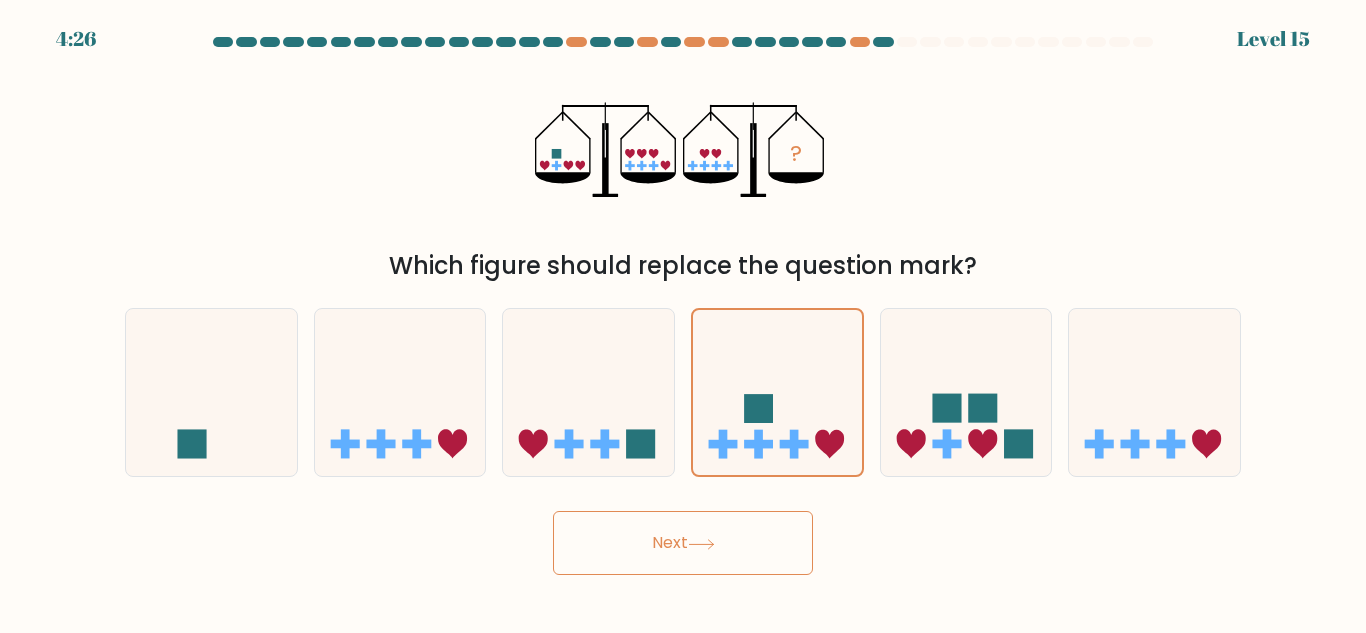 click 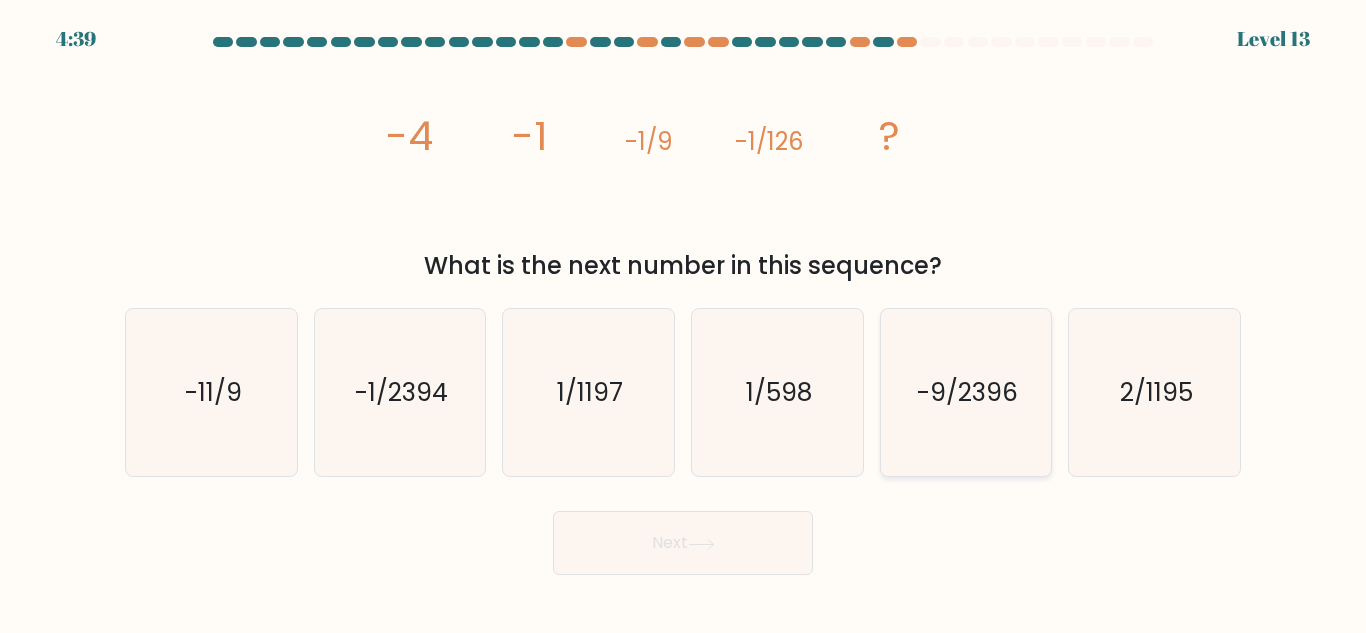 click on "-9/2396" 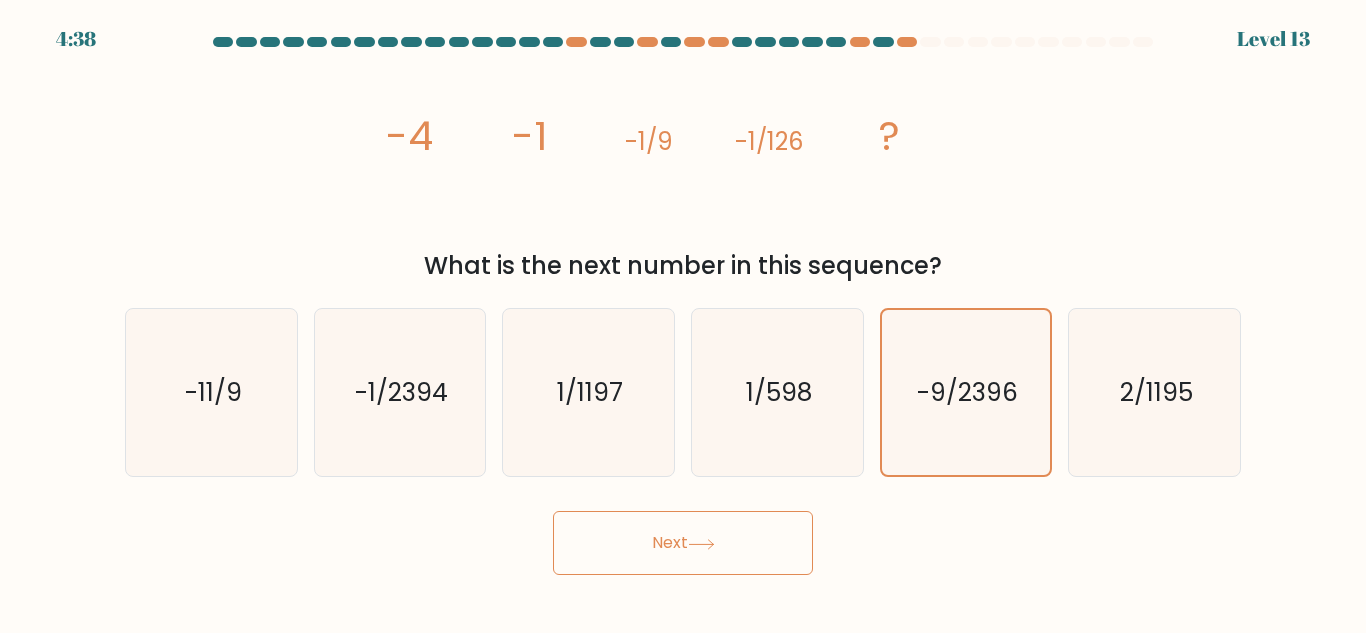 click on "Next" at bounding box center (683, 543) 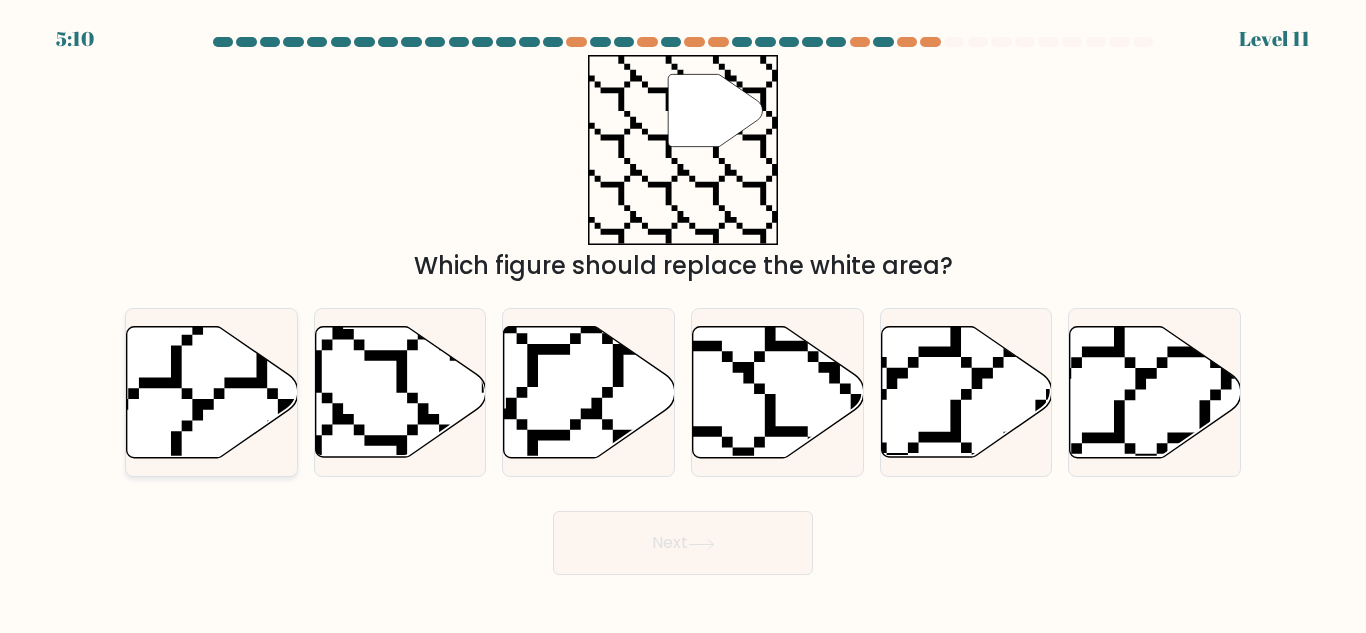 click 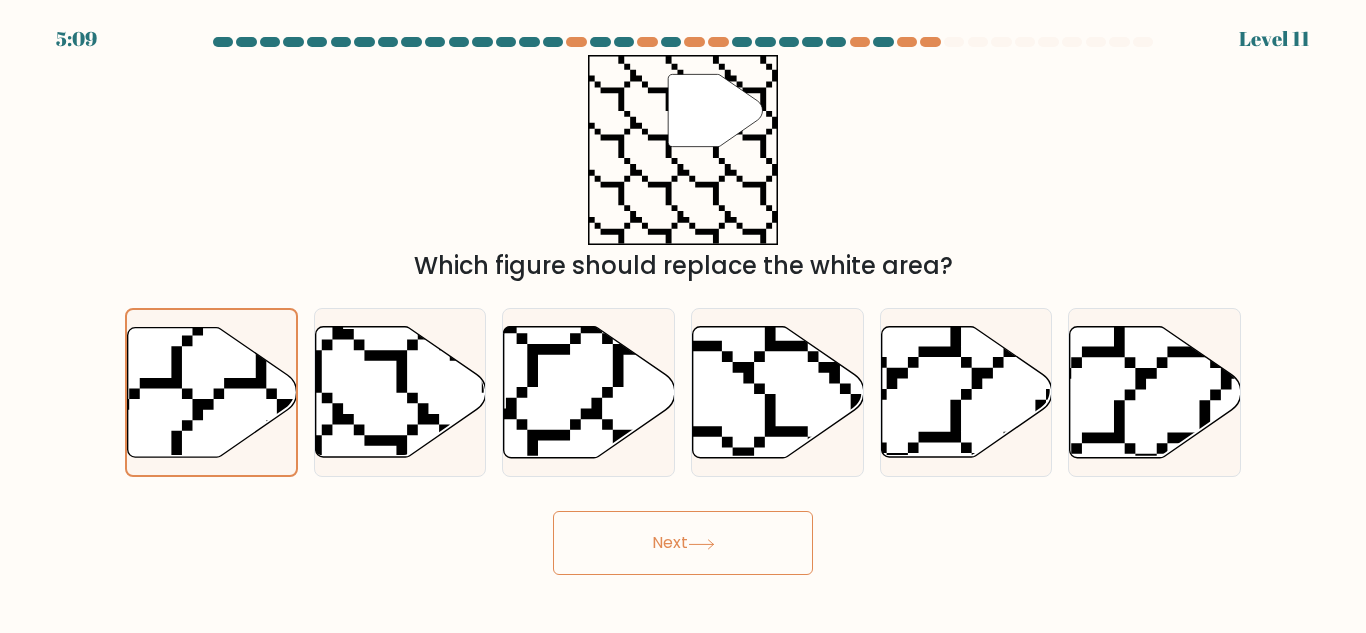 click on "Next" at bounding box center [683, 543] 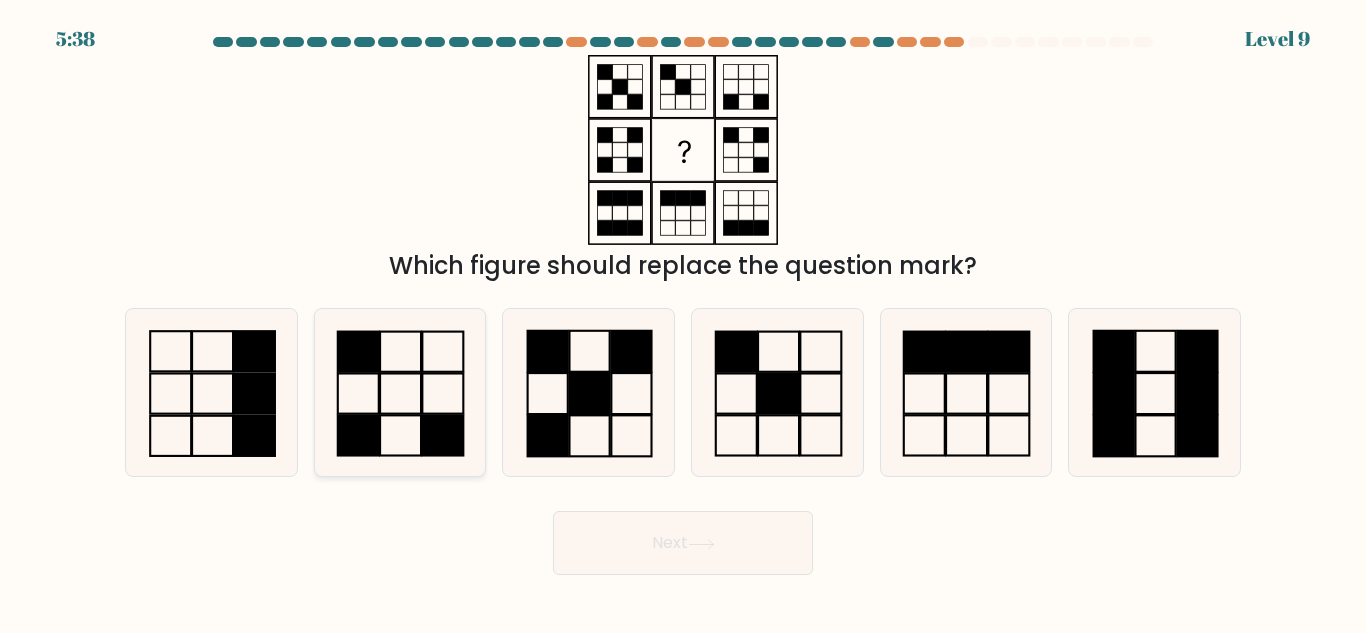 click 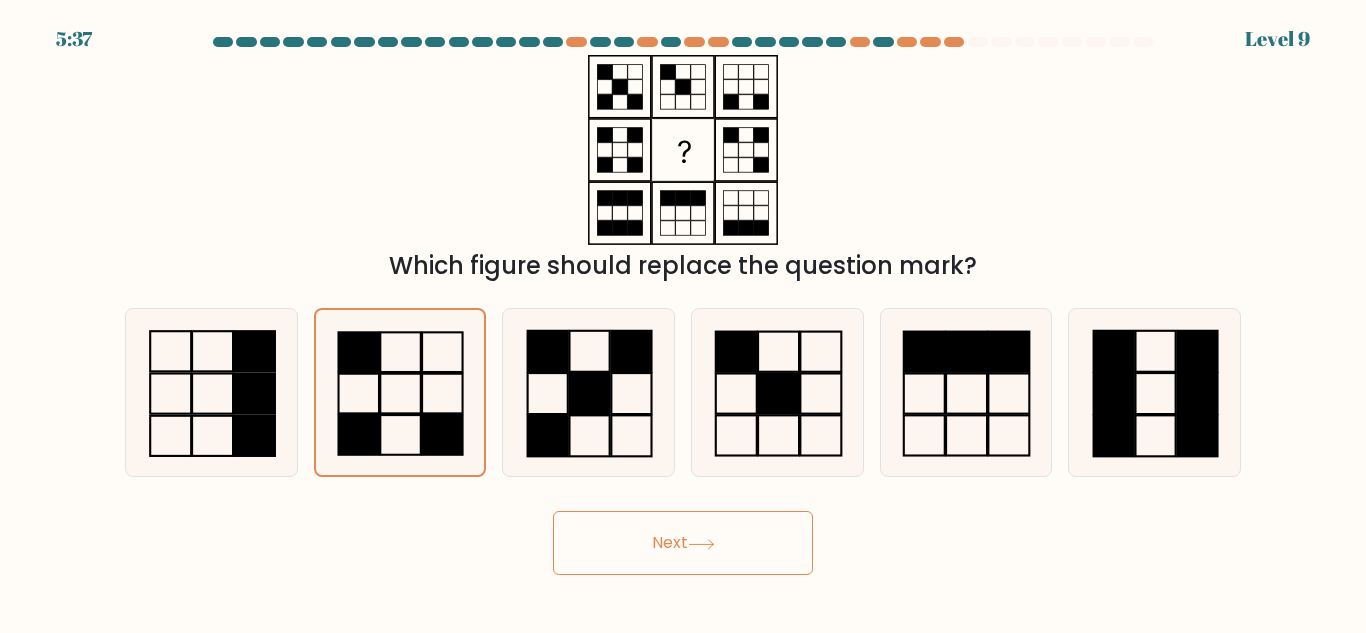click on "Next" at bounding box center (683, 543) 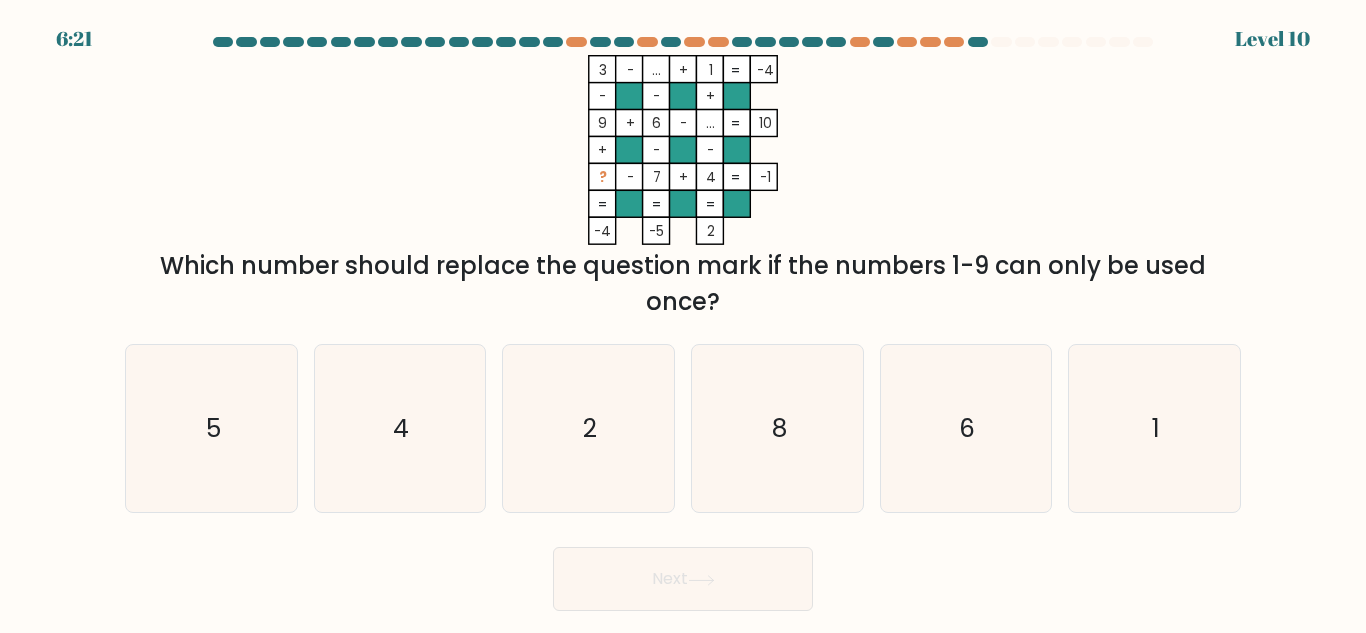 click on "Next" at bounding box center [683, 579] 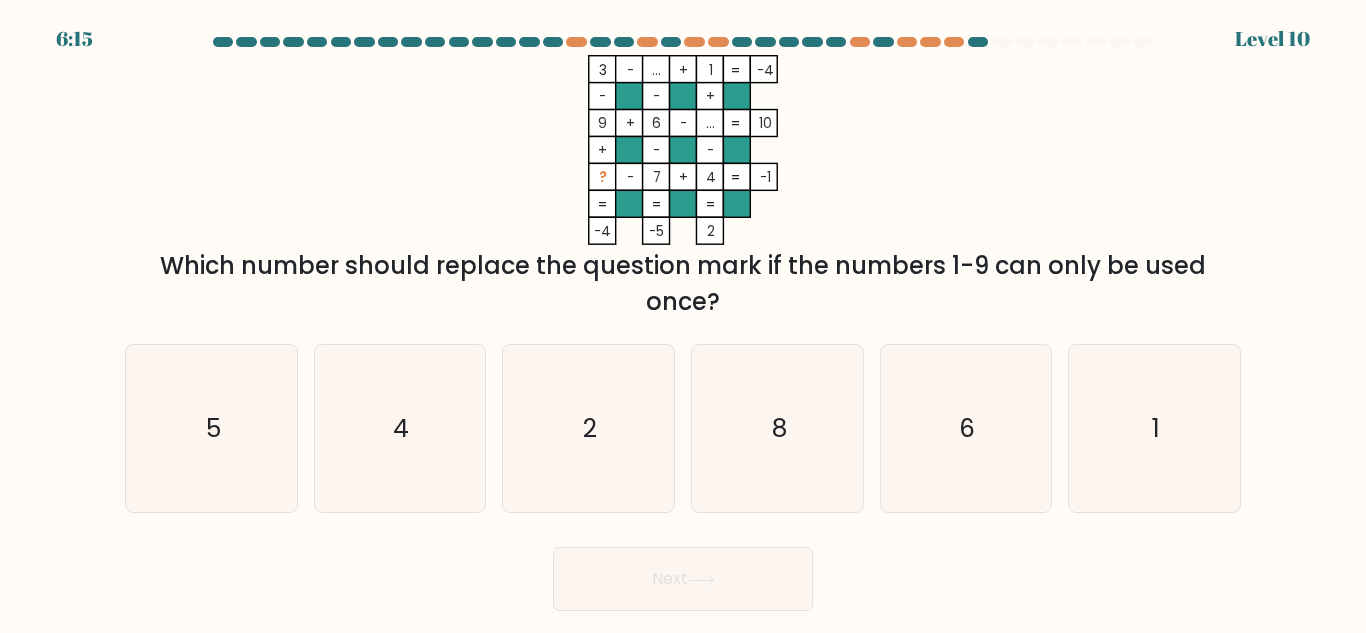 click on "Next" at bounding box center [683, 579] 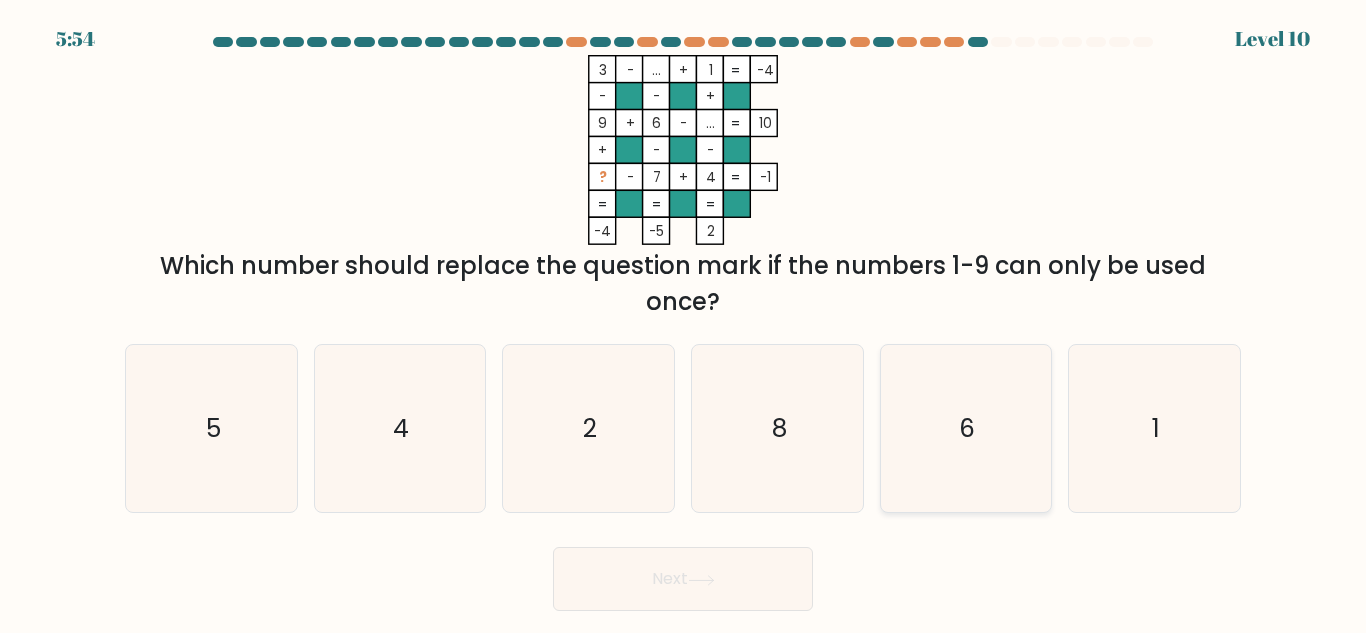 click on "6" 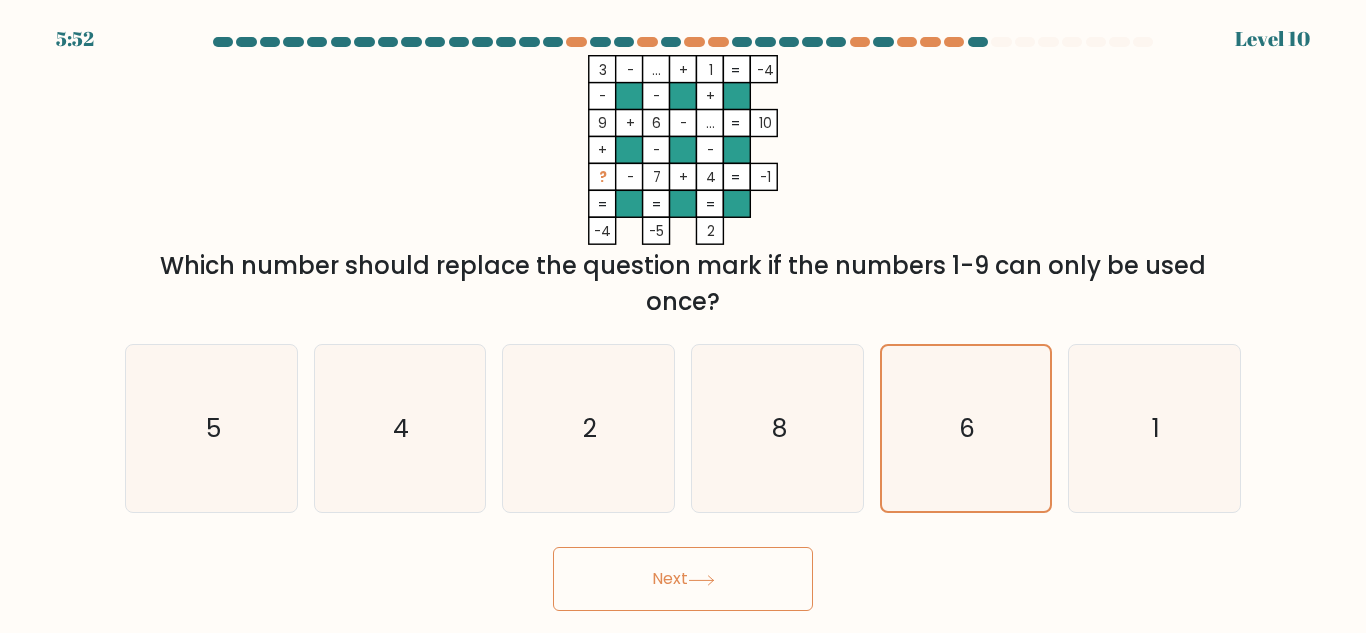 click on "Next" at bounding box center [683, 579] 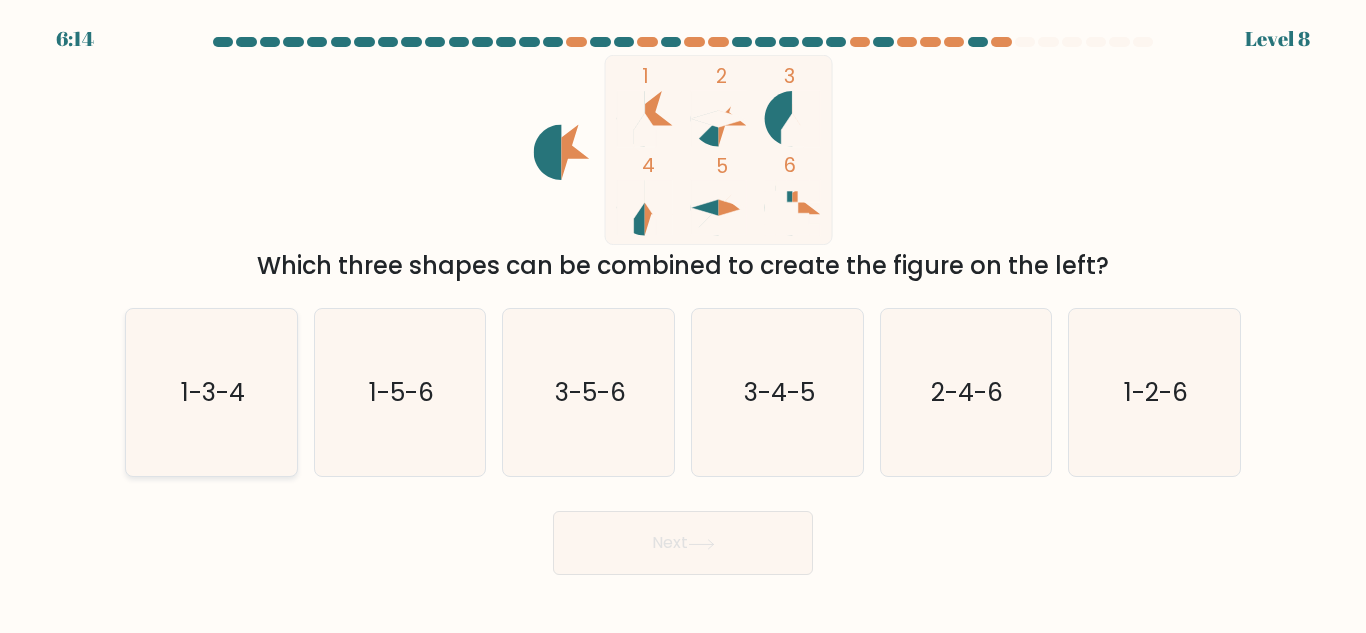 click on "1-3-4" 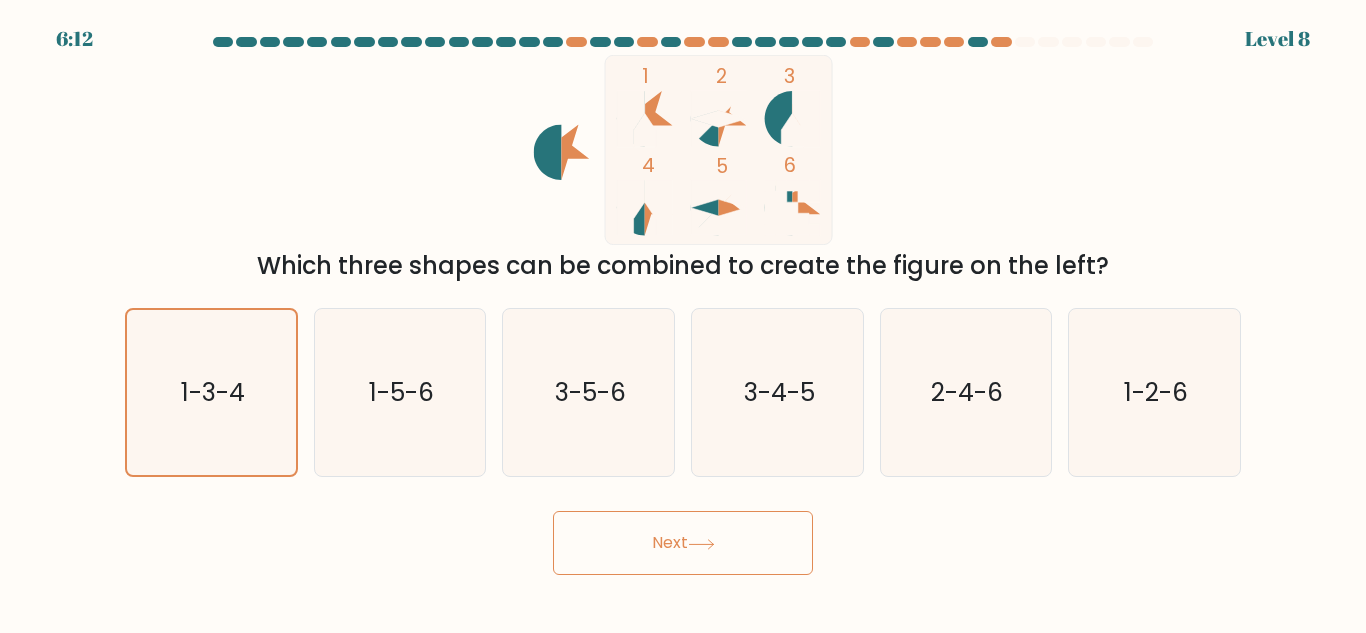 click on "Next" at bounding box center [683, 543] 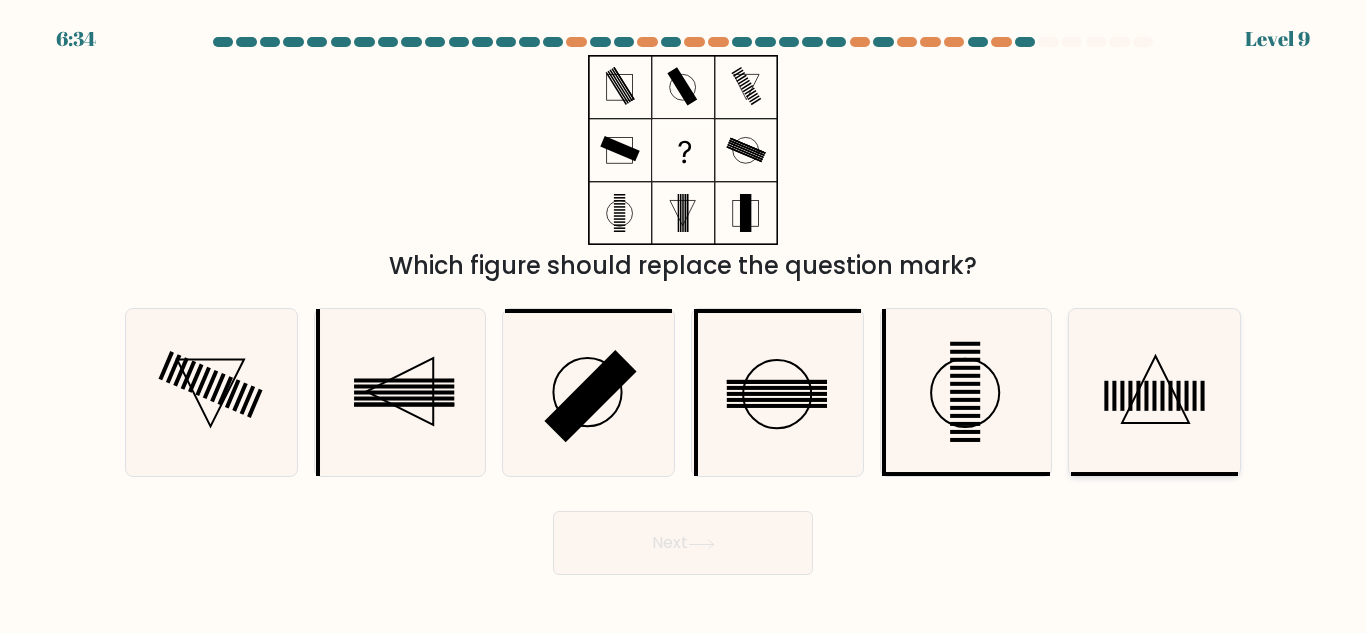 click 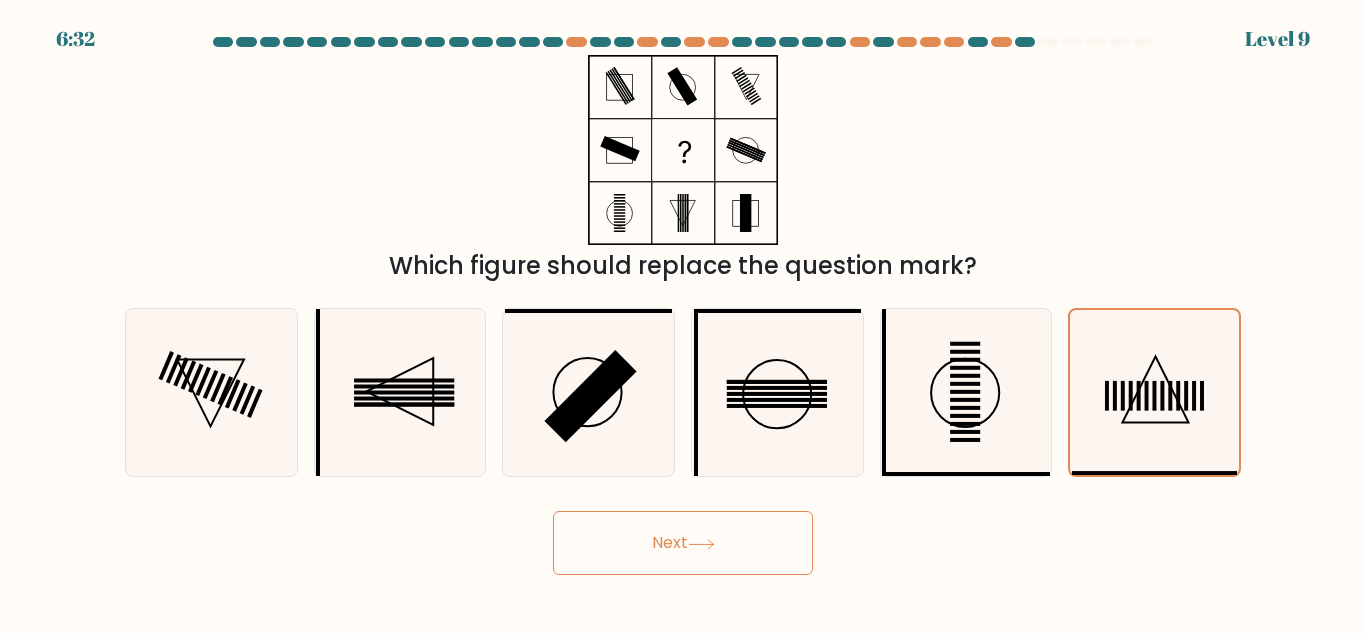 click on "Next" at bounding box center [683, 543] 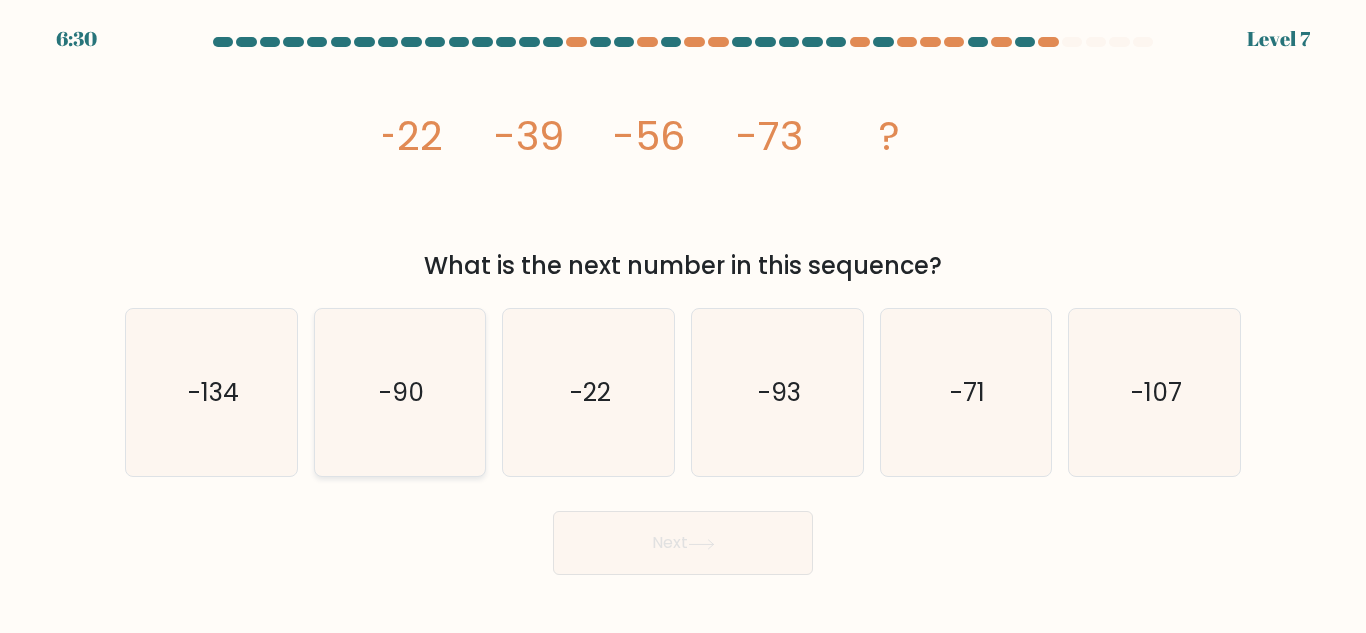 click on "-90" 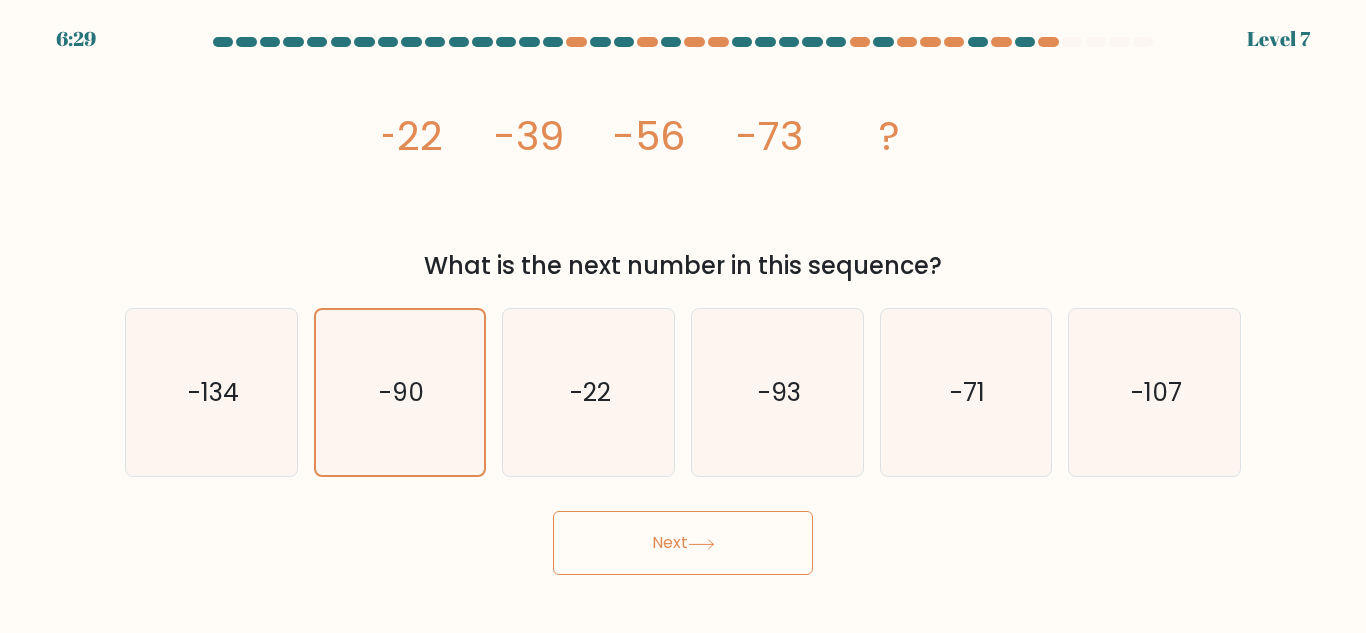 click on "Next" at bounding box center [683, 543] 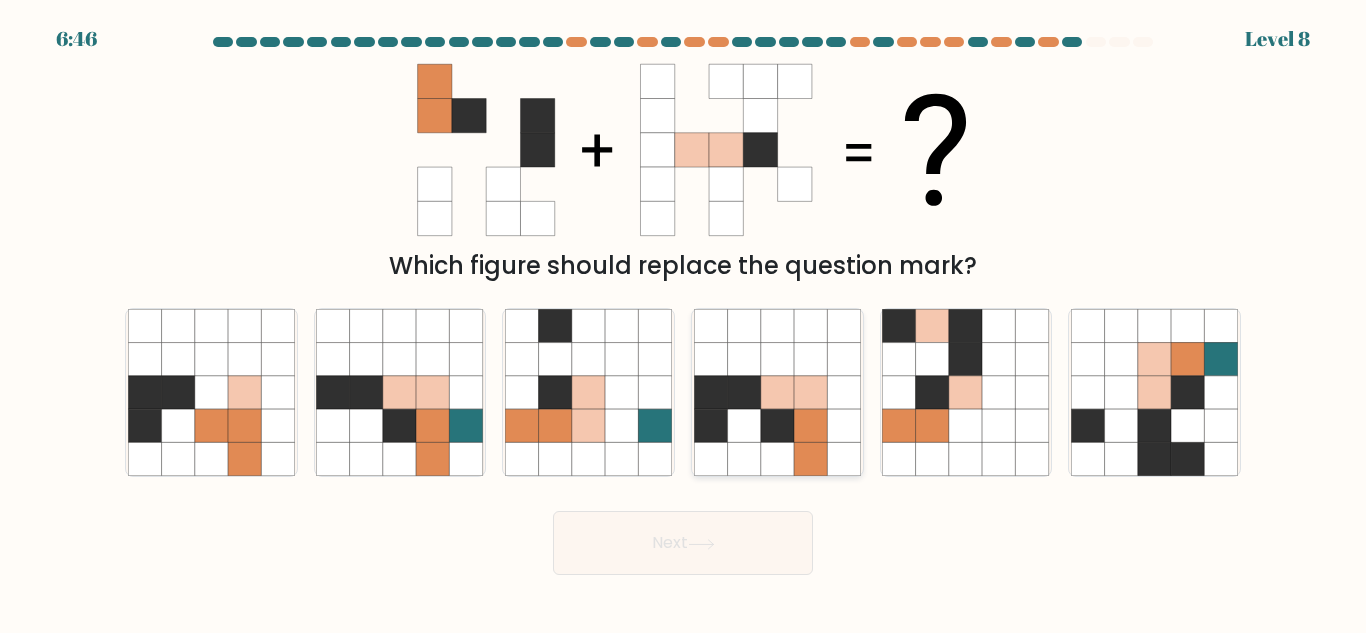 click 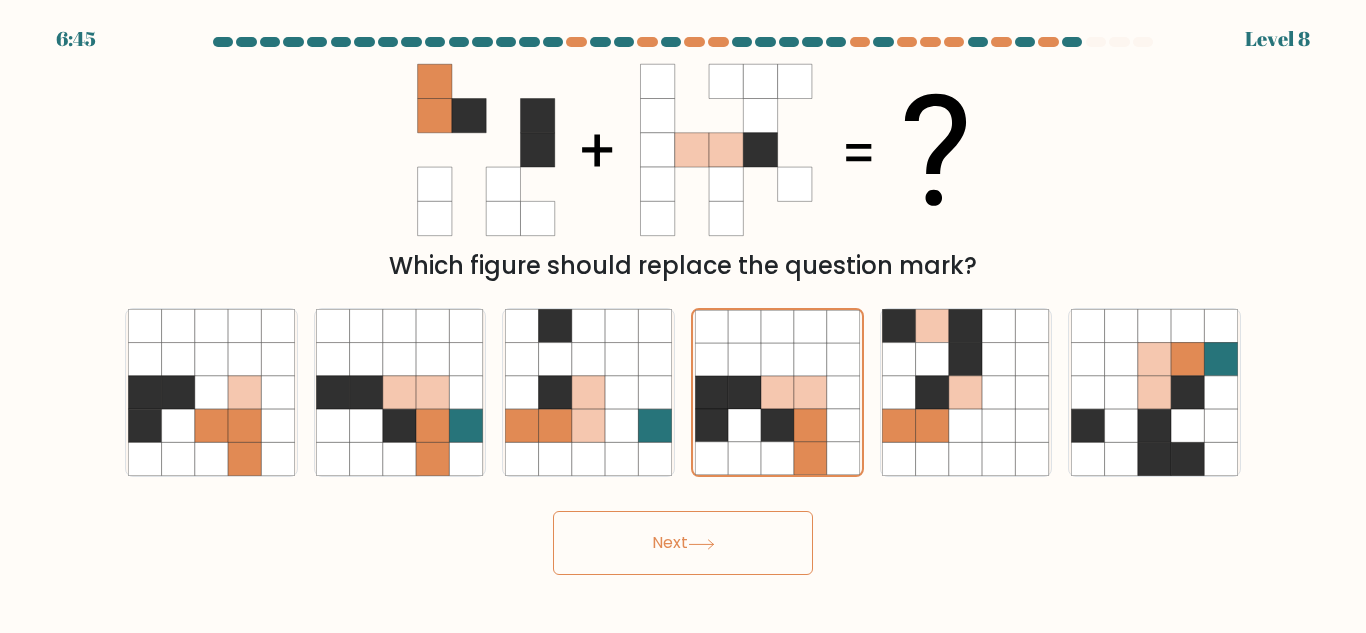 click on "Next" at bounding box center [683, 543] 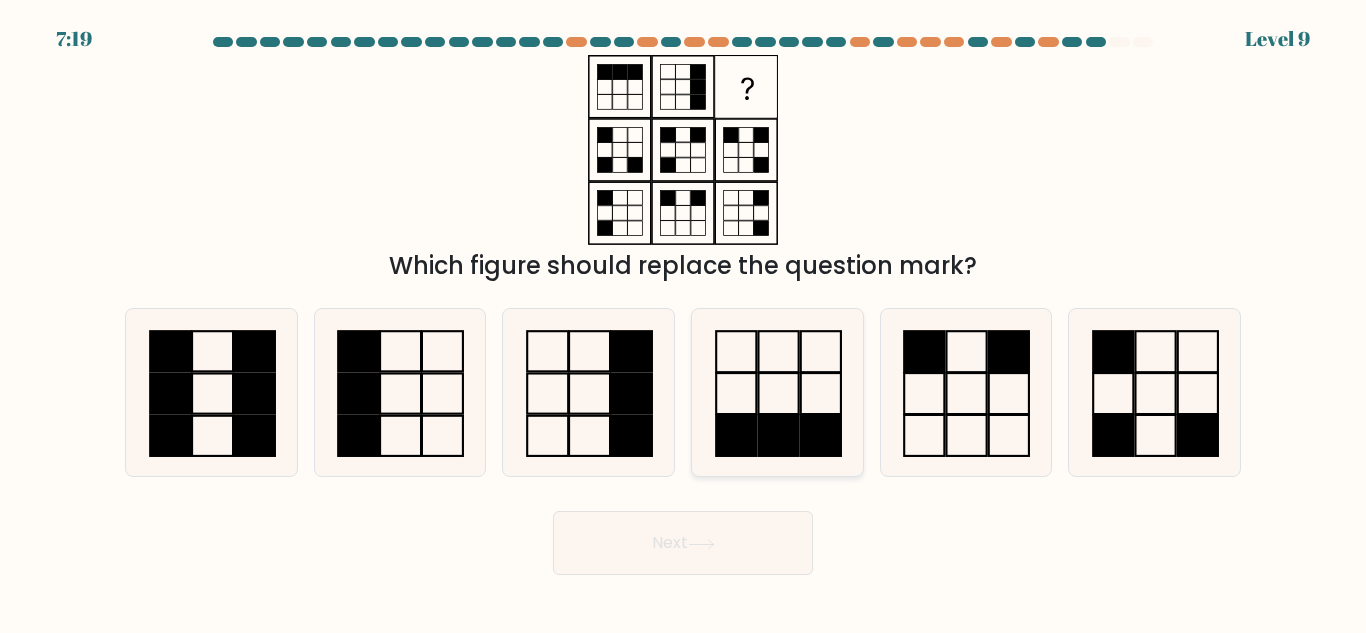 click 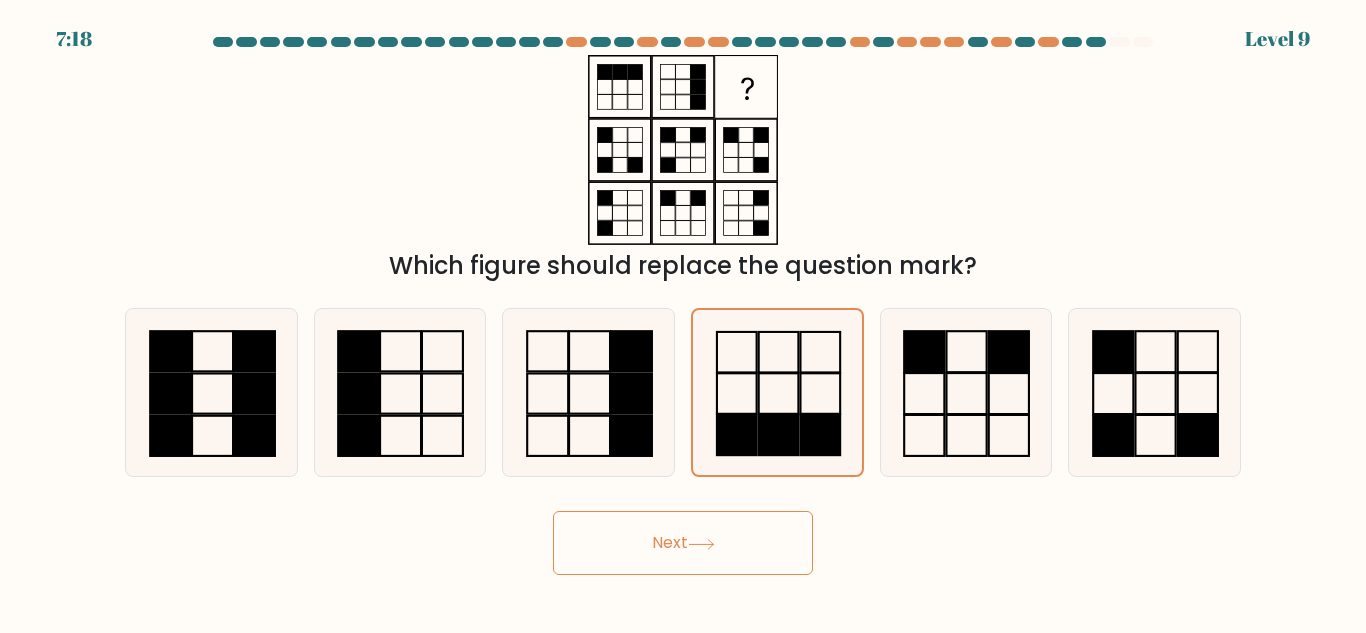 click on "Next" at bounding box center [683, 543] 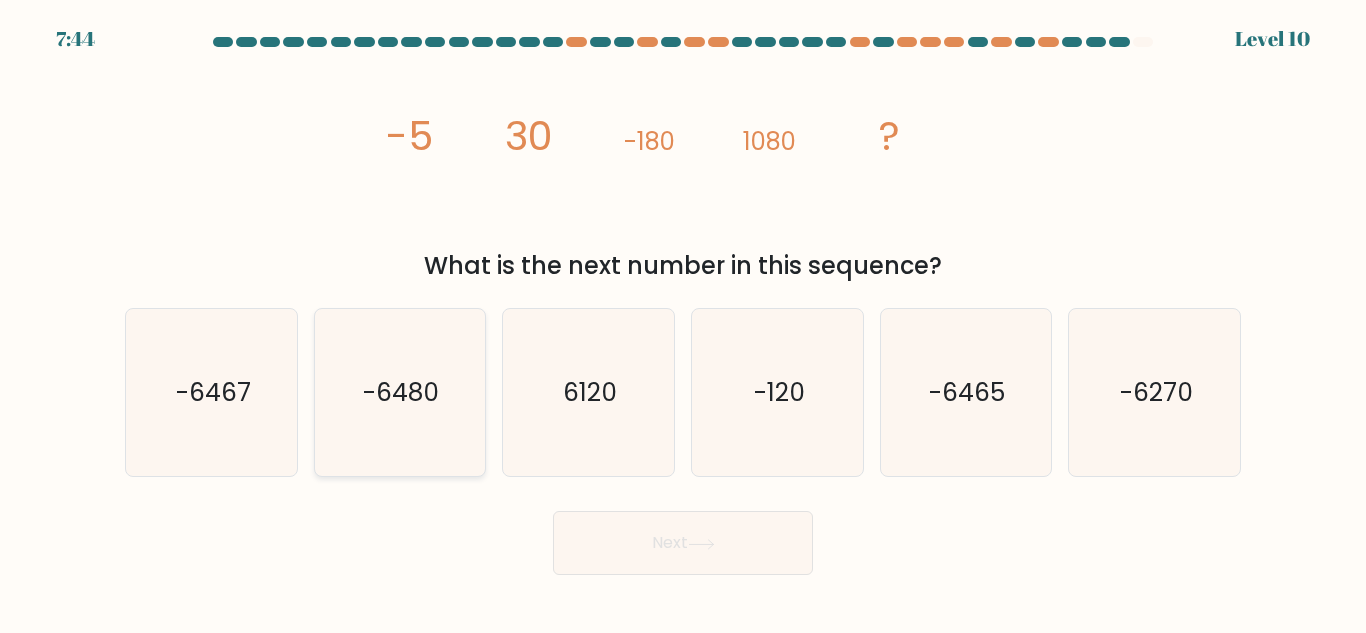 click on "-6480" 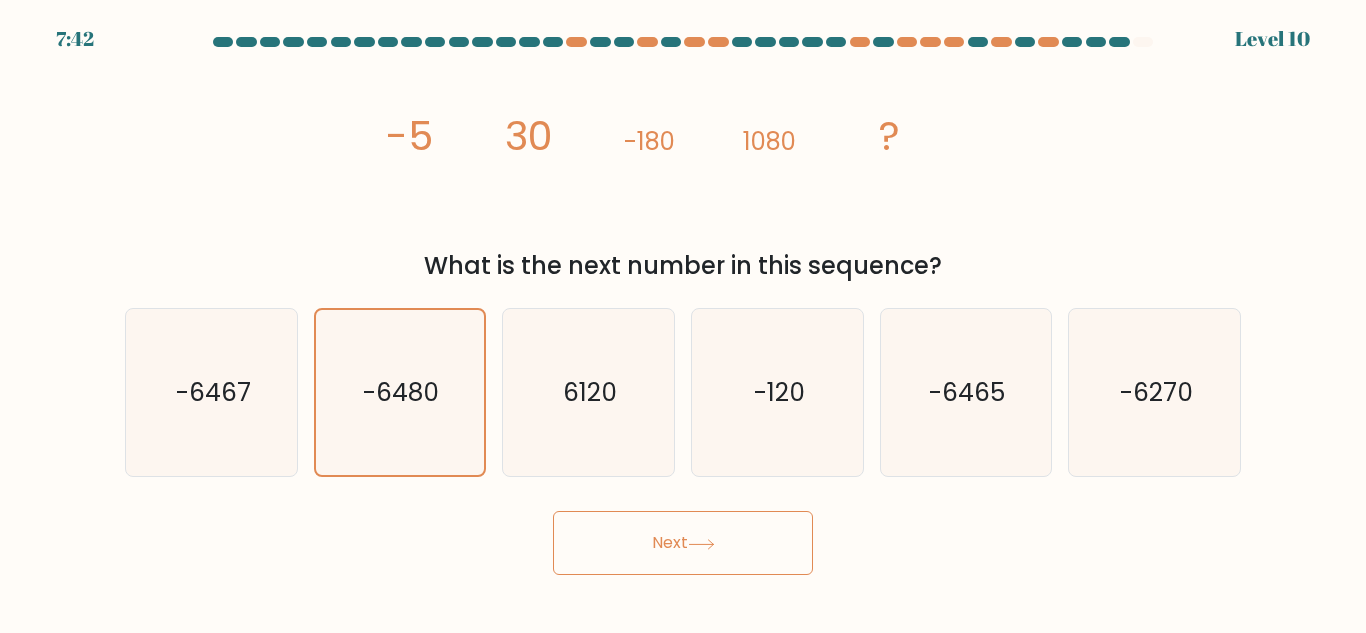 click on "Next" at bounding box center [683, 543] 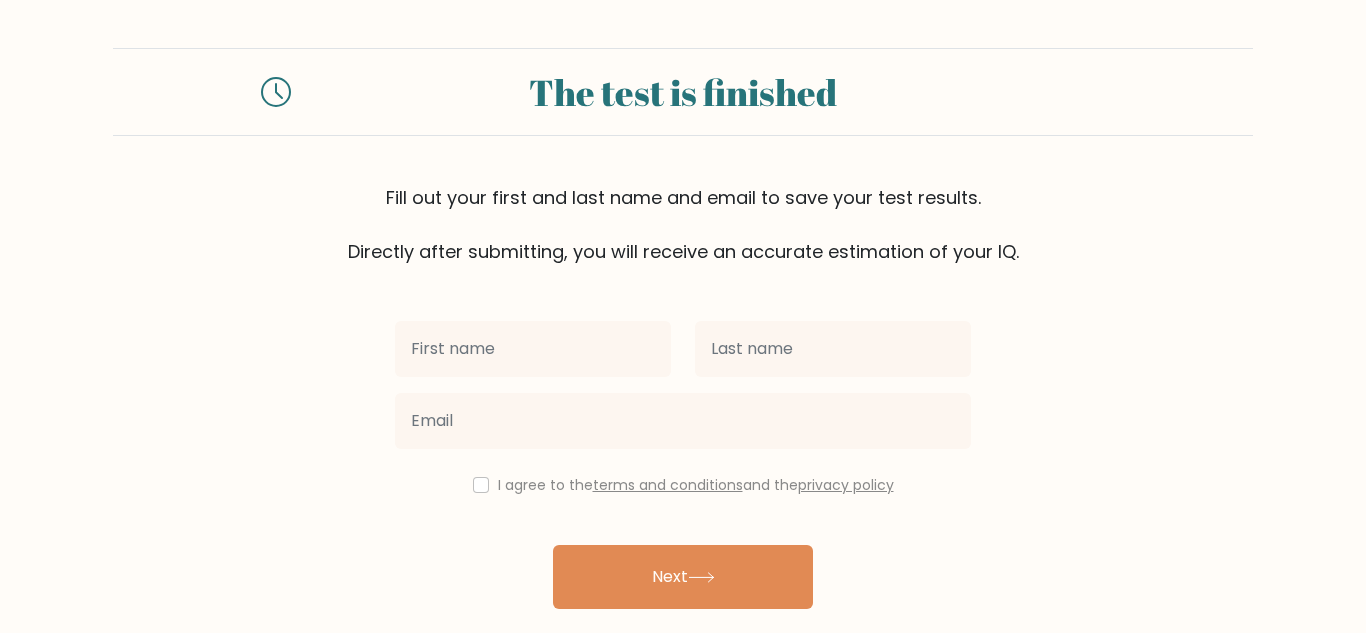 scroll, scrollTop: 0, scrollLeft: 0, axis: both 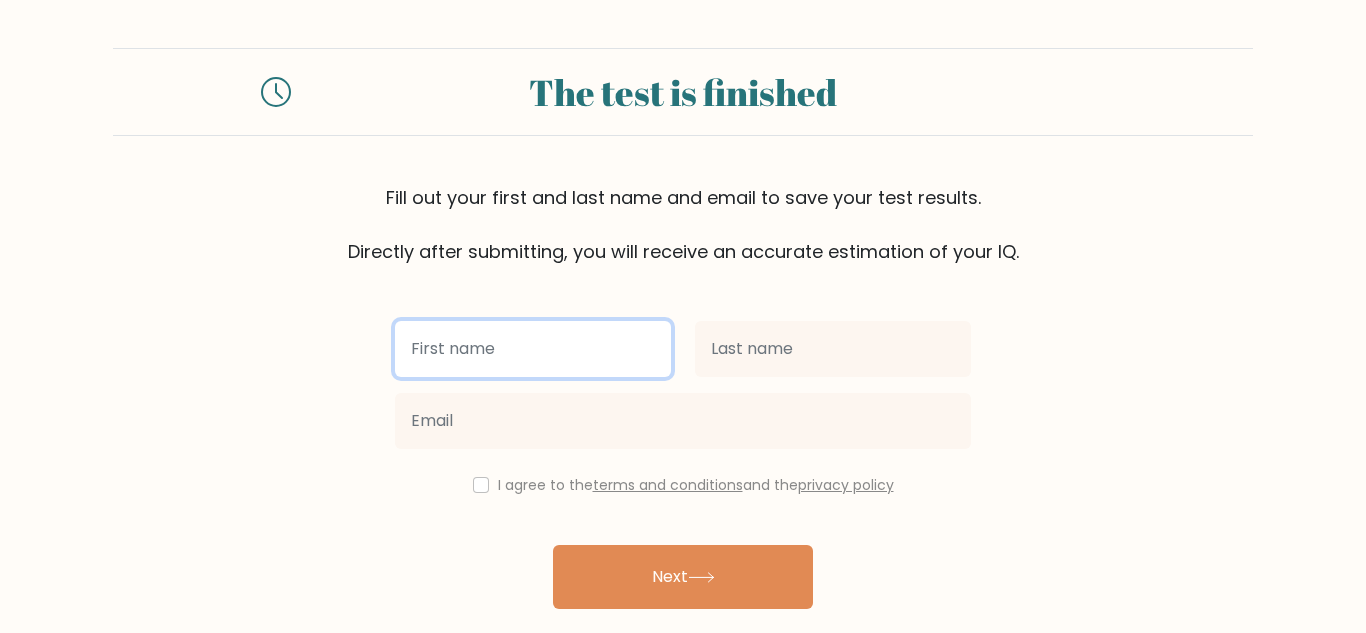 click at bounding box center (533, 349) 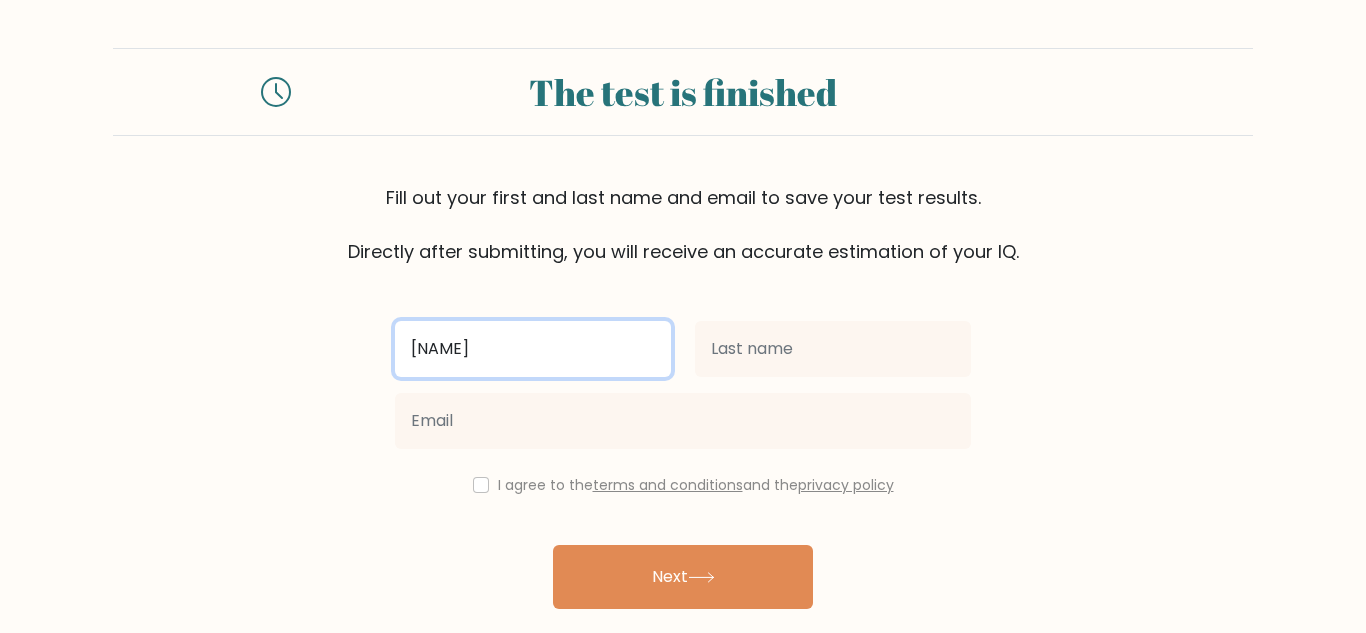 type on "[NAME]" 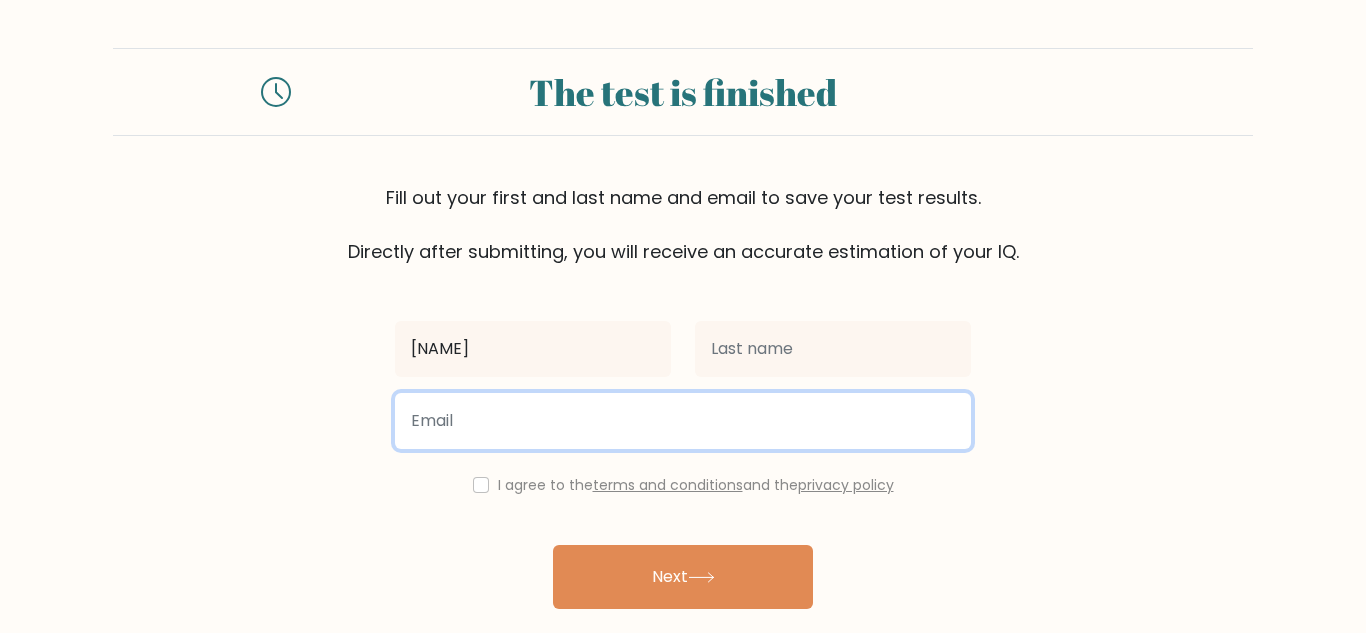 click at bounding box center (683, 421) 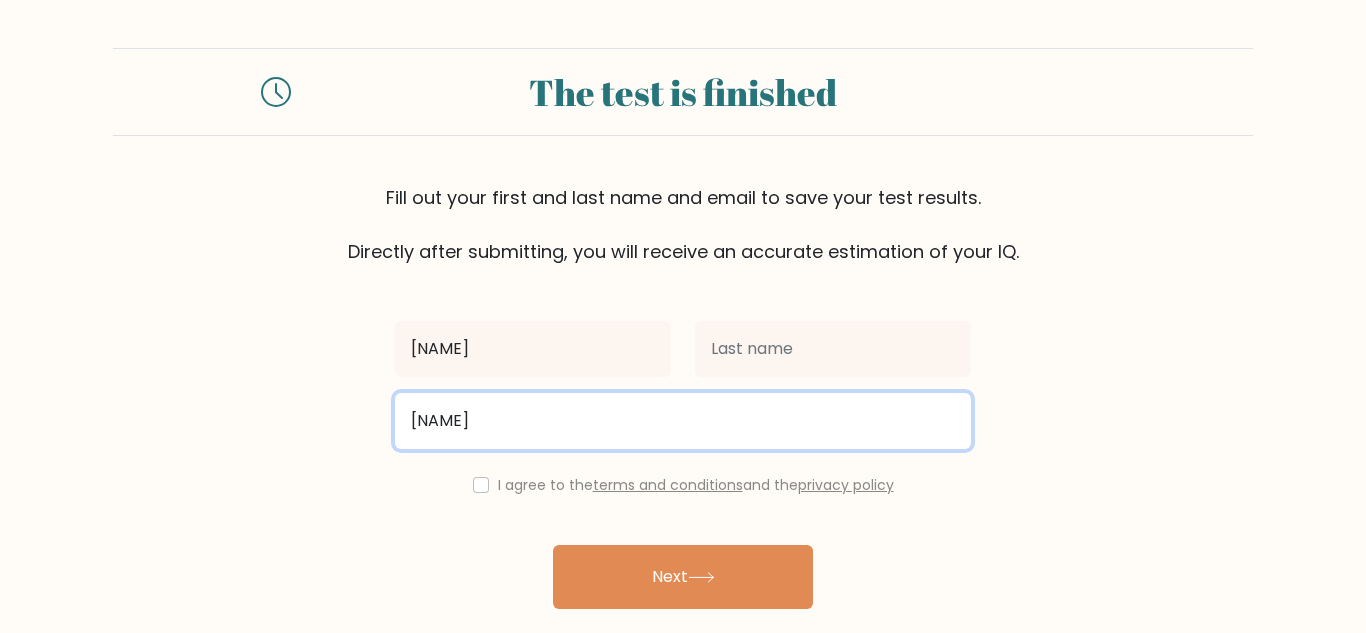 click on "[NAME]" at bounding box center [683, 421] 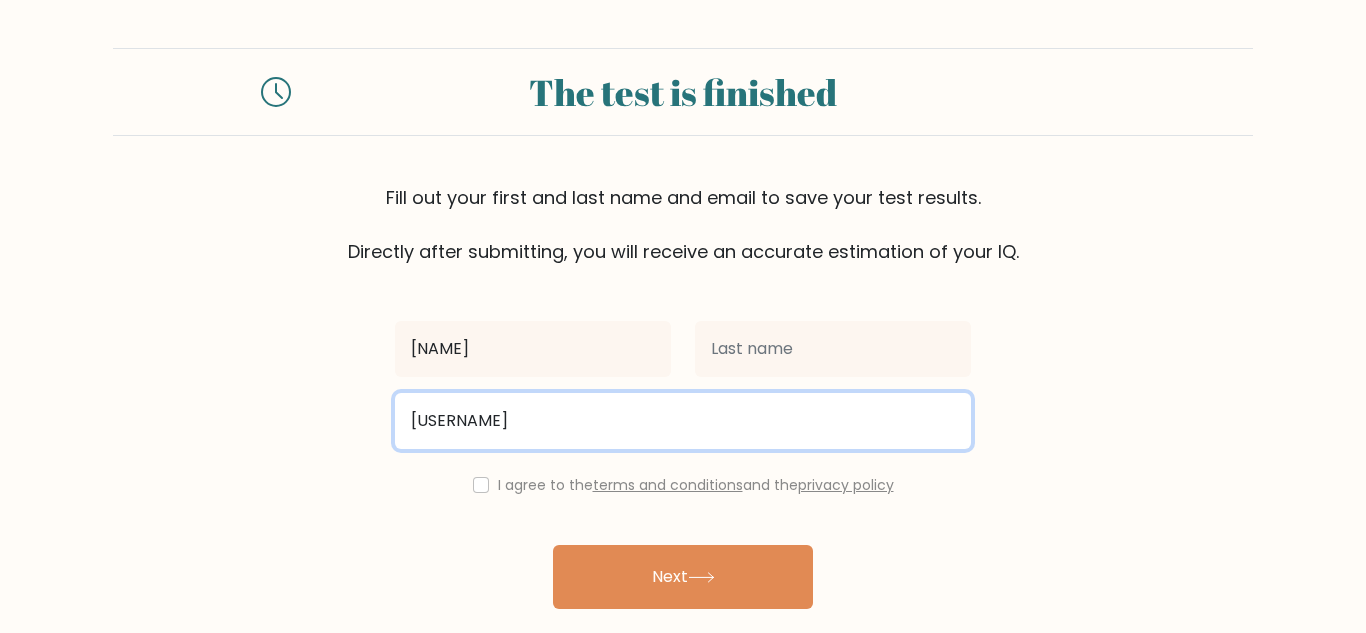 click on "[USERNAME]" at bounding box center (683, 421) 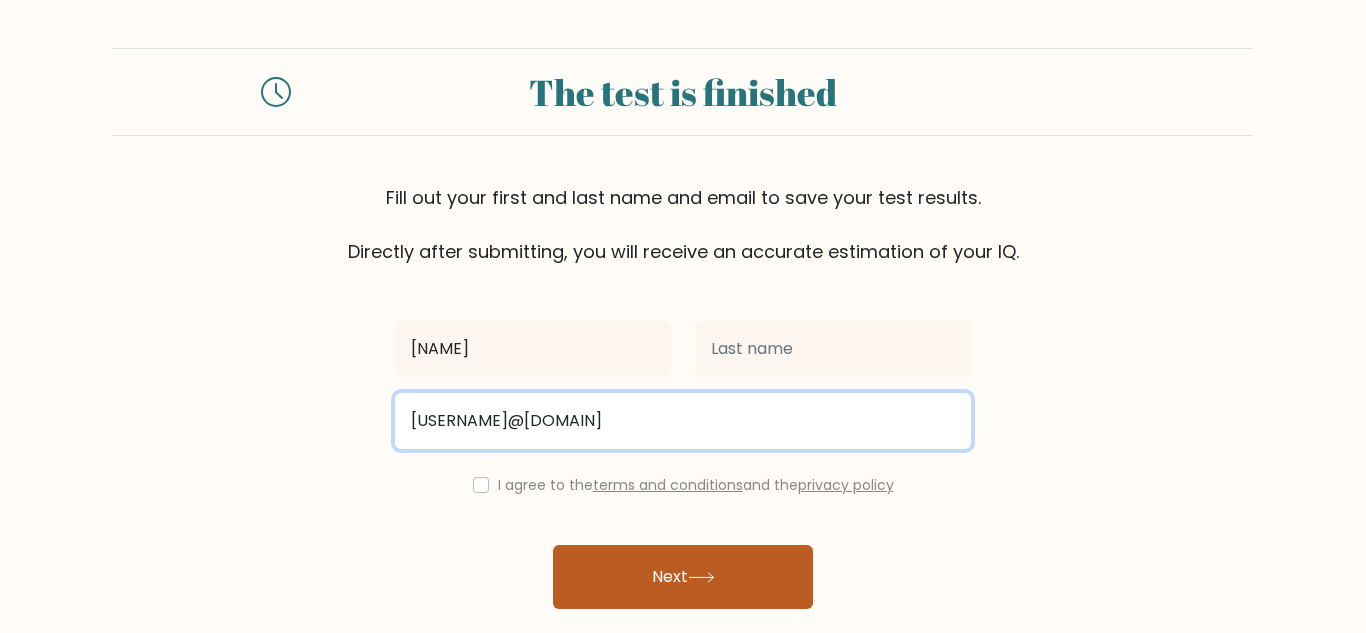 type on "[USERNAME]@[DOMAIN]" 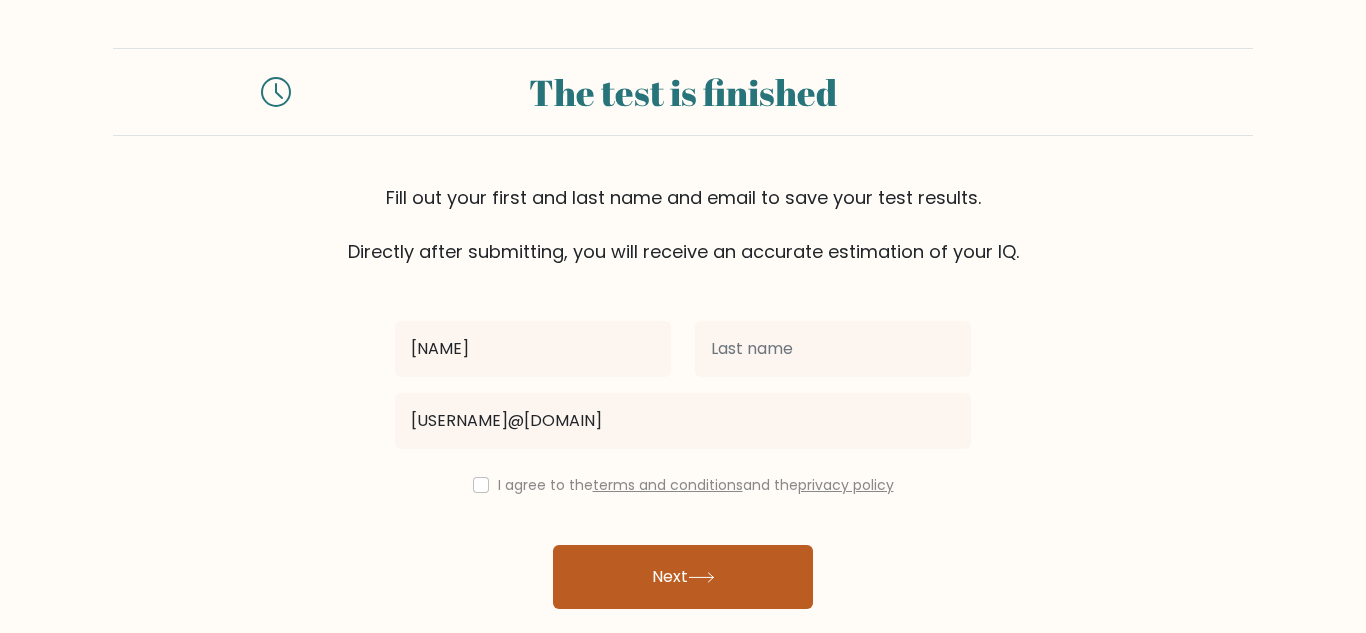click on "Next" at bounding box center [683, 577] 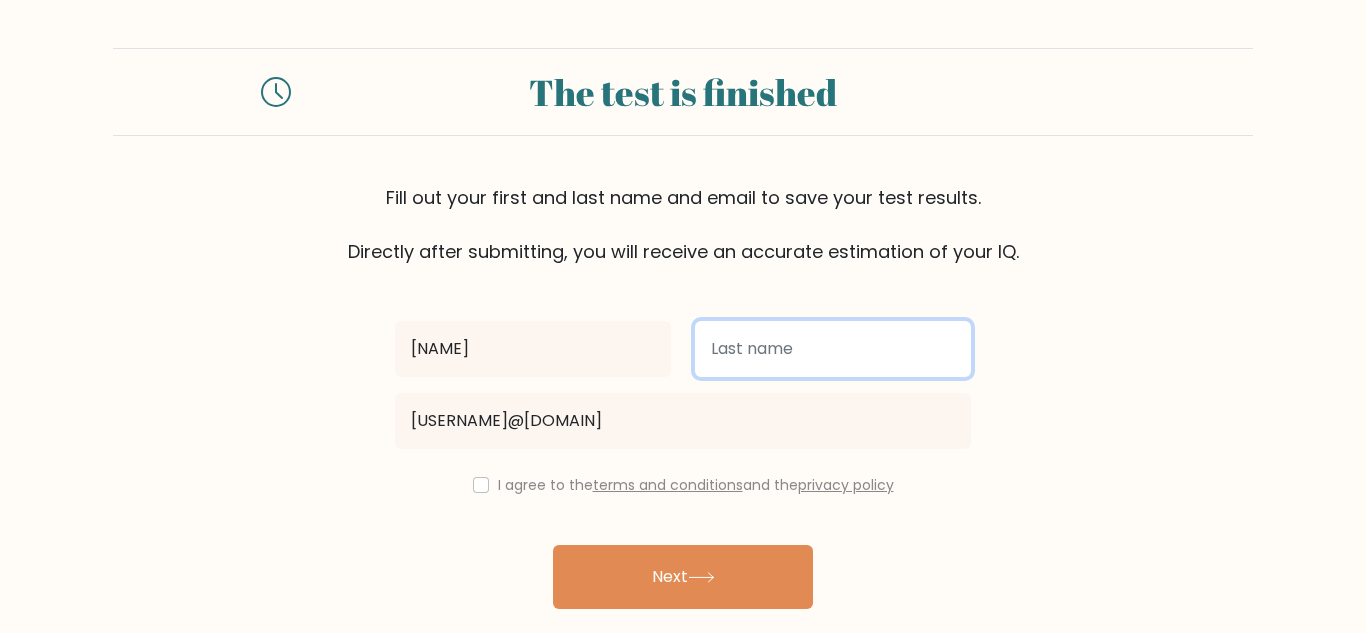 click at bounding box center (833, 349) 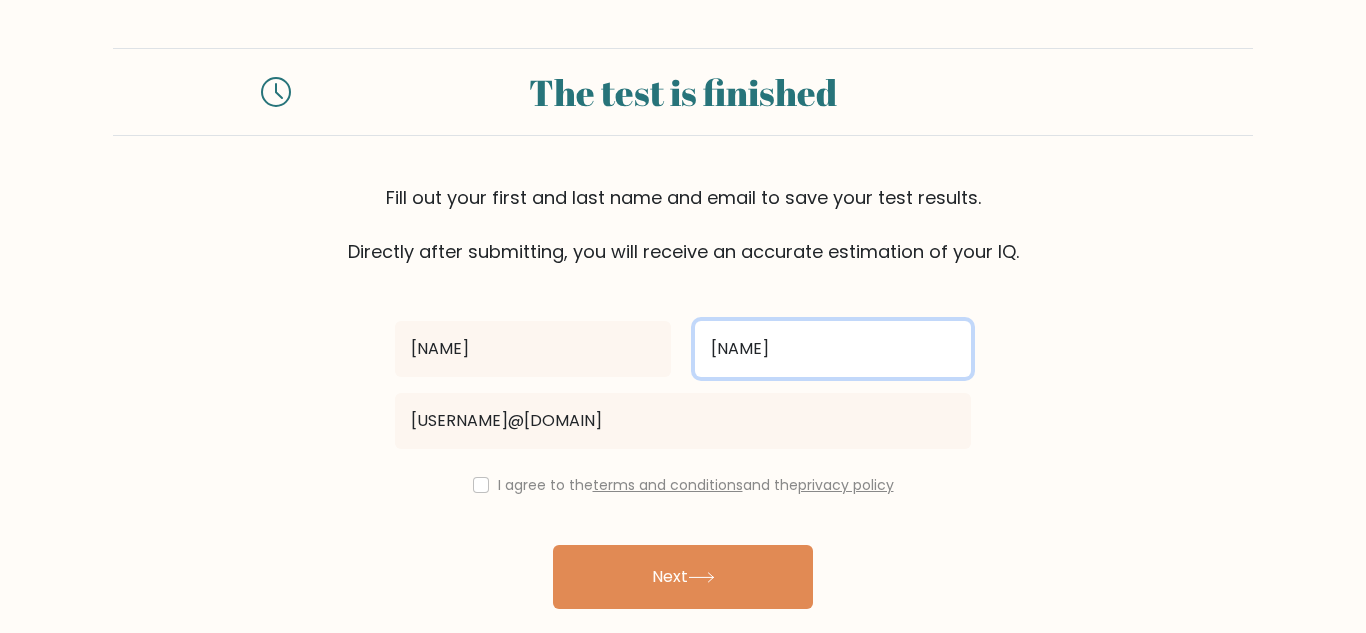 type on "[NAME]" 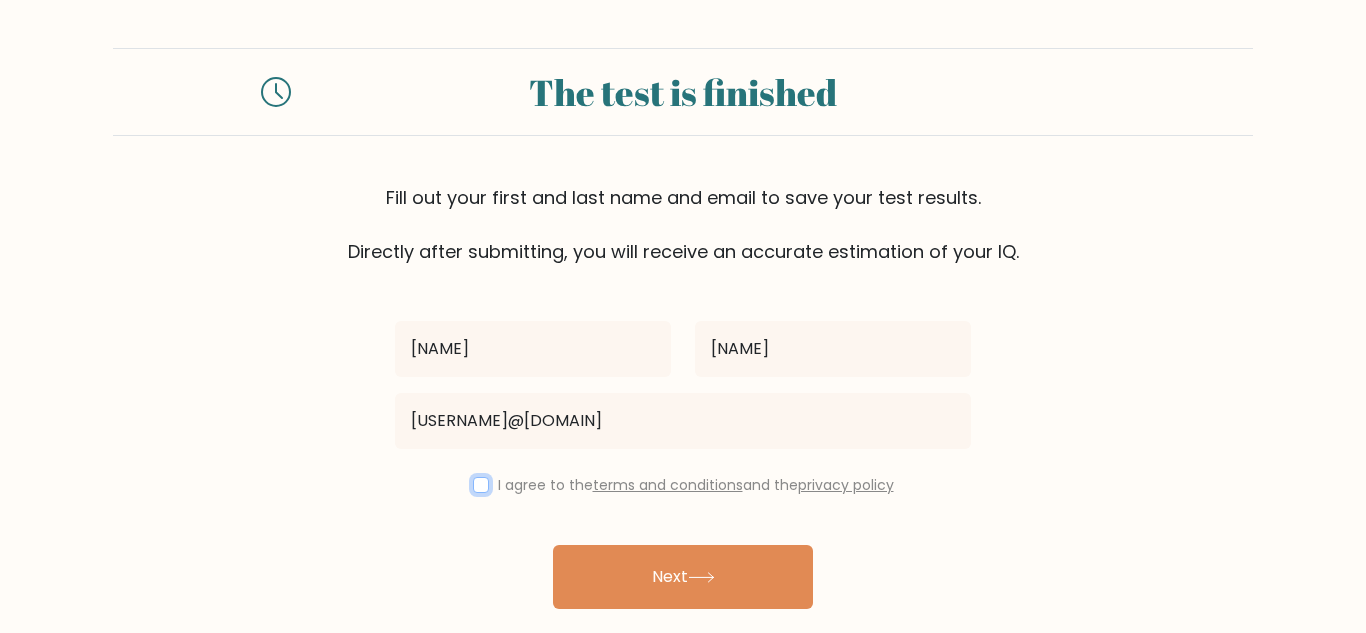 click at bounding box center (481, 485) 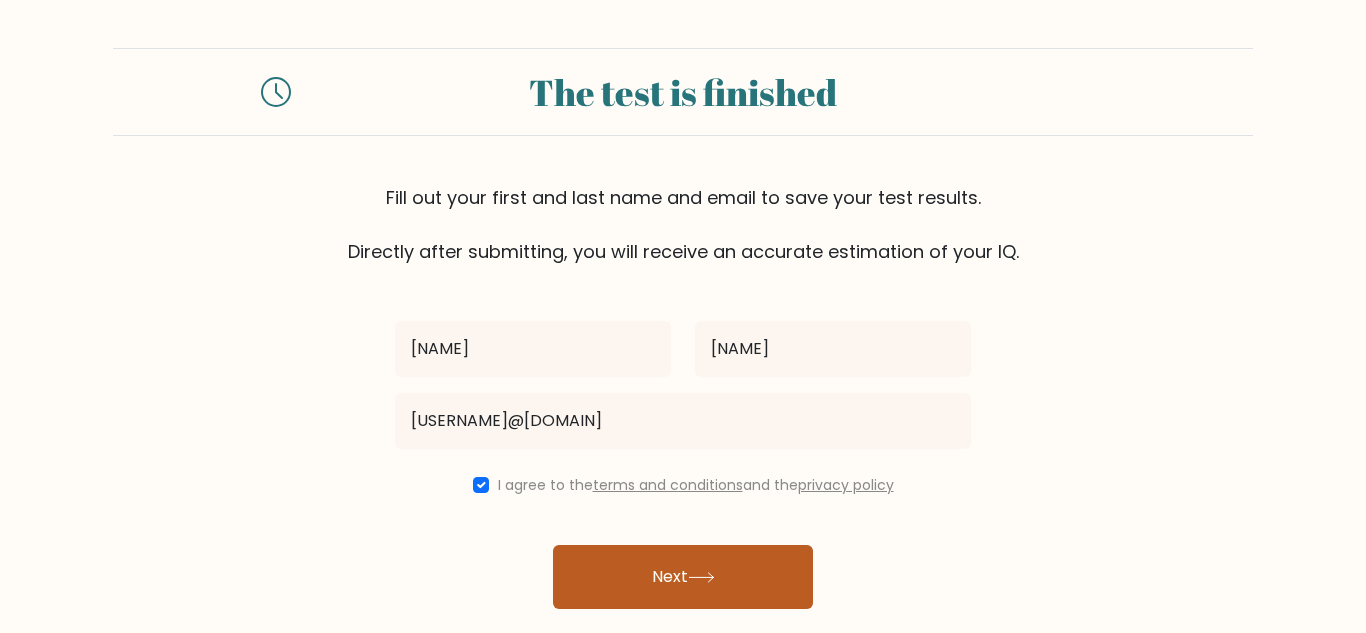 click on "Next" at bounding box center [683, 577] 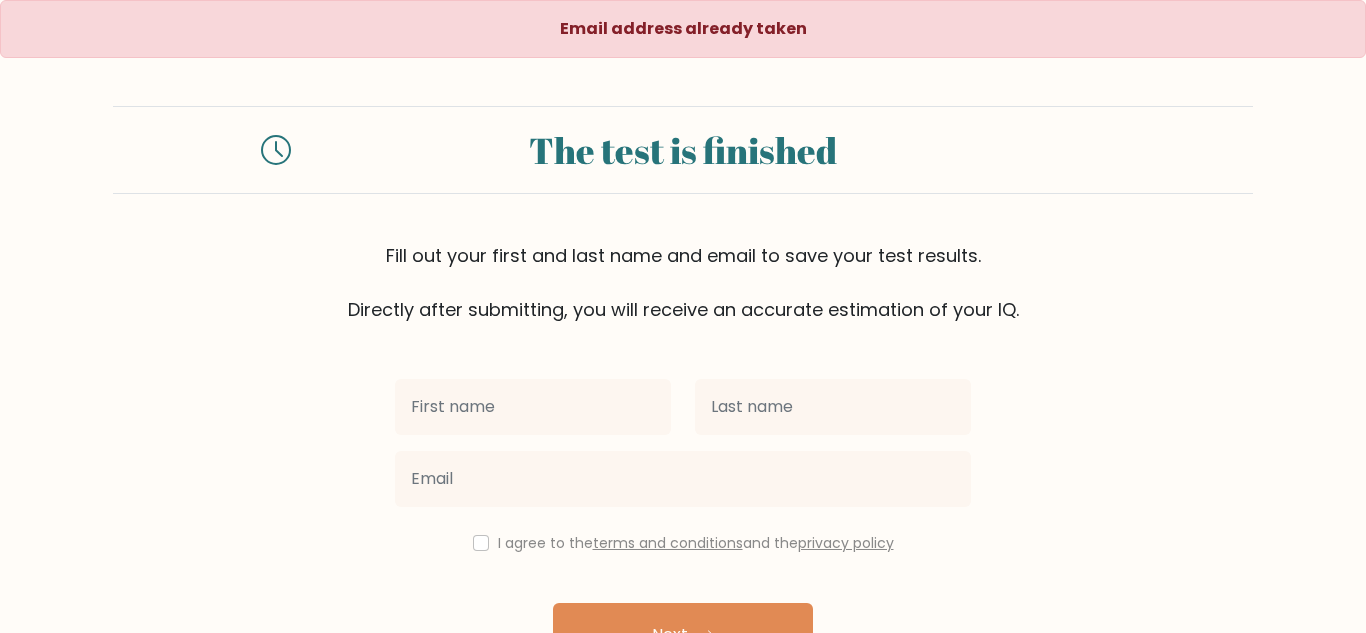 scroll, scrollTop: 0, scrollLeft: 0, axis: both 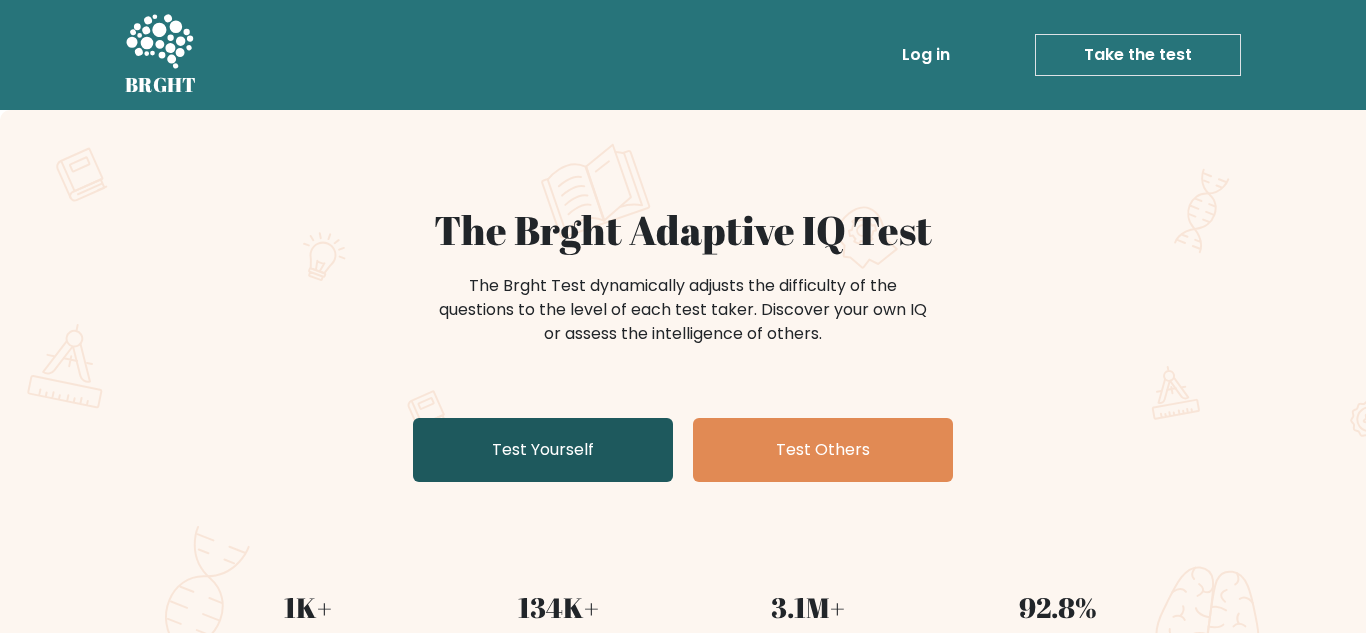 click on "Test Yourself" at bounding box center [543, 450] 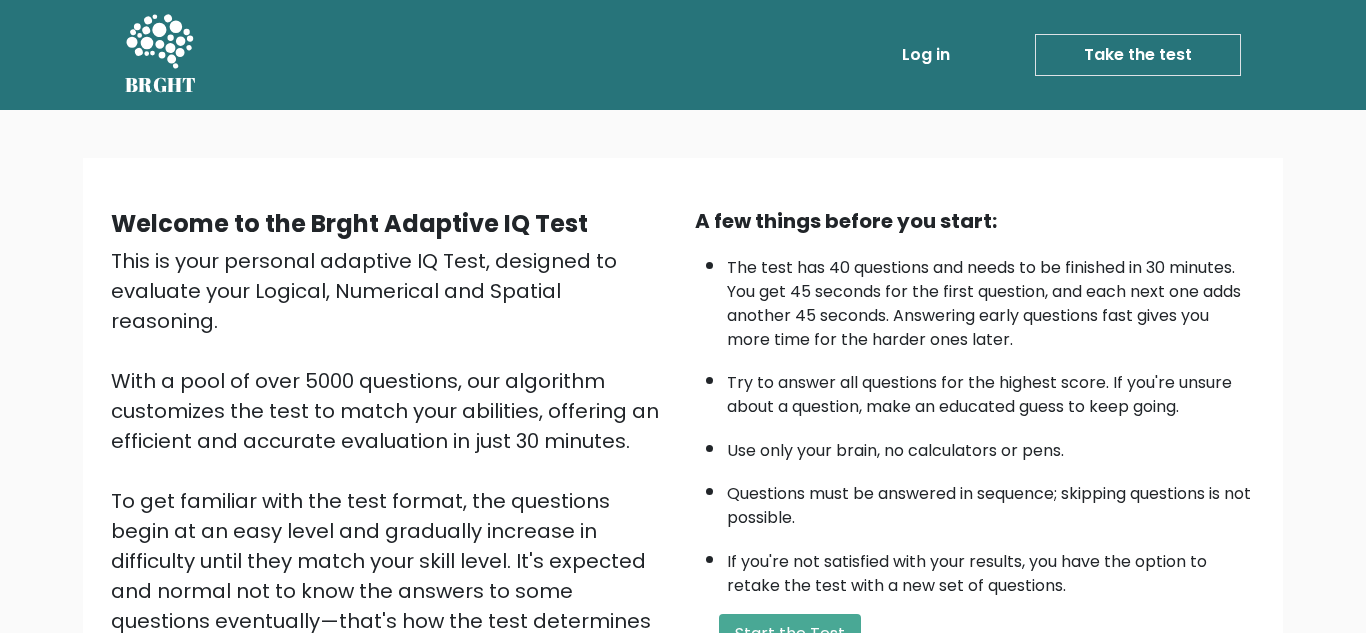 scroll, scrollTop: 0, scrollLeft: 0, axis: both 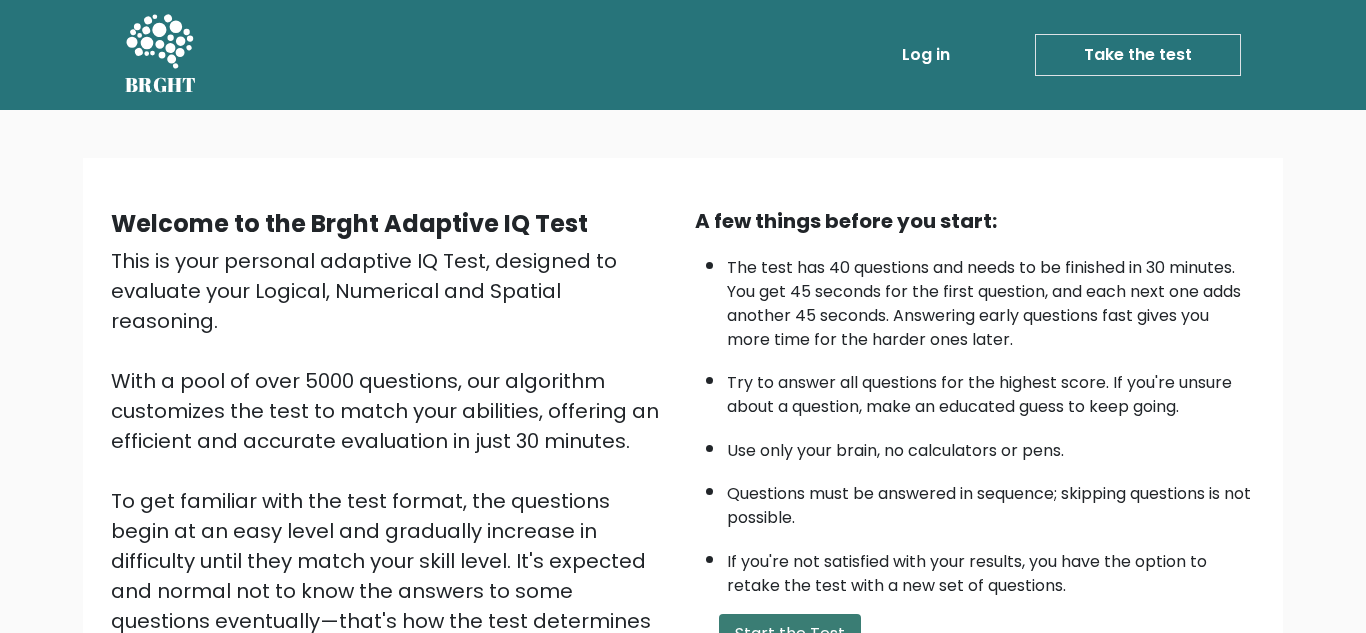 click on "Start the Test" at bounding box center (790, 634) 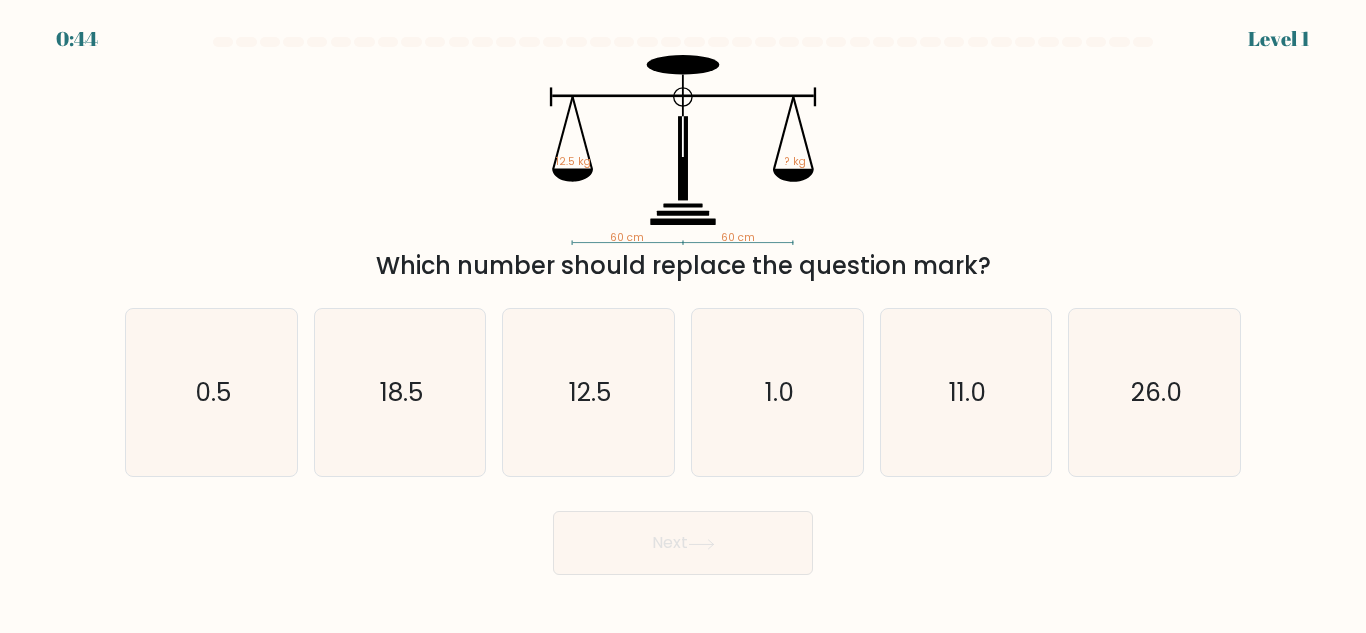 scroll, scrollTop: 0, scrollLeft: 0, axis: both 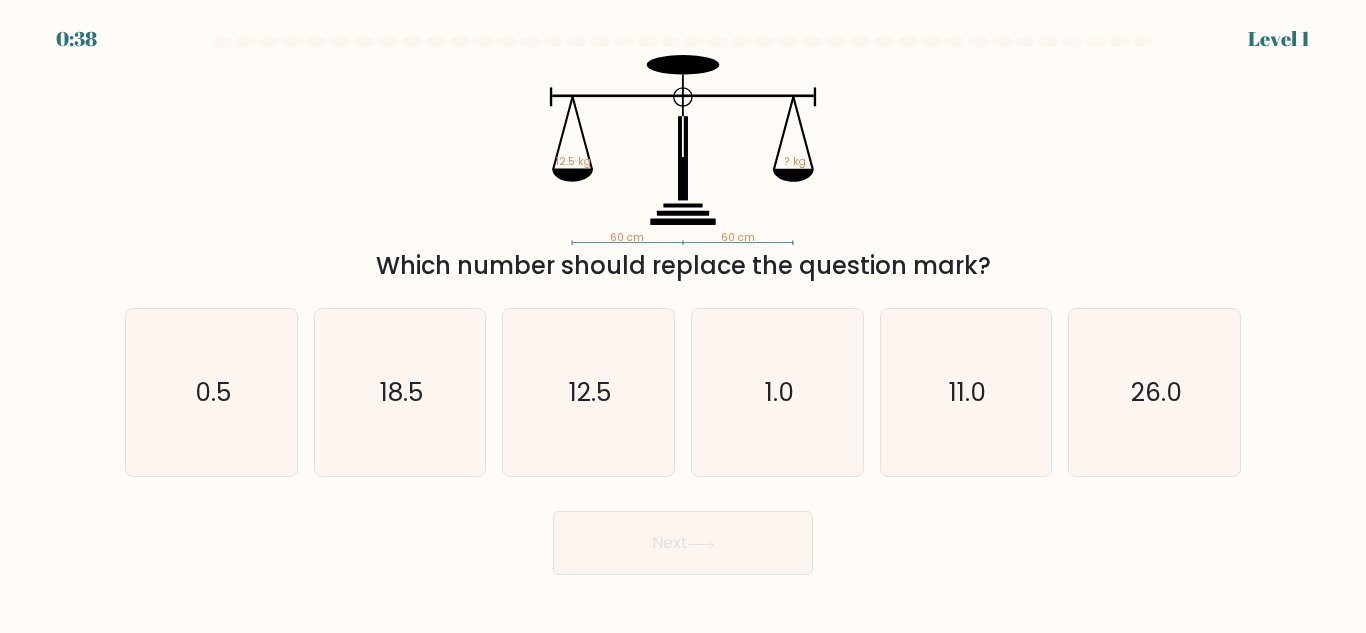 click on "0:38
Level 1" at bounding box center (683, 316) 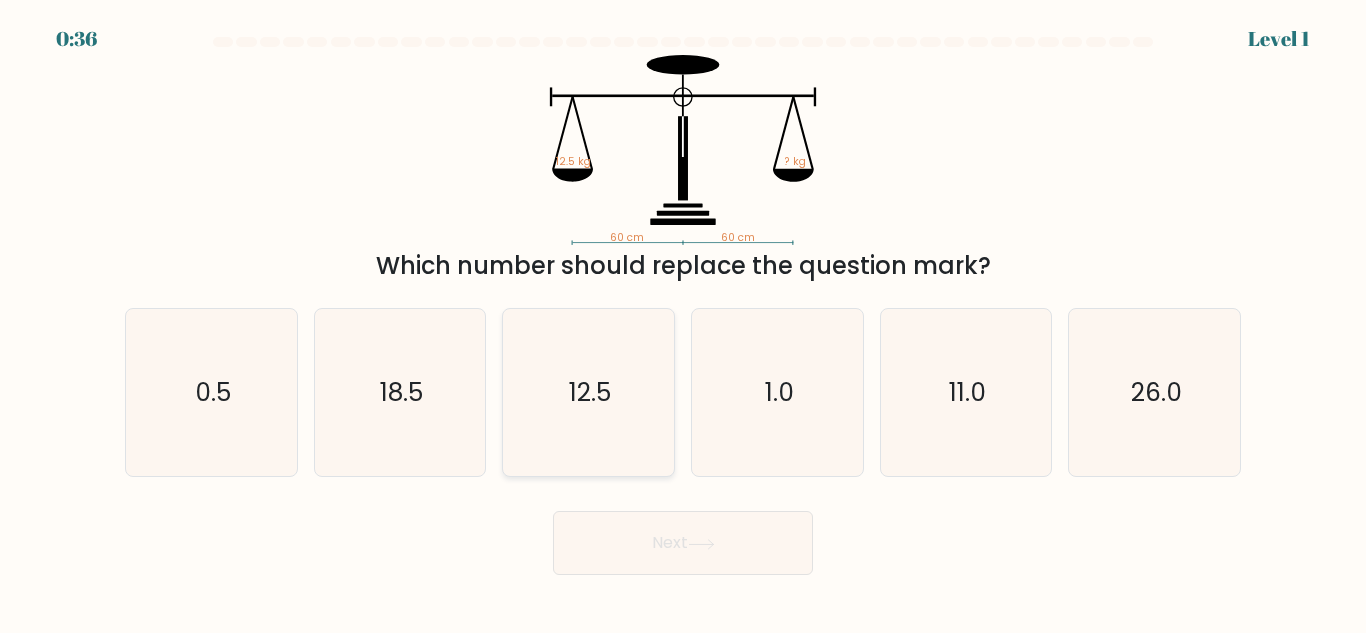 click on "12.5" 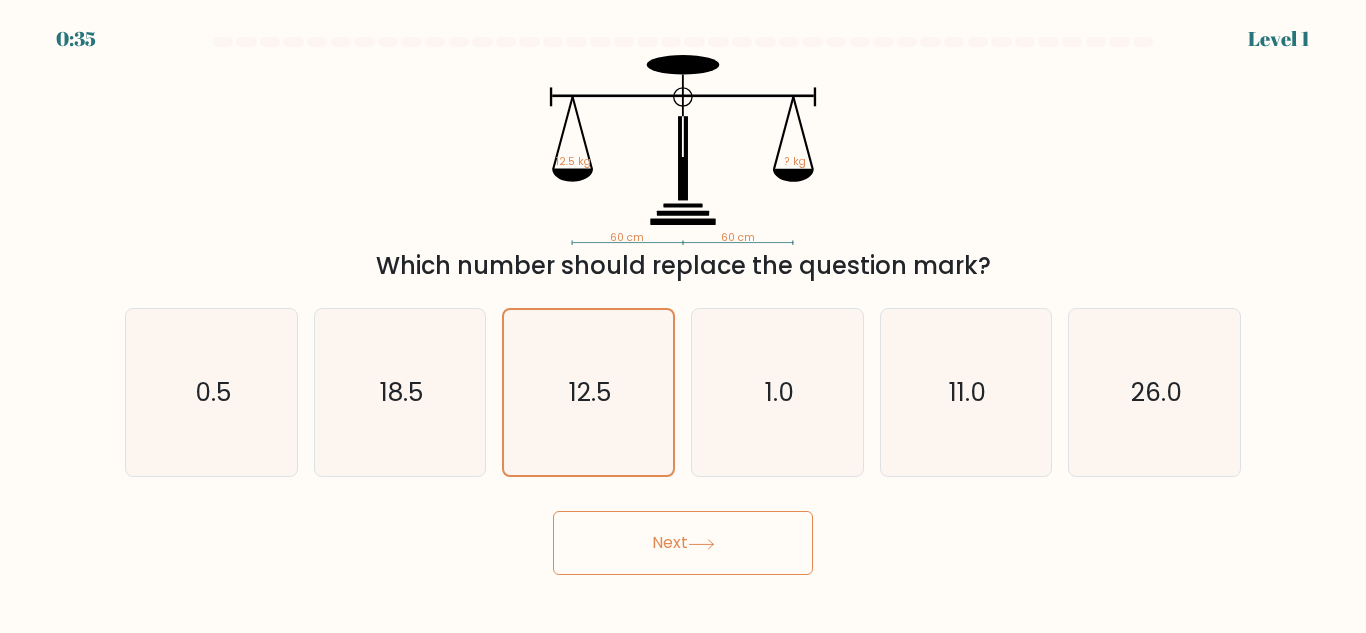 click on "Next" at bounding box center [683, 543] 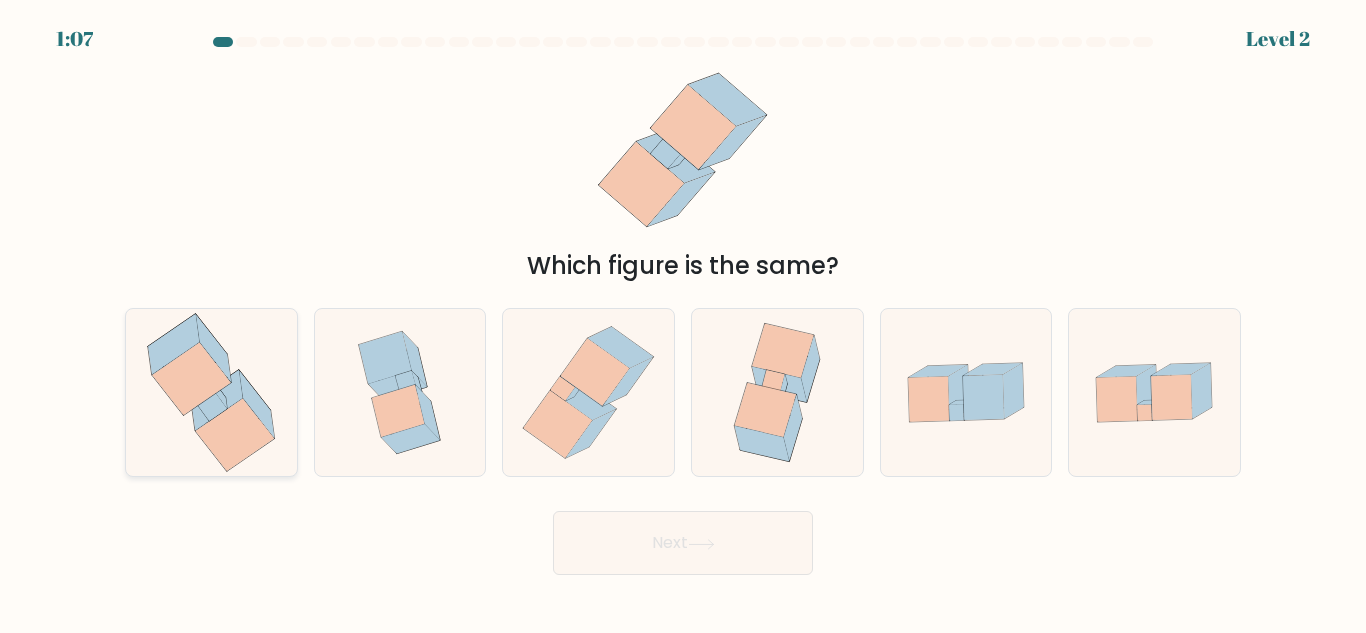 click 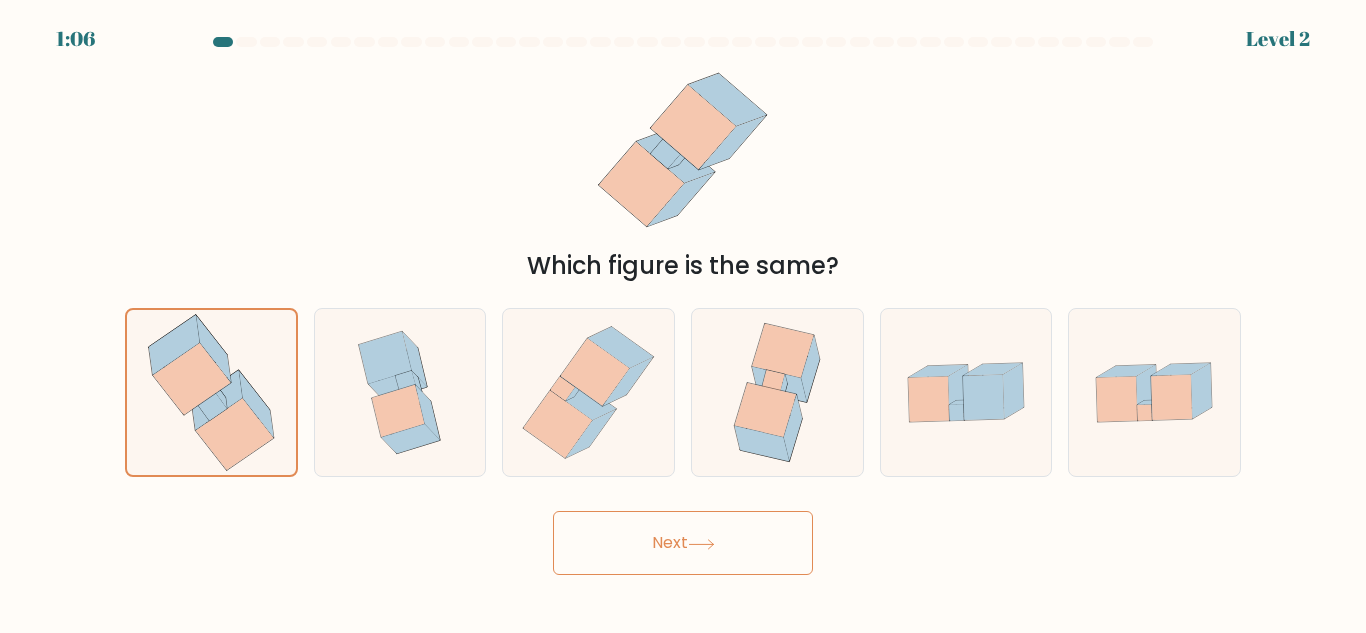 click on "Next" at bounding box center [683, 543] 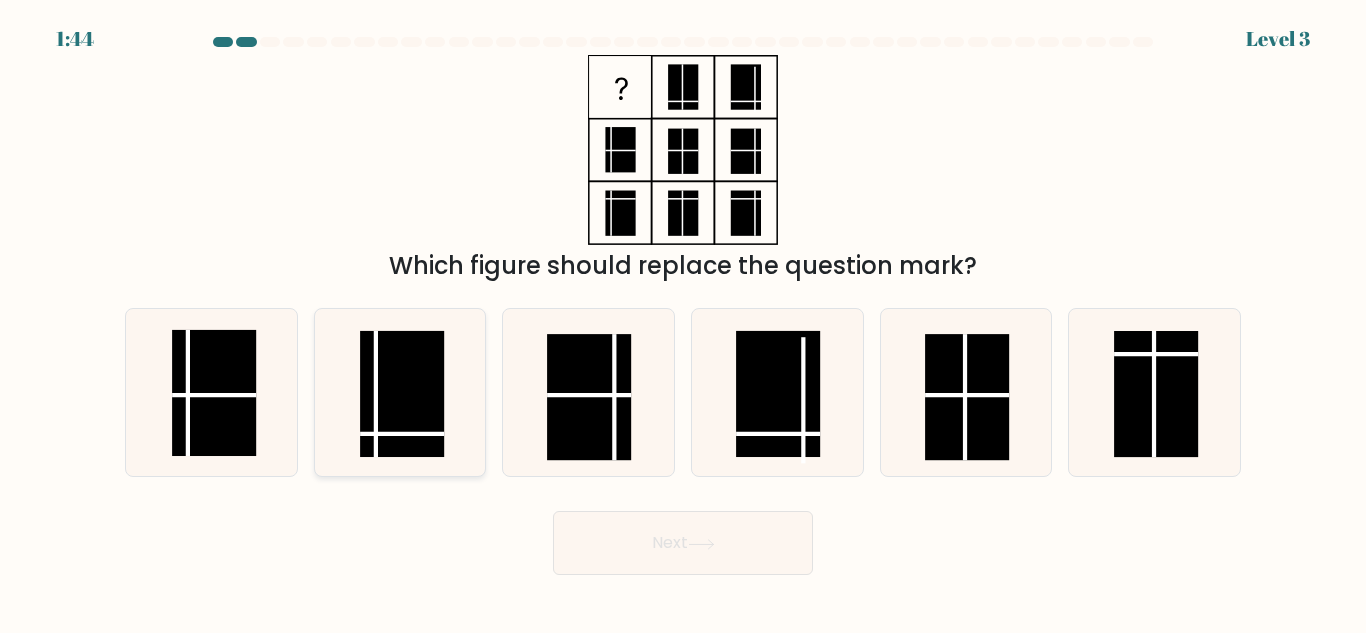 click 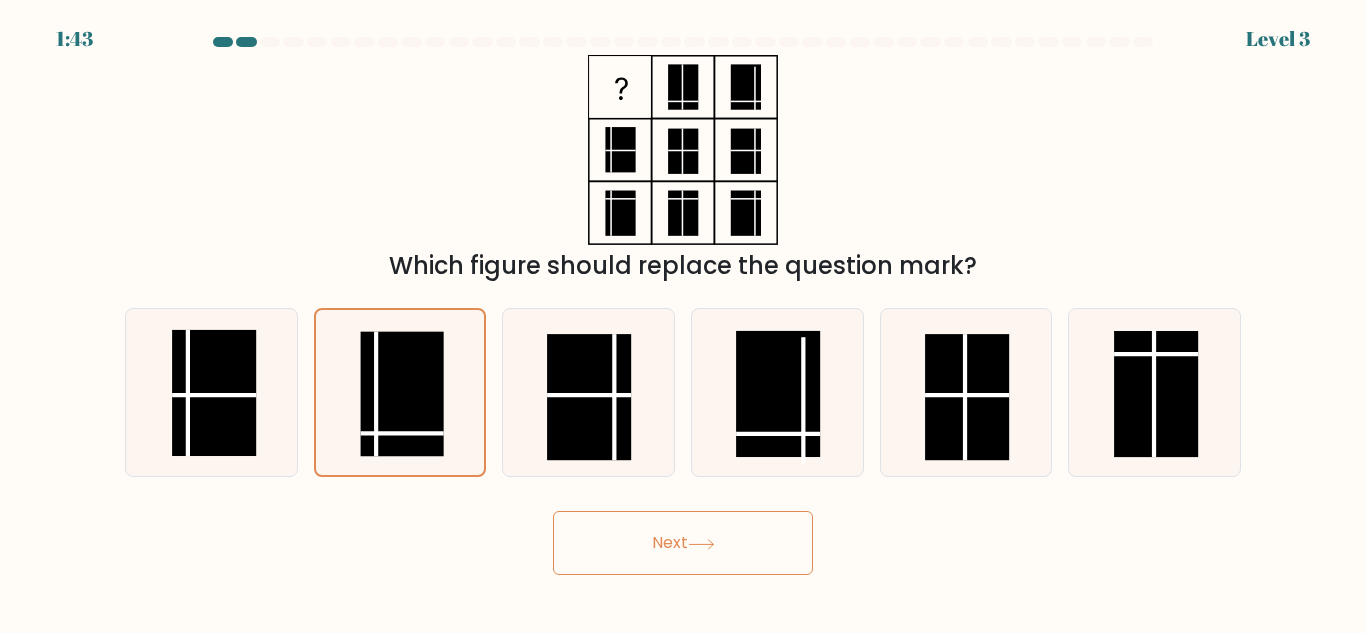 click on "Next" at bounding box center (683, 543) 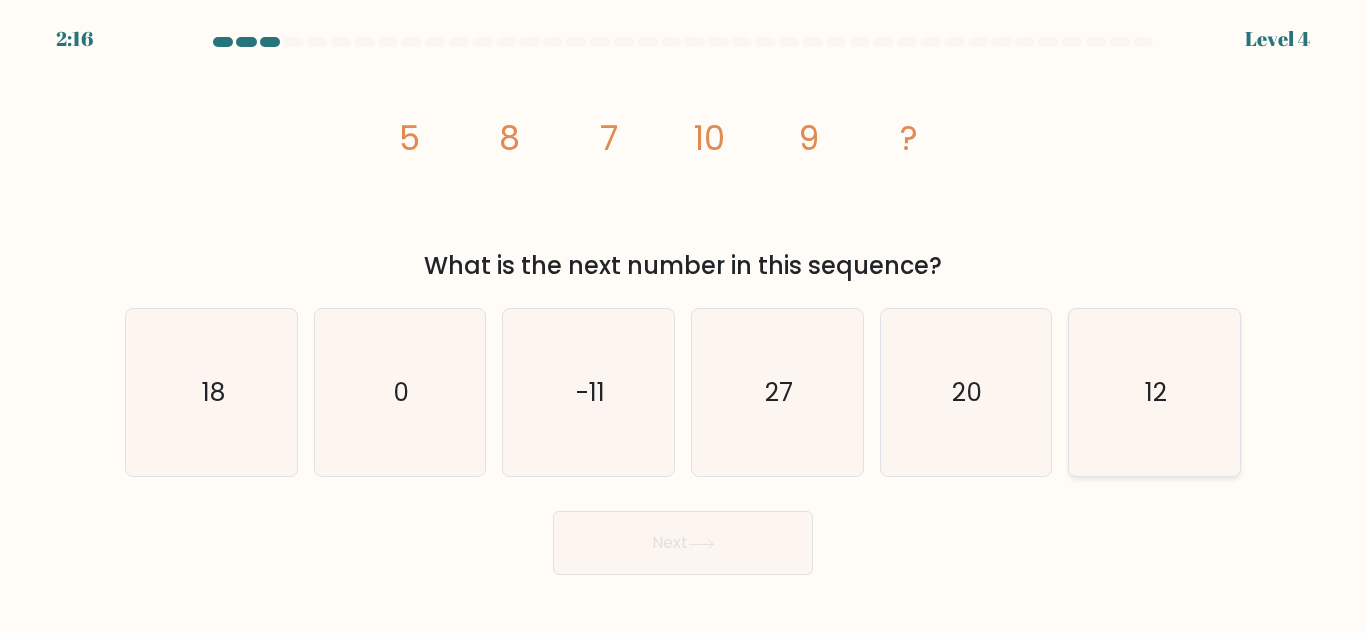 click on "12" 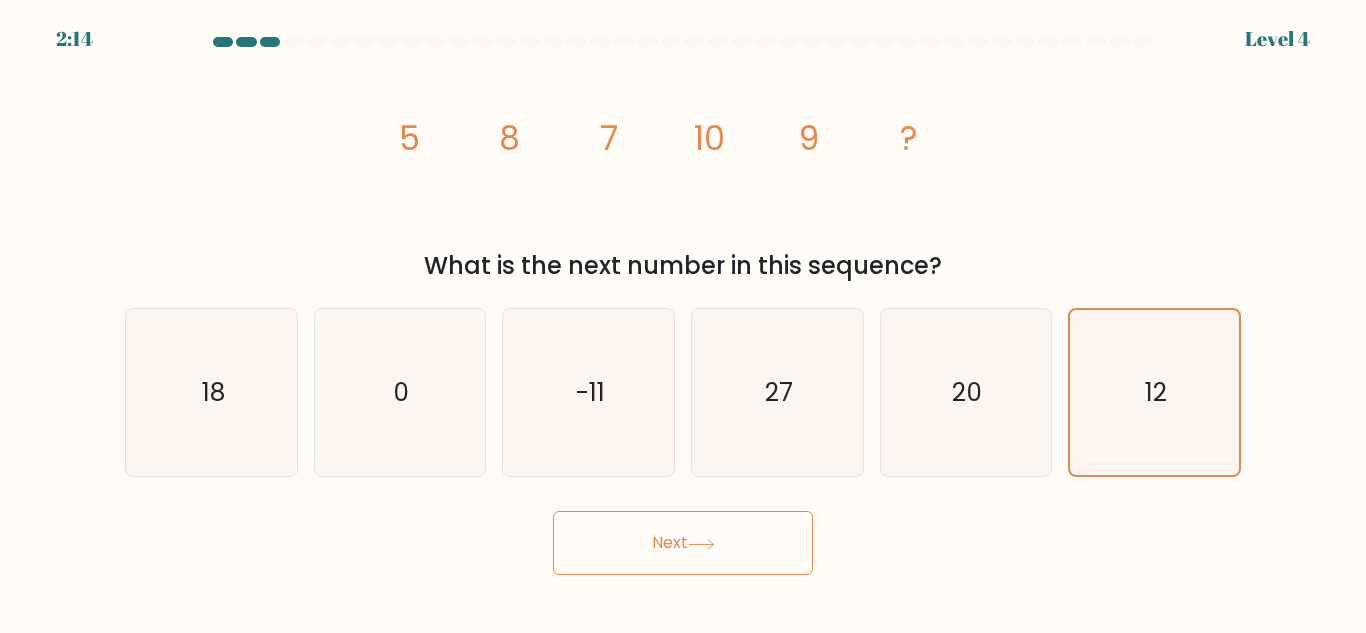 click on "Next" at bounding box center [683, 543] 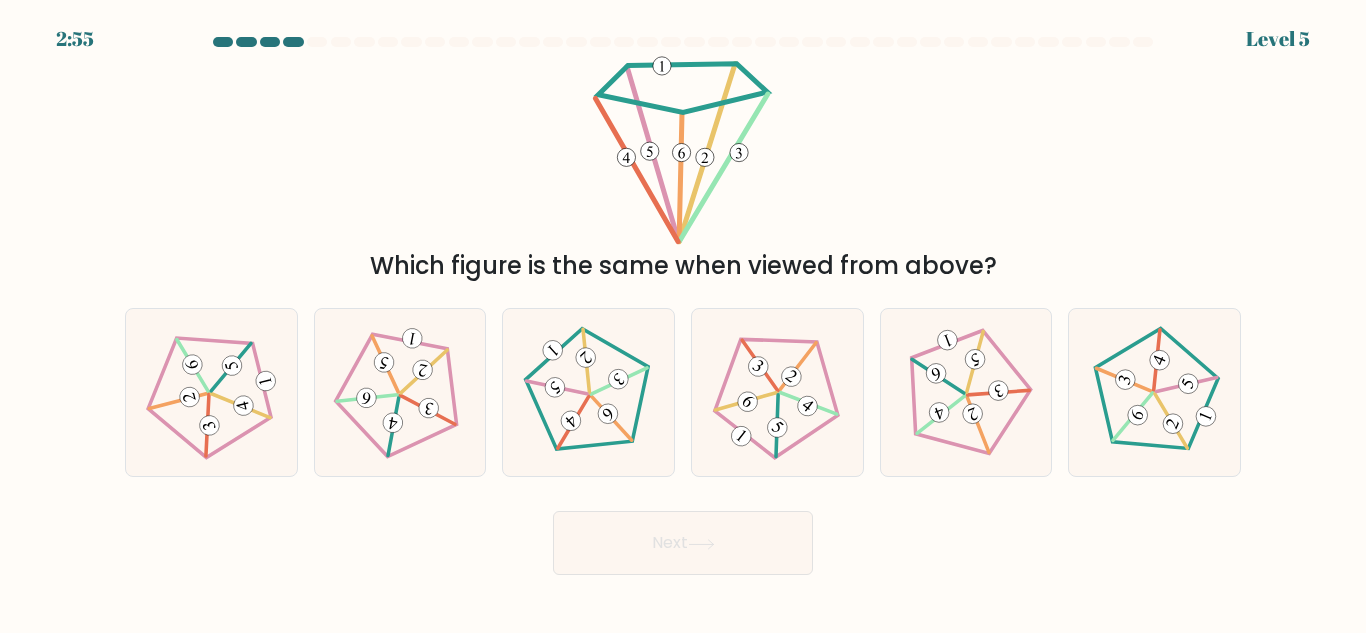 click on "Next" at bounding box center [683, 543] 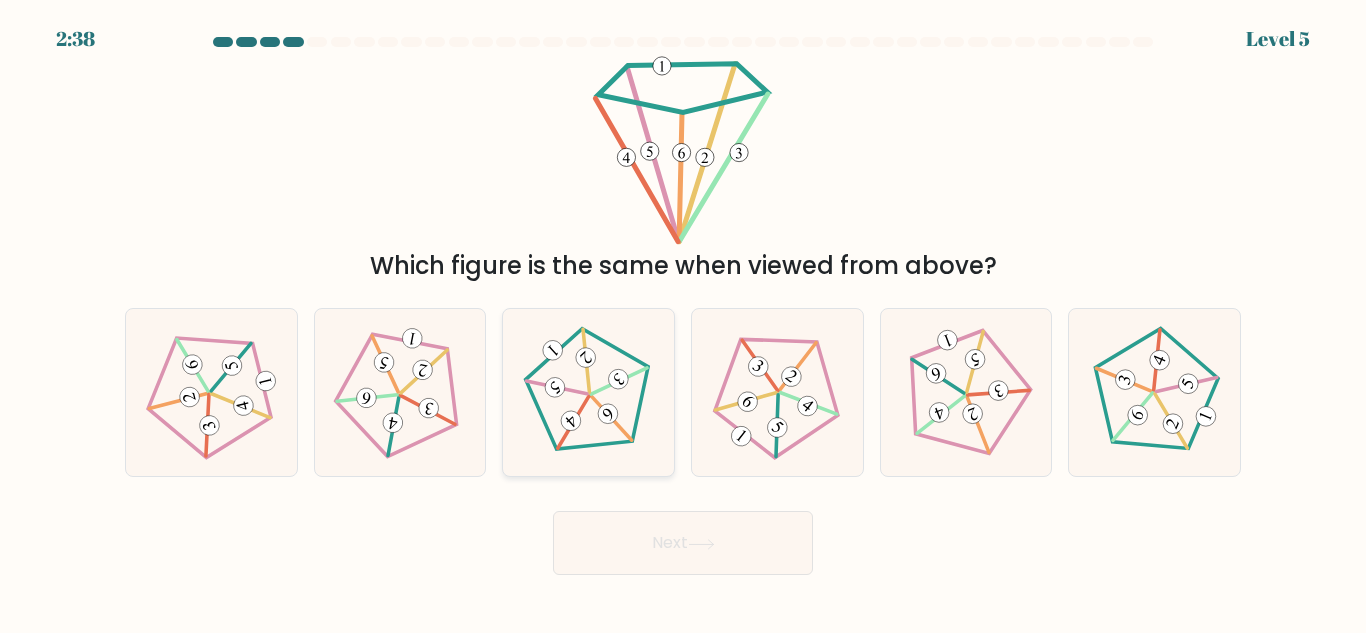 click 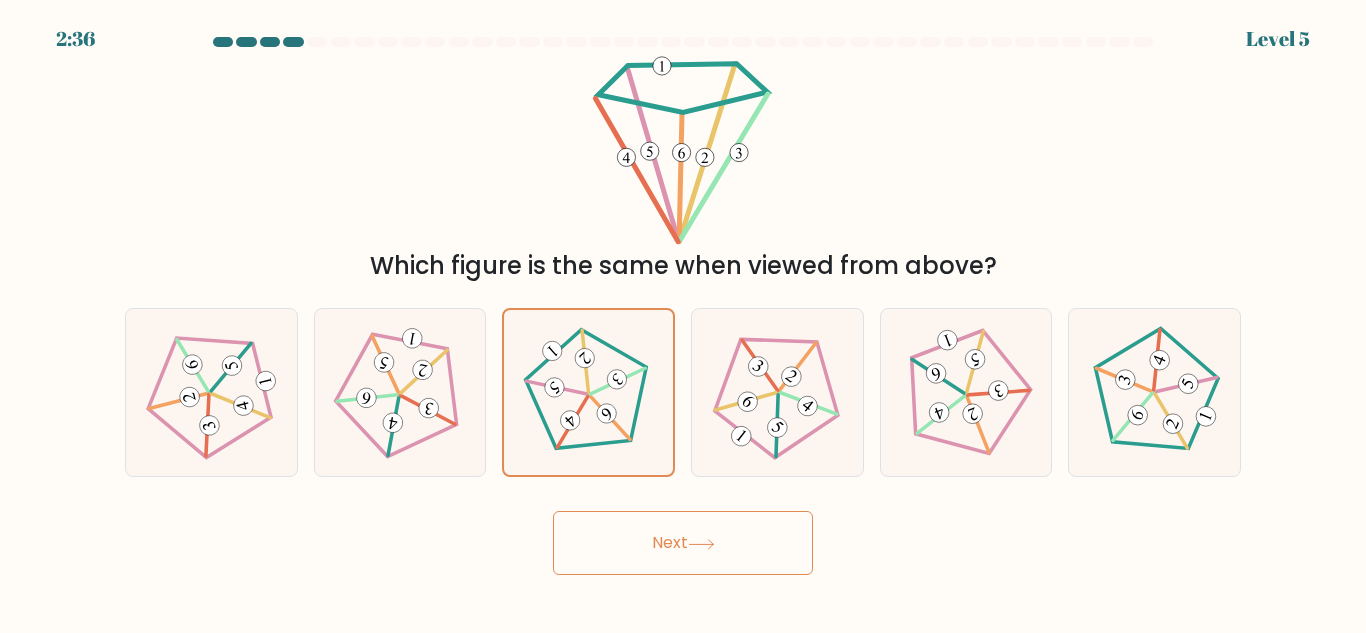 click on "Next" at bounding box center (683, 543) 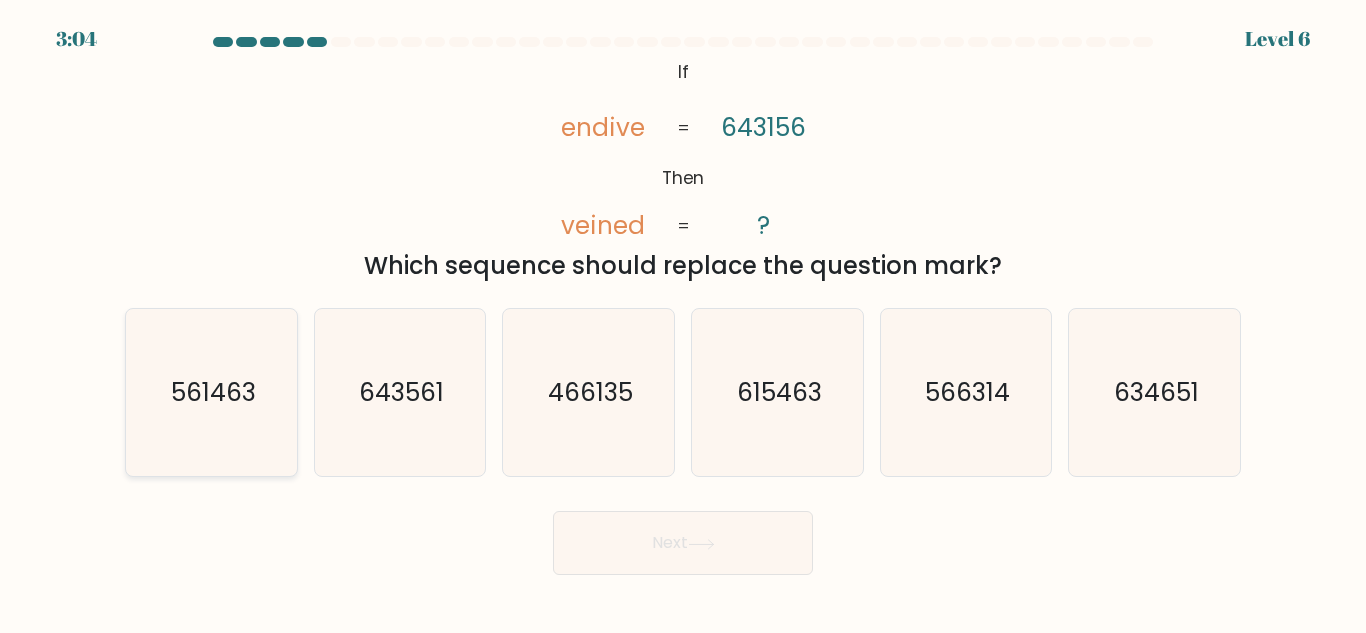 click on "561463" 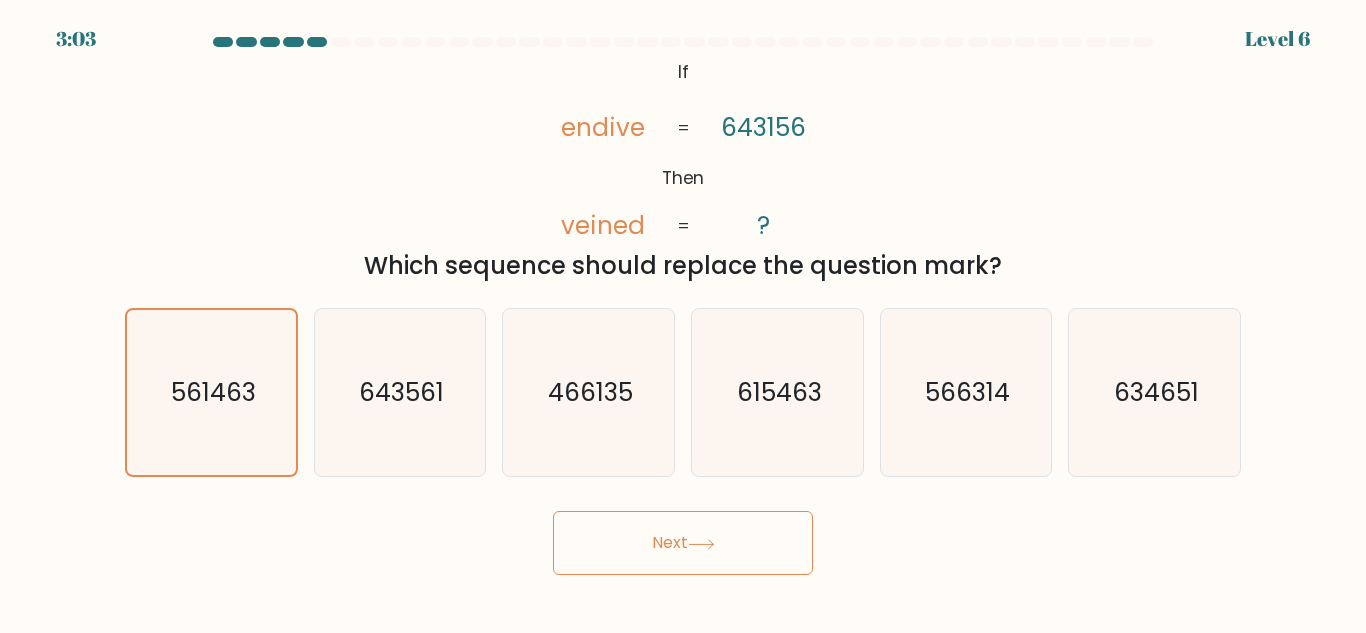click on "Next" at bounding box center (683, 543) 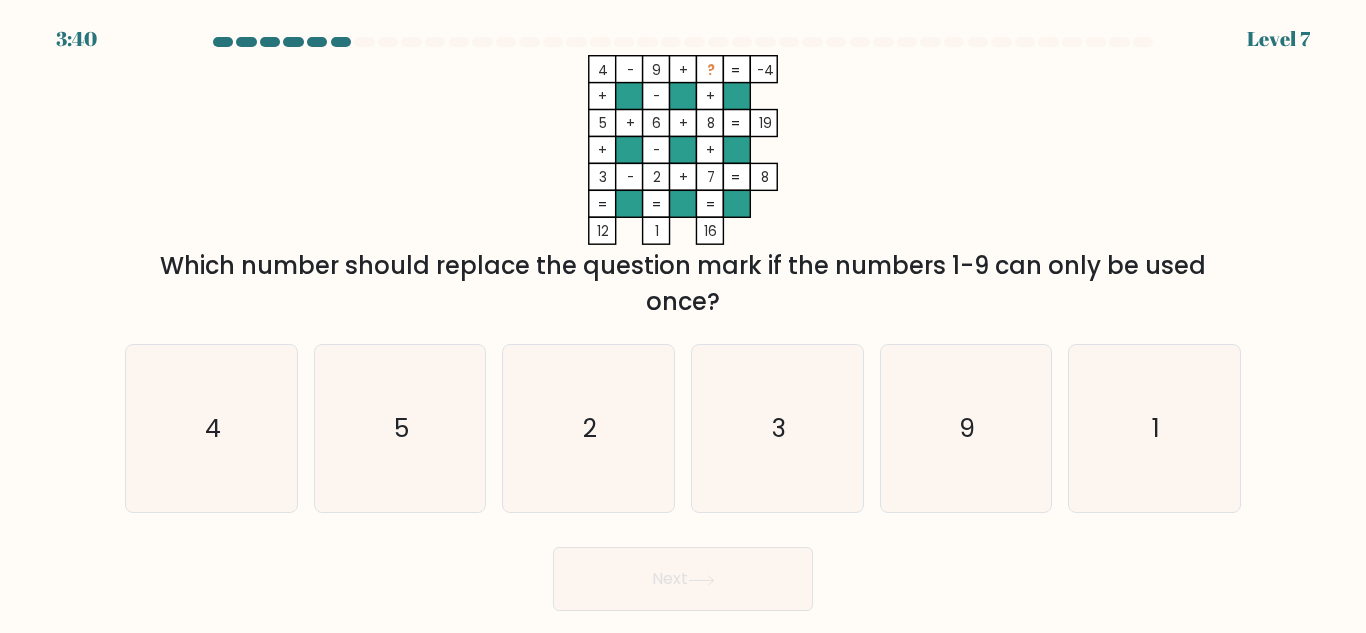 click on "f.
1" at bounding box center (1154, 428) 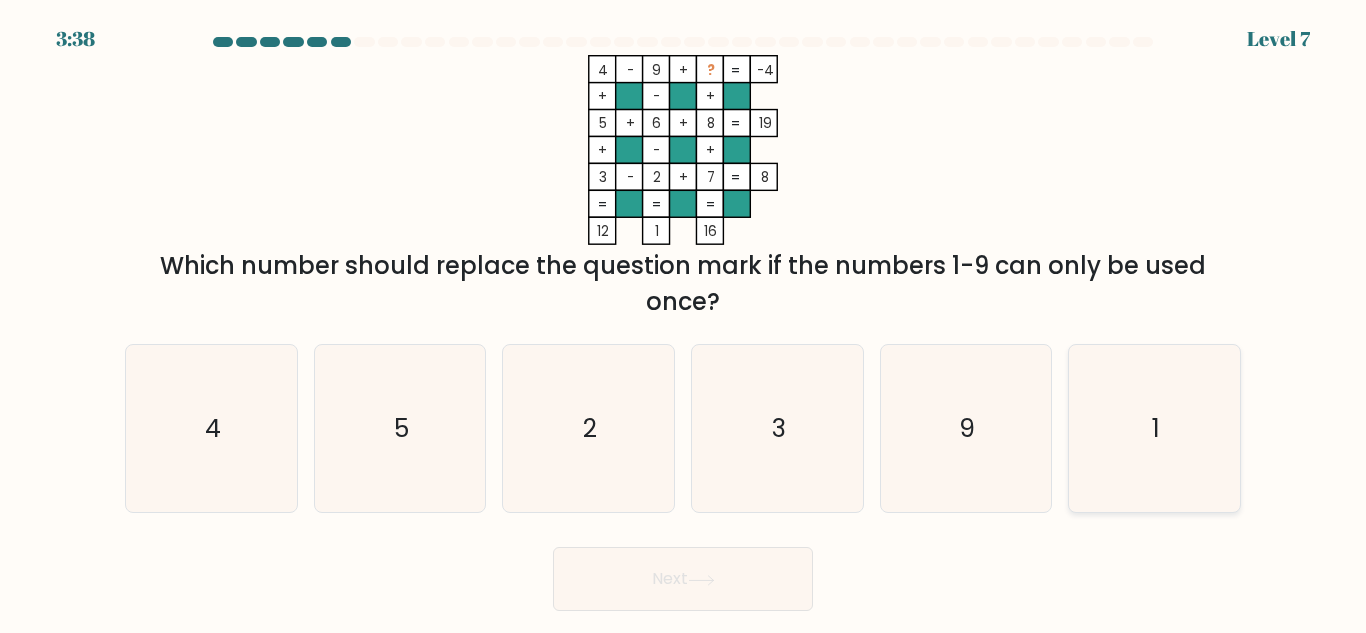 click on "1" 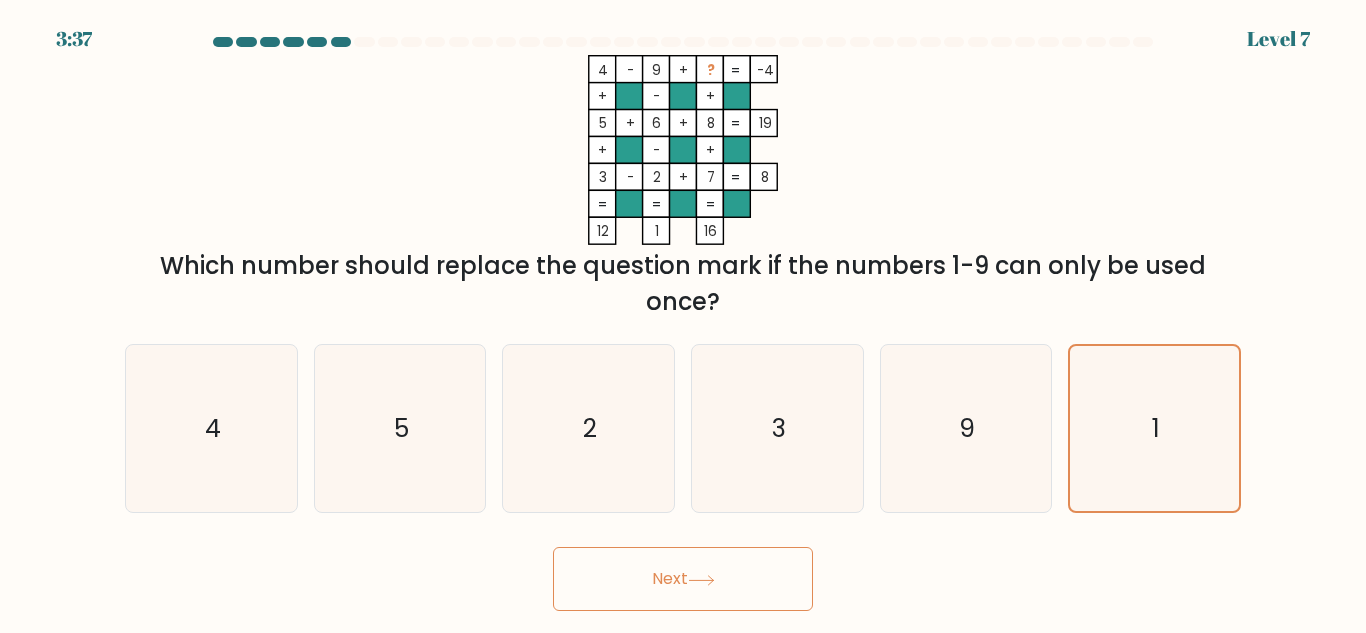 click on "Next" at bounding box center [683, 579] 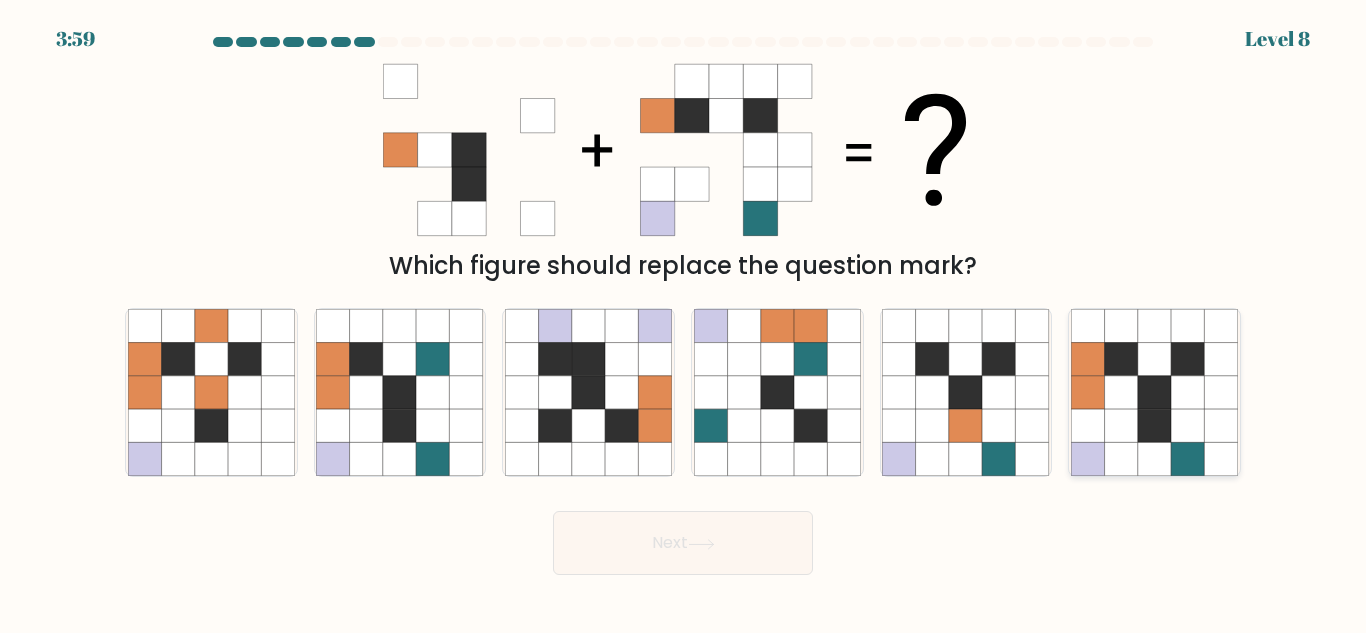 click 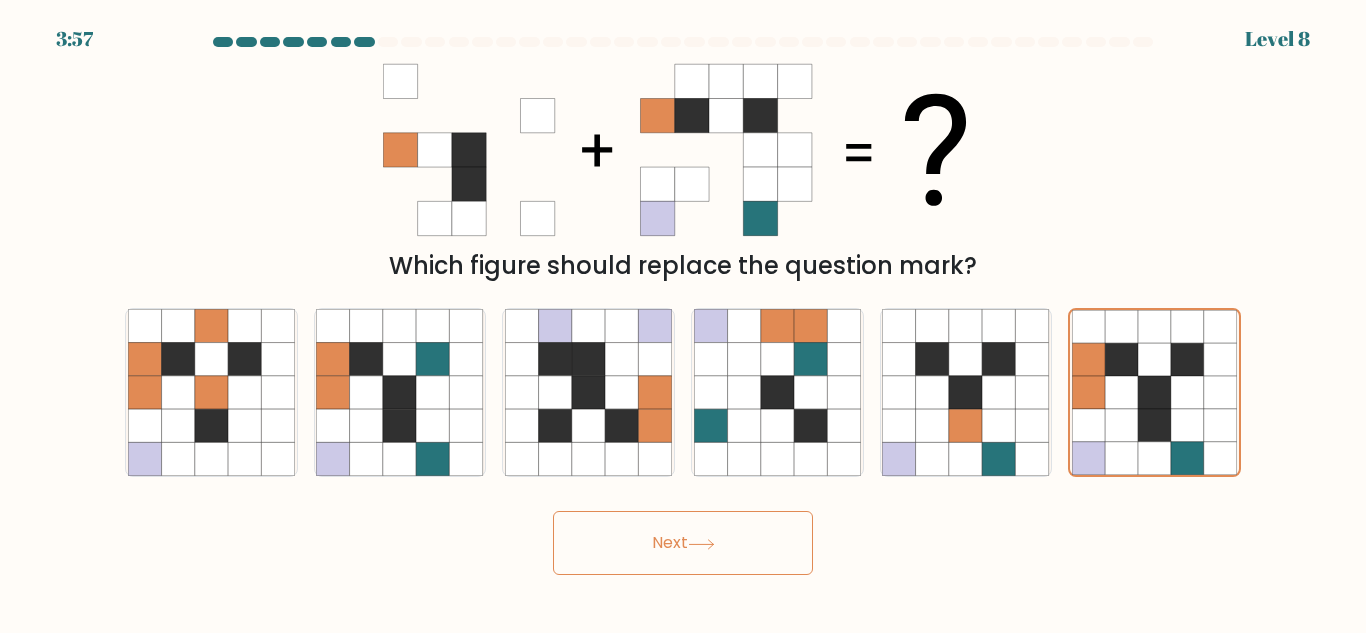 click on "Next" at bounding box center (683, 543) 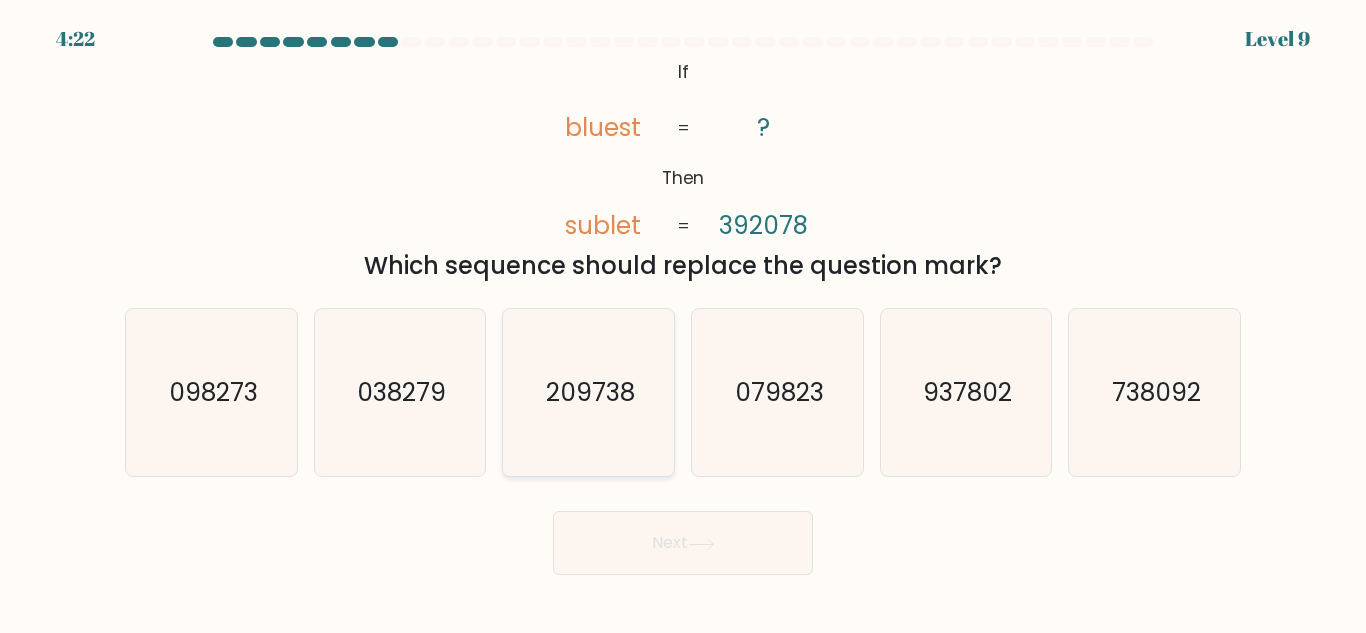 click on "209738" 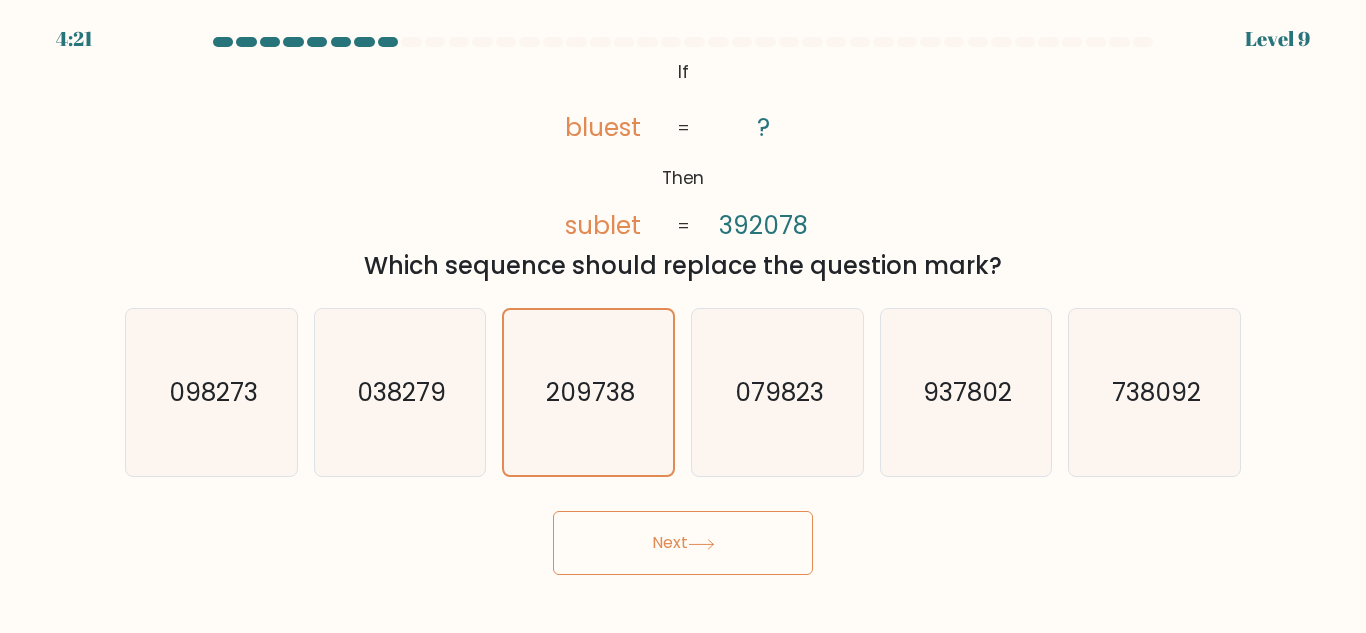 click on "Next" at bounding box center [683, 543] 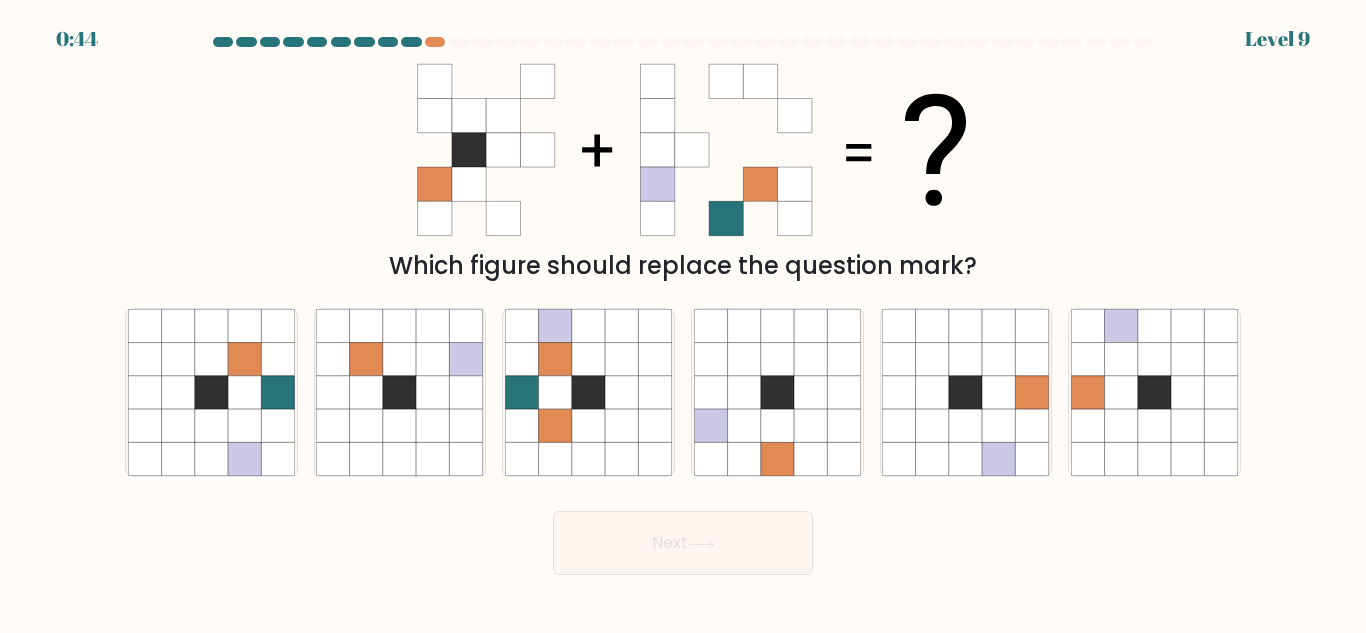 scroll, scrollTop: 0, scrollLeft: 0, axis: both 